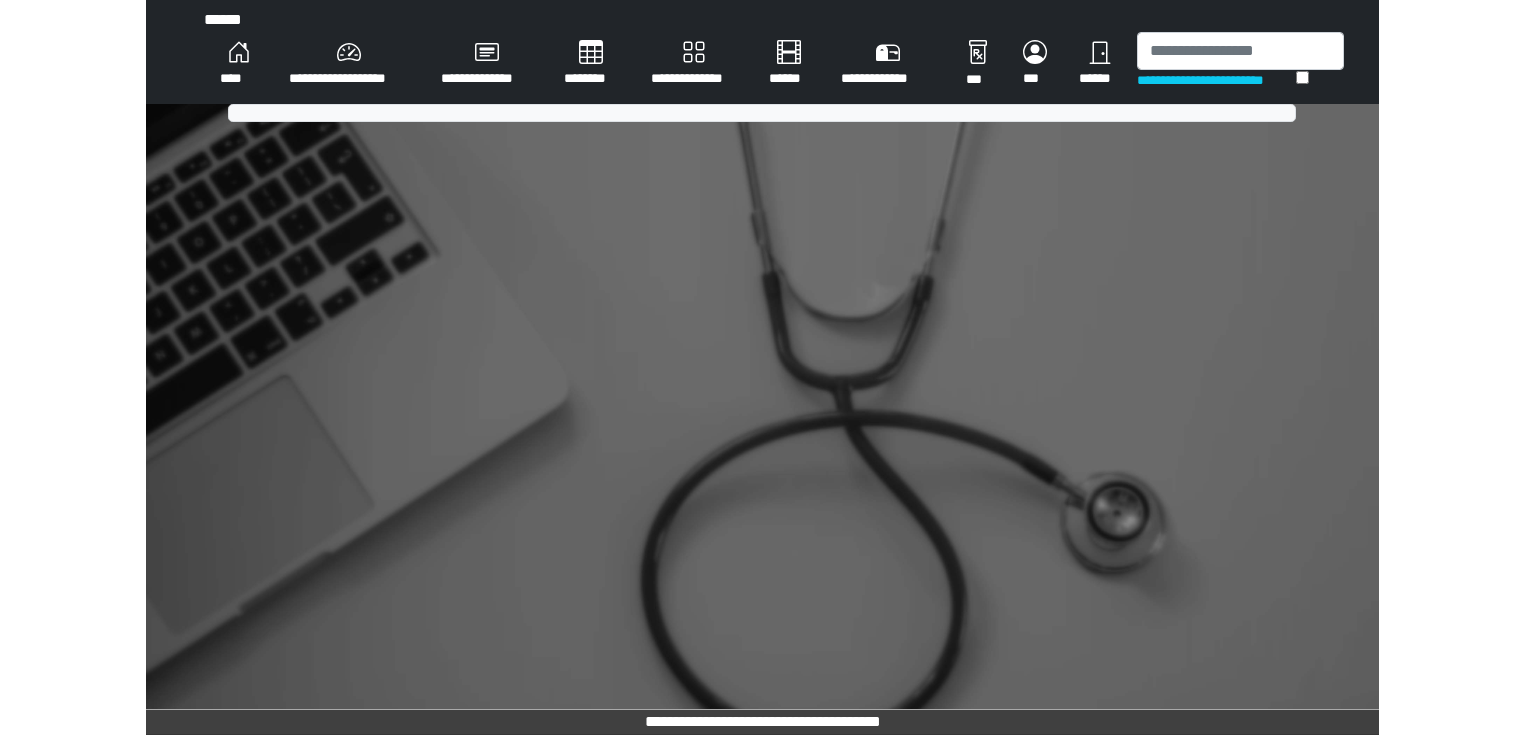 scroll, scrollTop: 0, scrollLeft: 0, axis: both 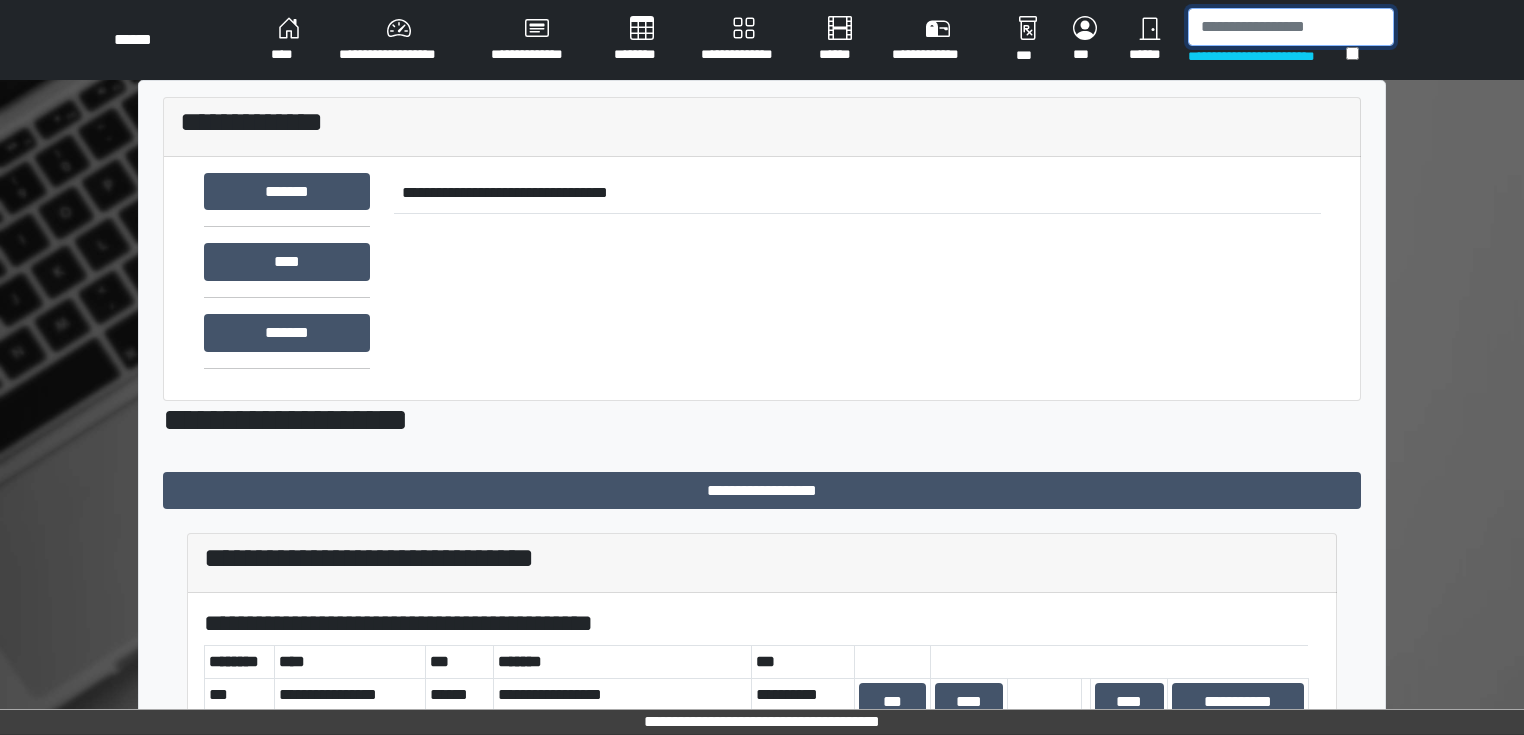 click at bounding box center (1291, 27) 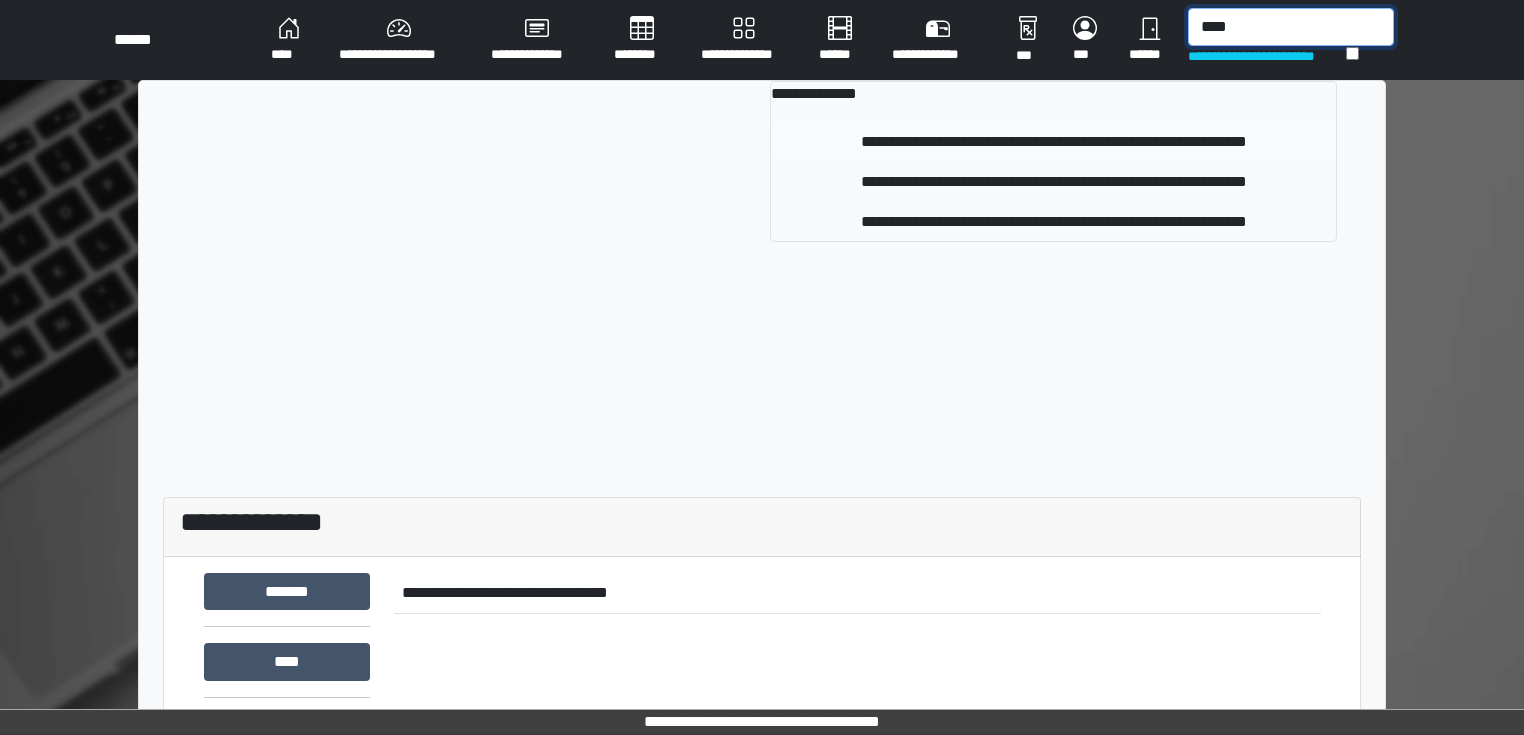 type on "****" 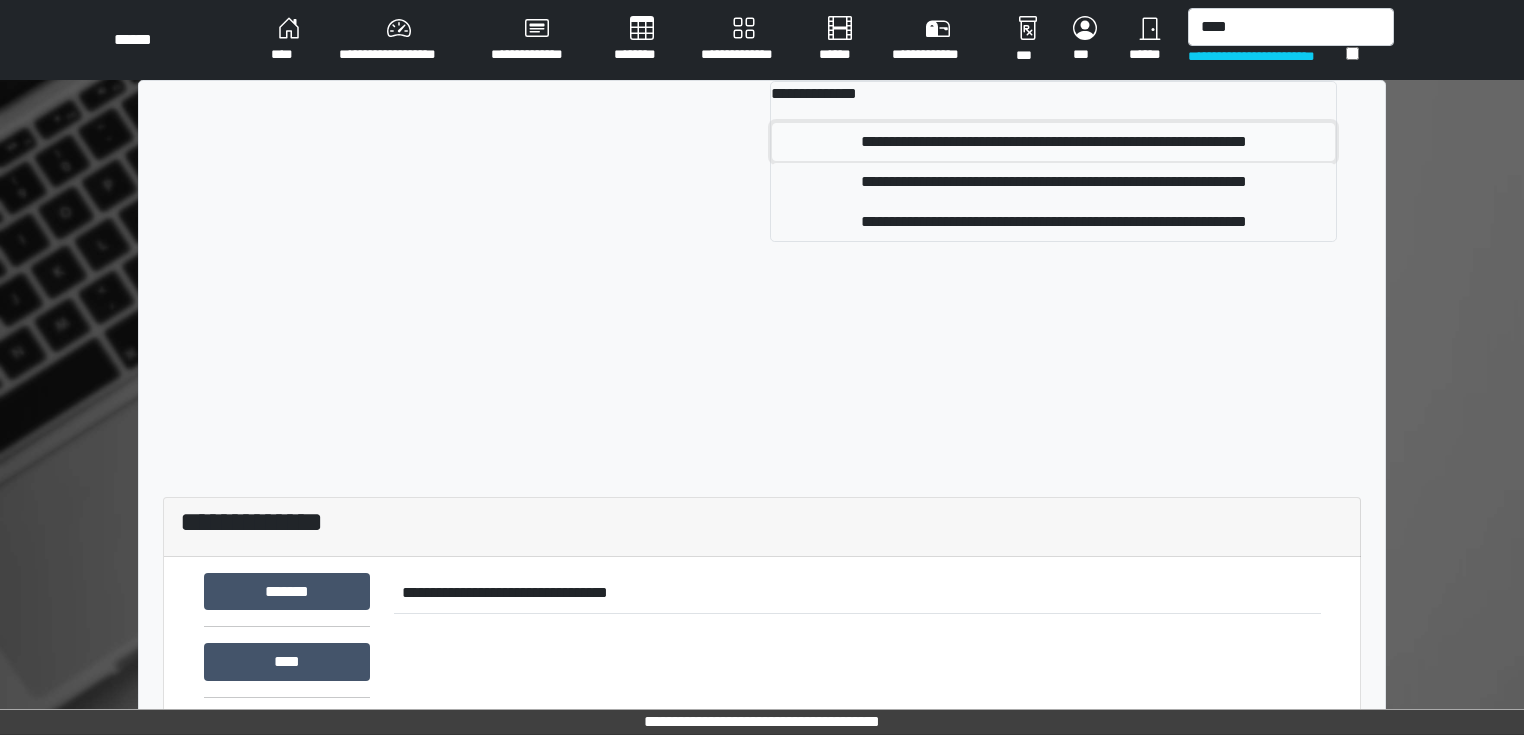 click on "**********" at bounding box center (1053, 142) 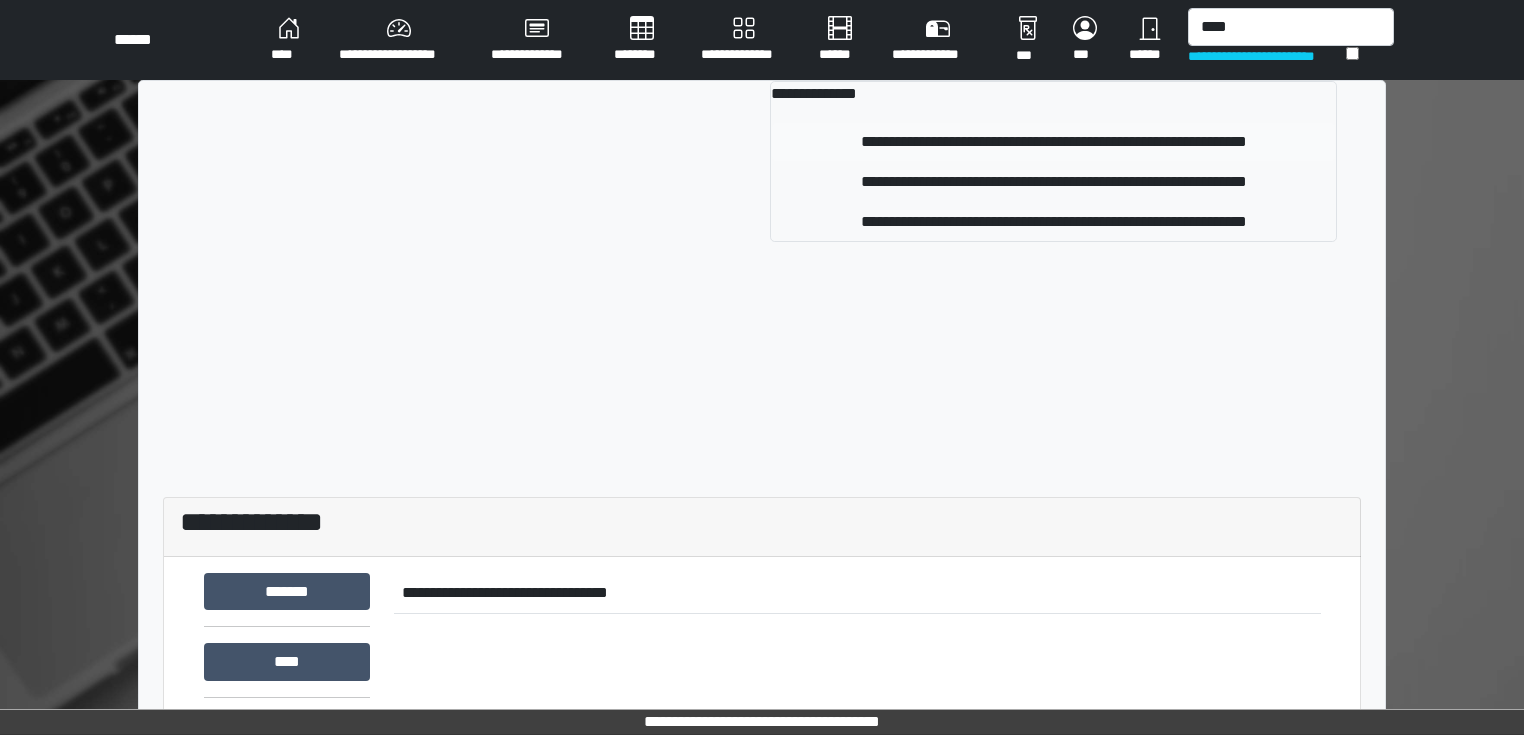 type 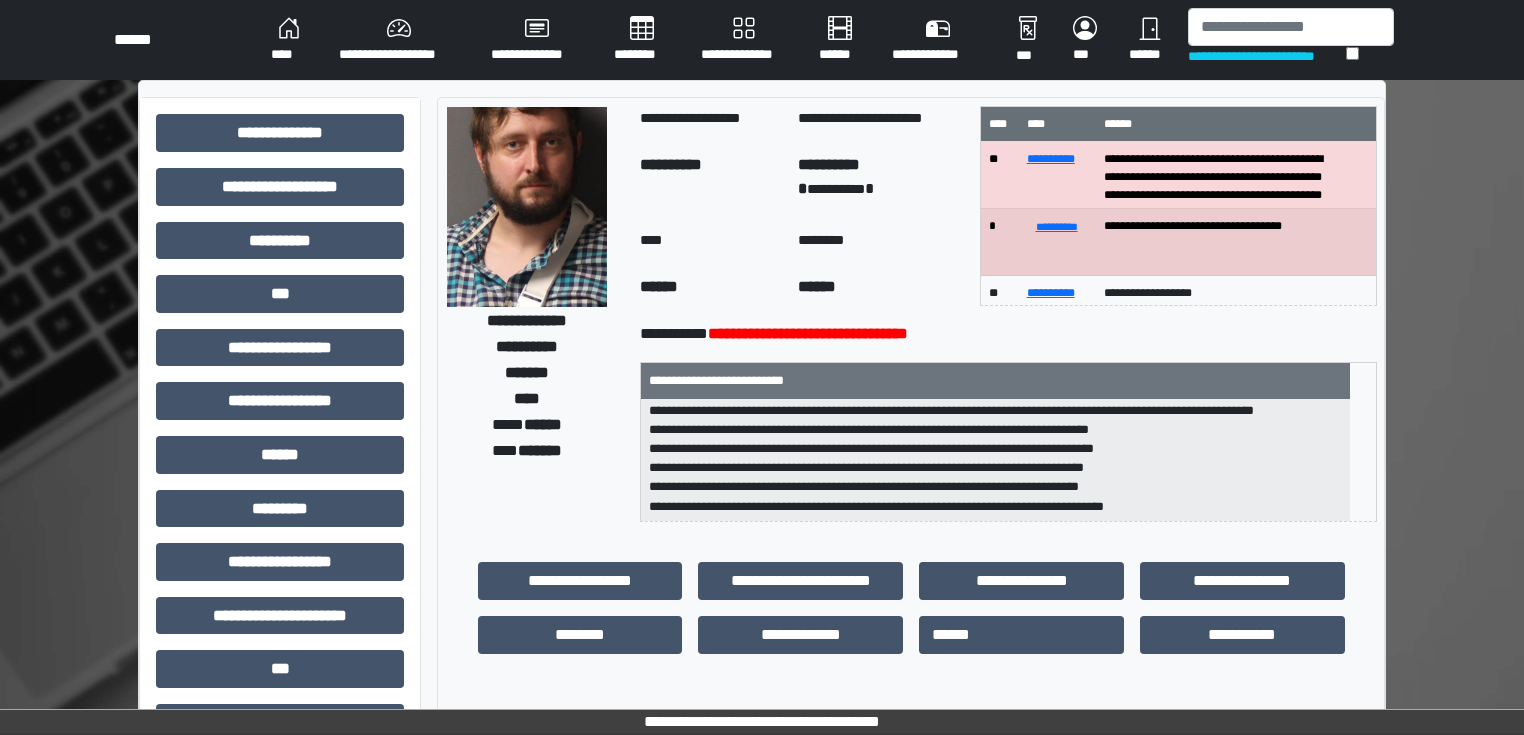 scroll, scrollTop: 25, scrollLeft: 0, axis: vertical 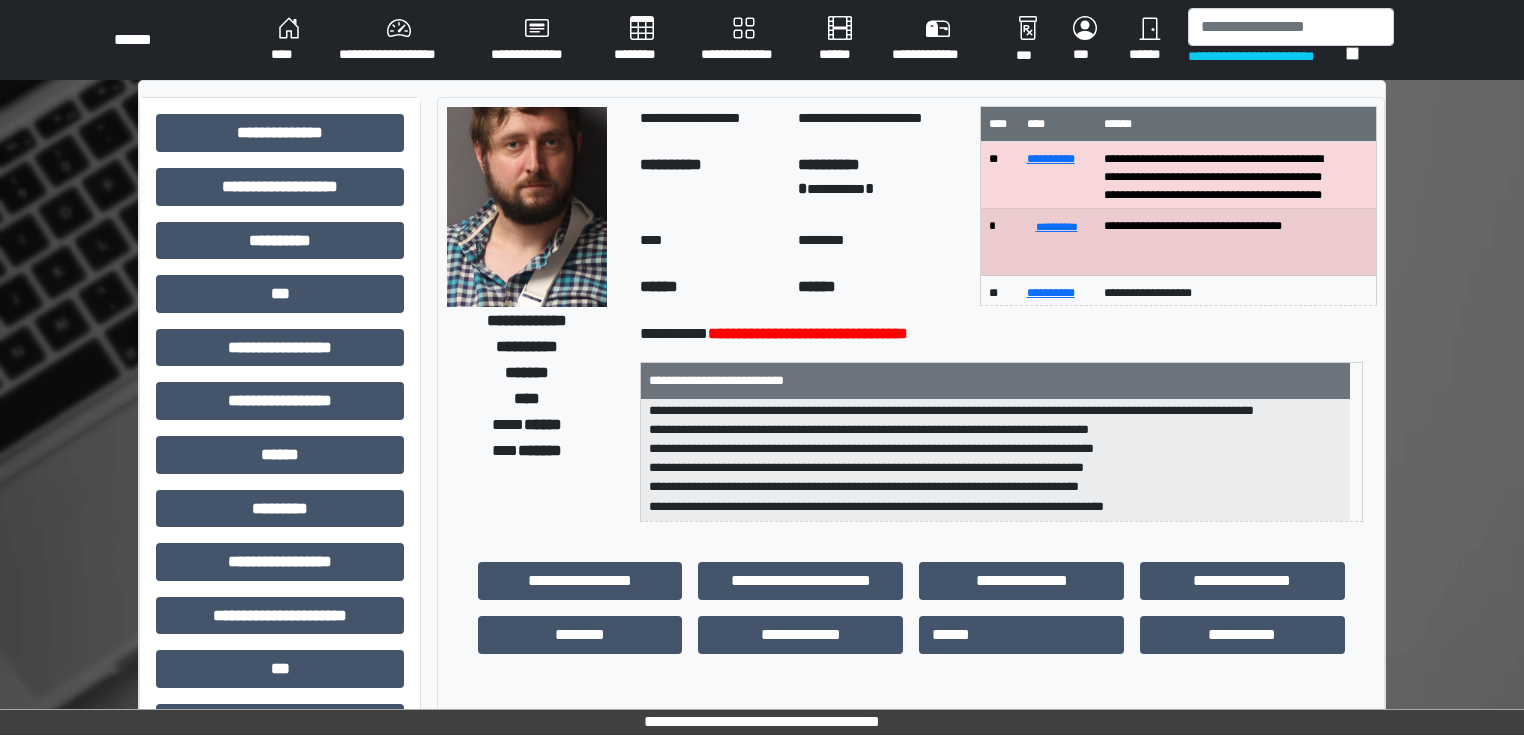 click on "**********" at bounding box center (762, 623) 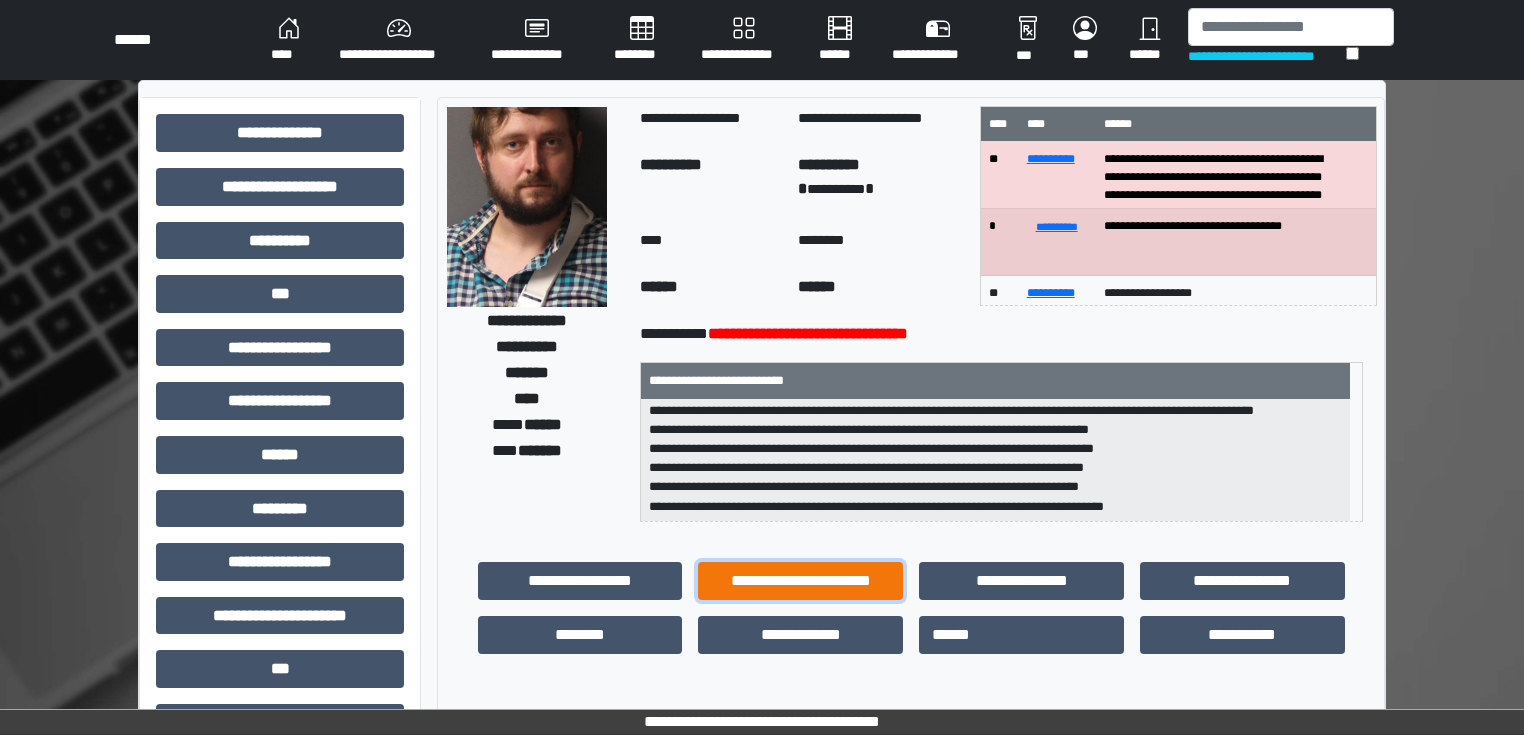 click on "**********" at bounding box center [800, 581] 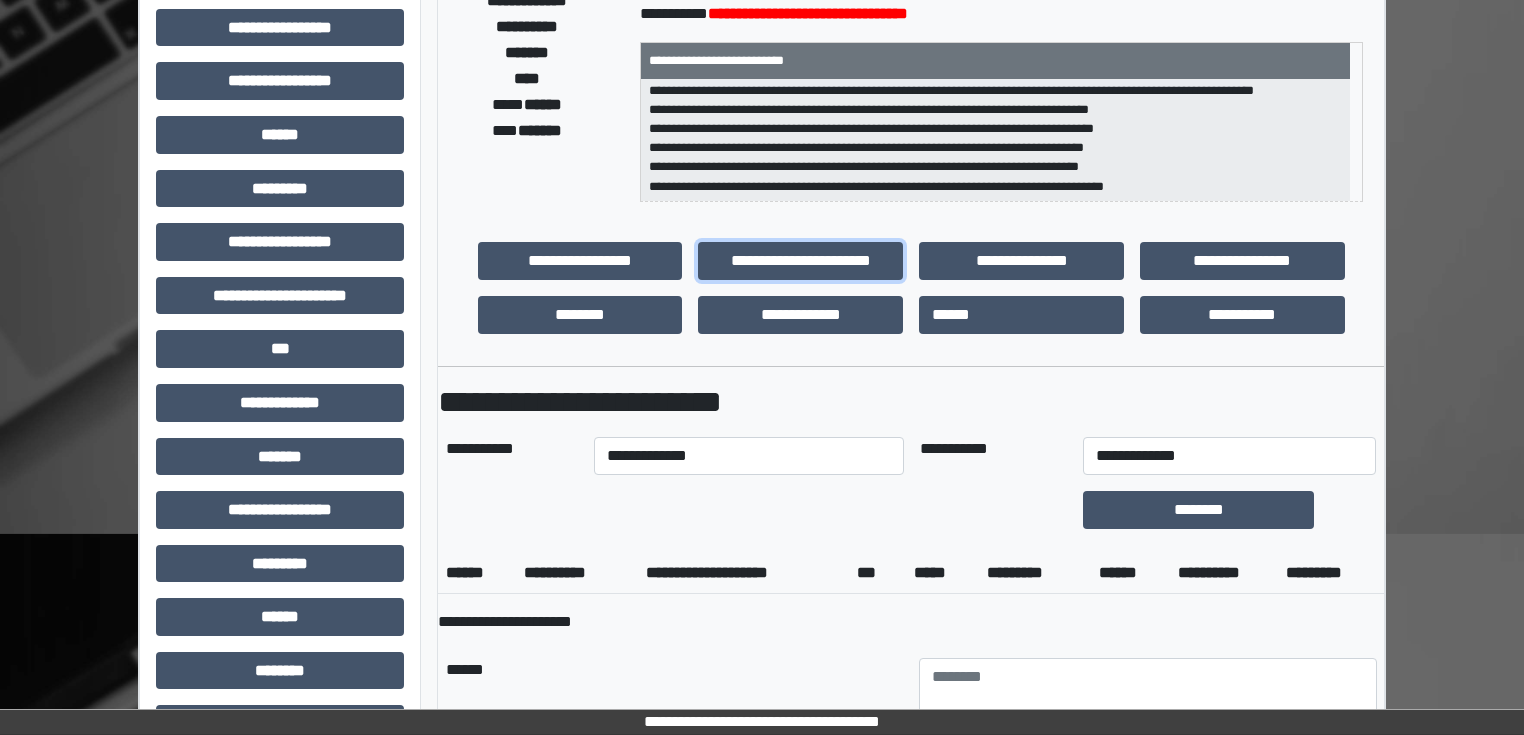 scroll, scrollTop: 240, scrollLeft: 0, axis: vertical 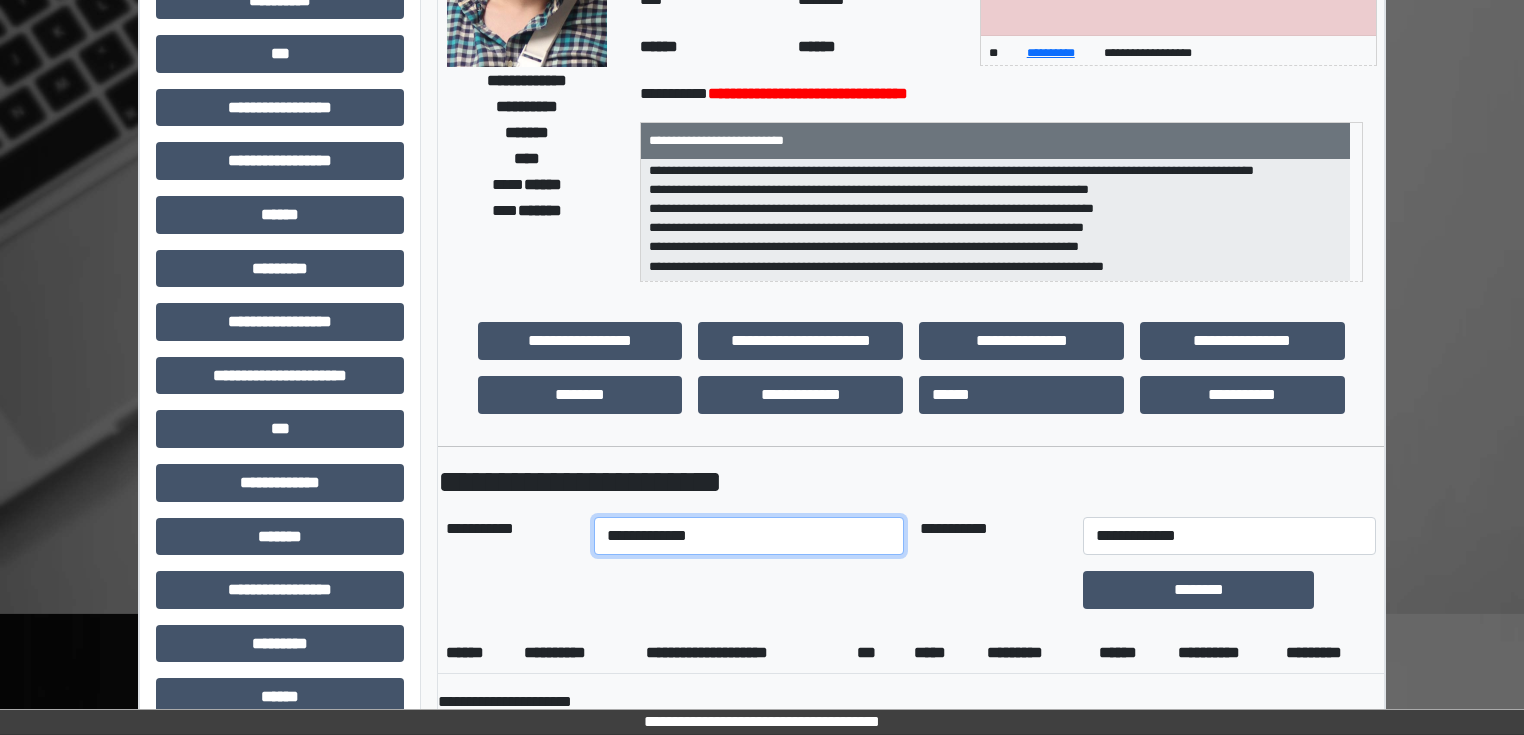 click on "**********" at bounding box center (748, 536) 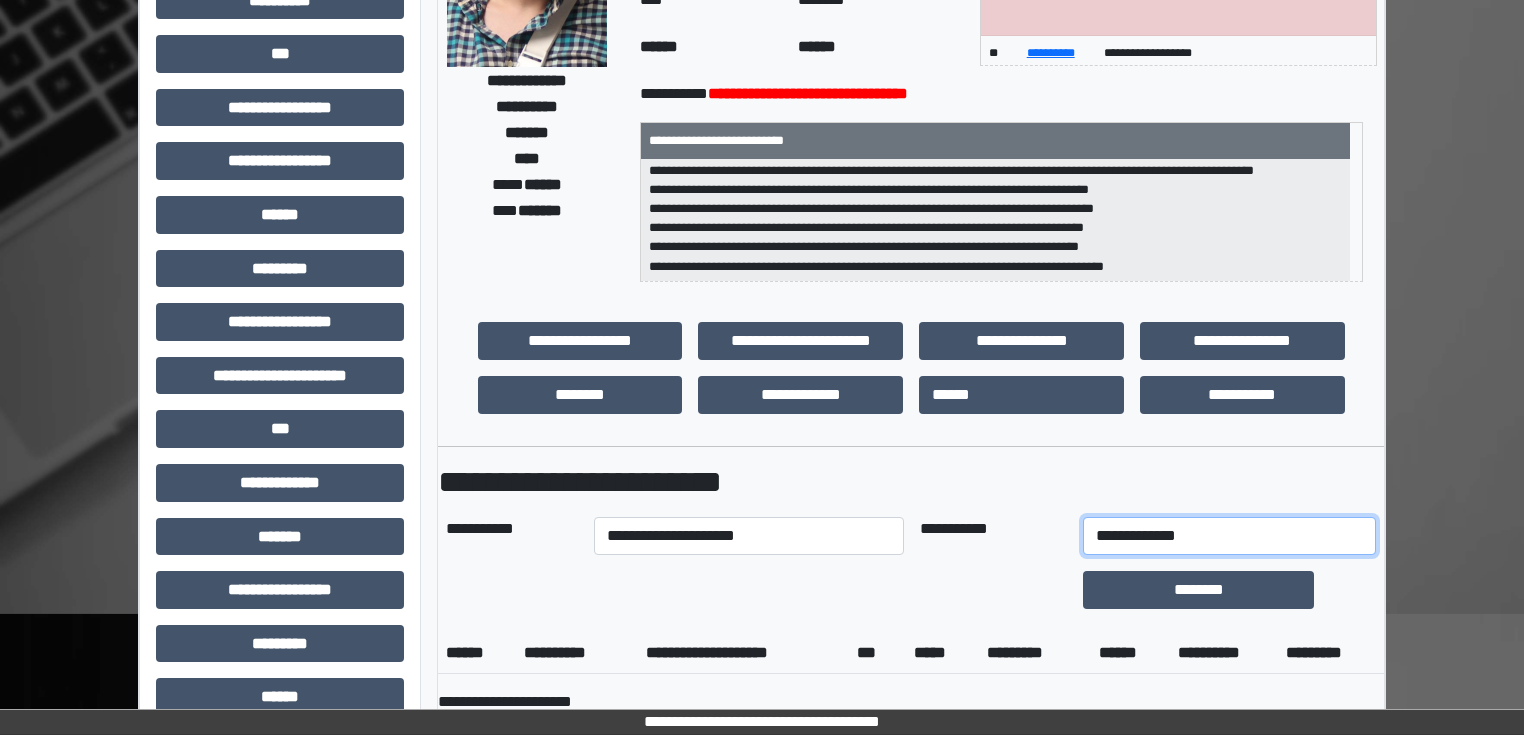 click on "**********" at bounding box center (1229, 536) 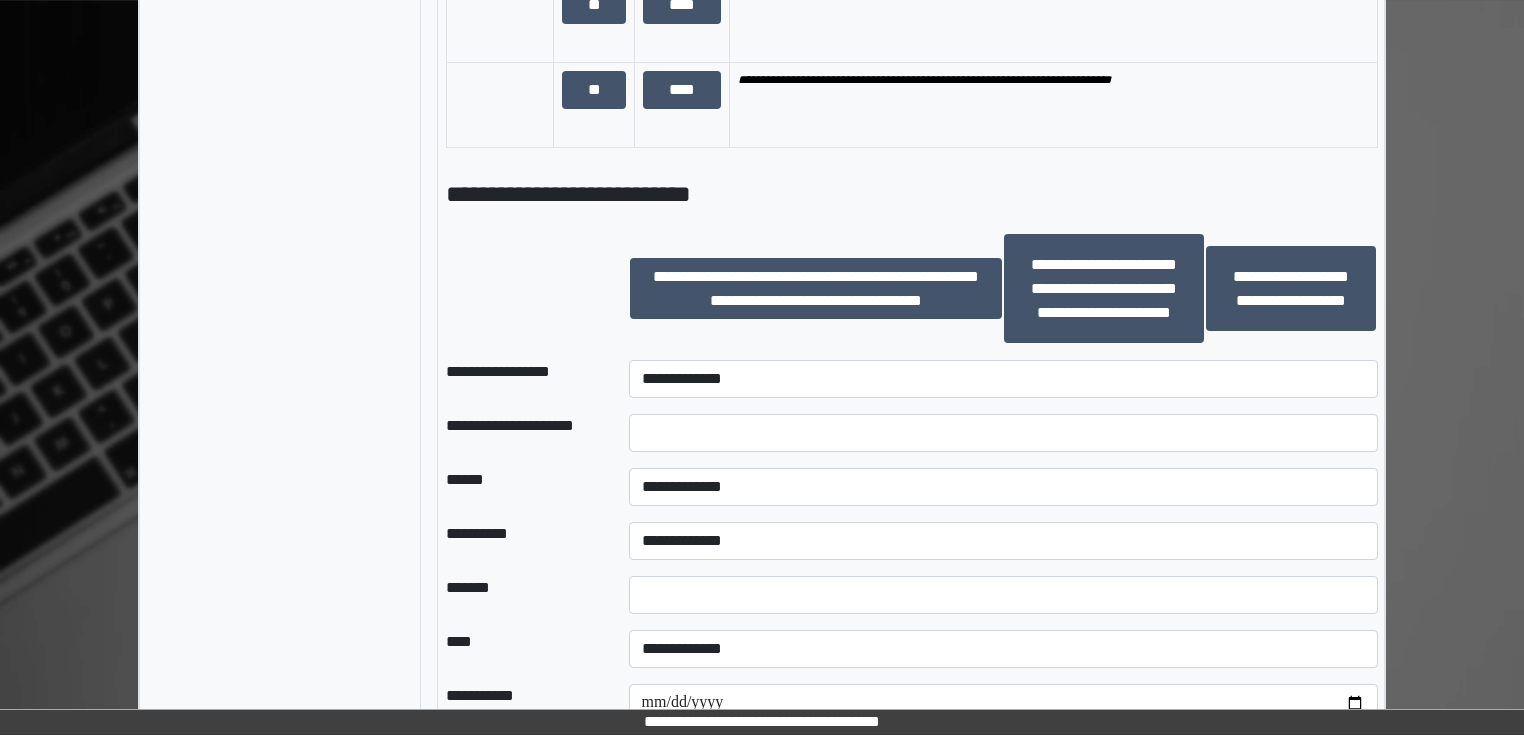 scroll, scrollTop: 1840, scrollLeft: 0, axis: vertical 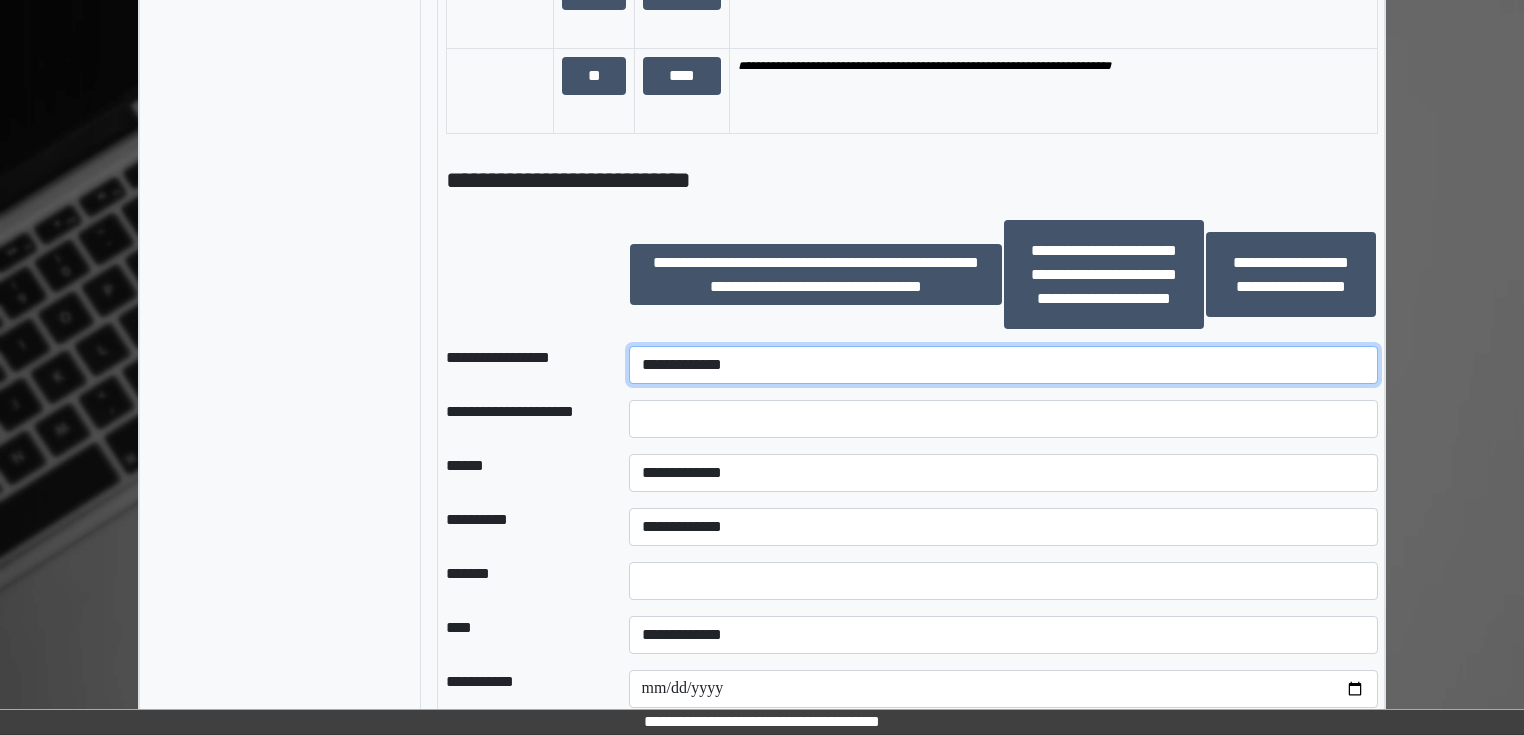 click on "**********" at bounding box center (1003, 365) 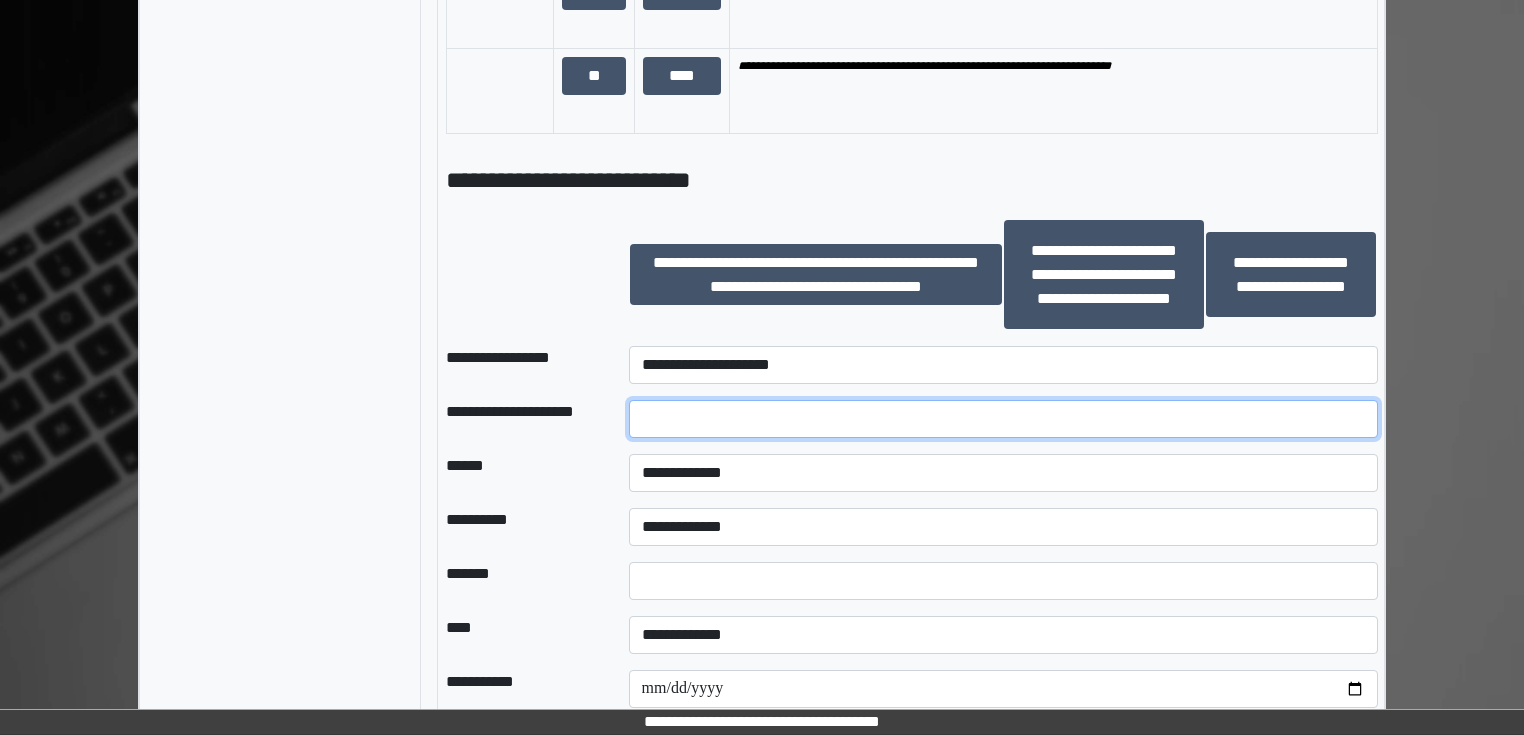 click at bounding box center (1003, 419) 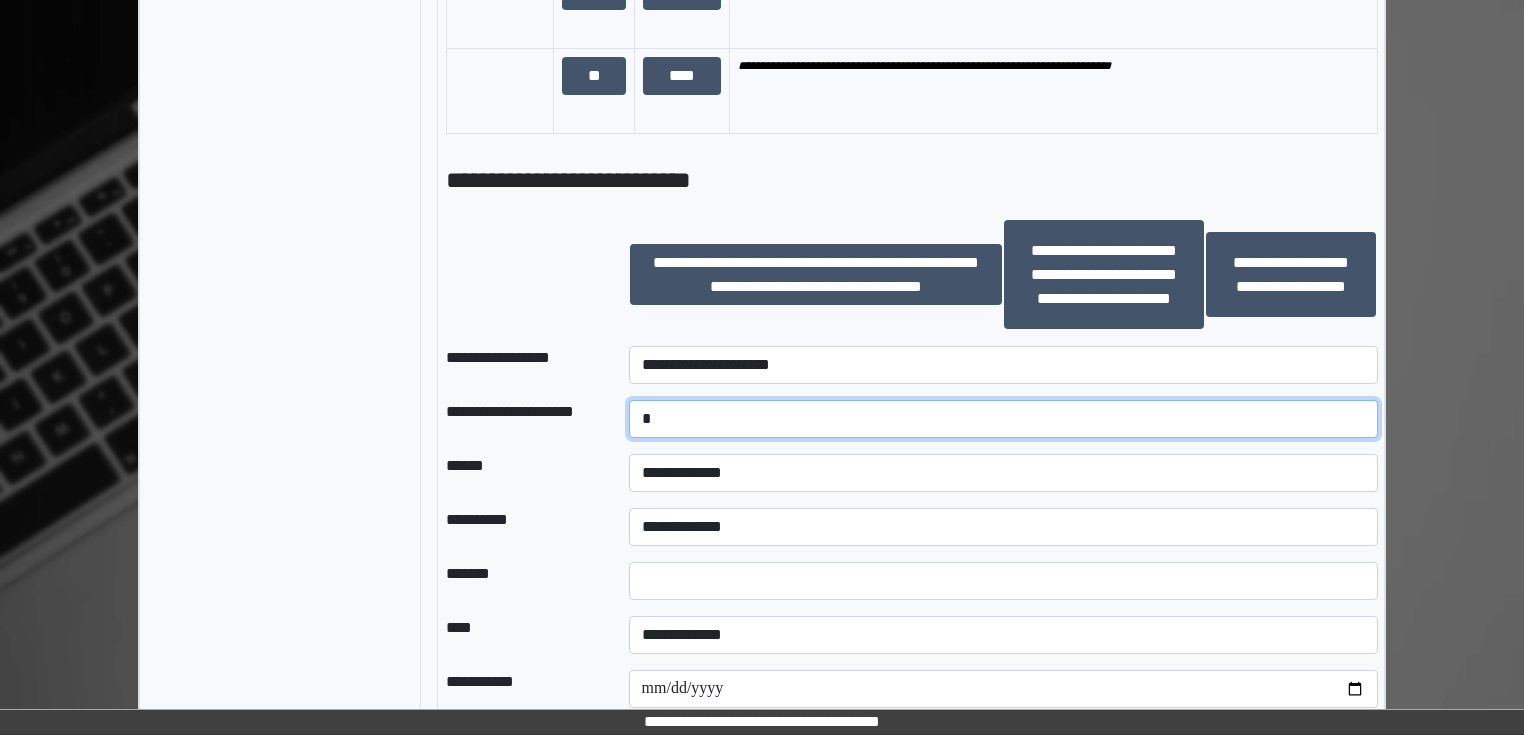 type on "*" 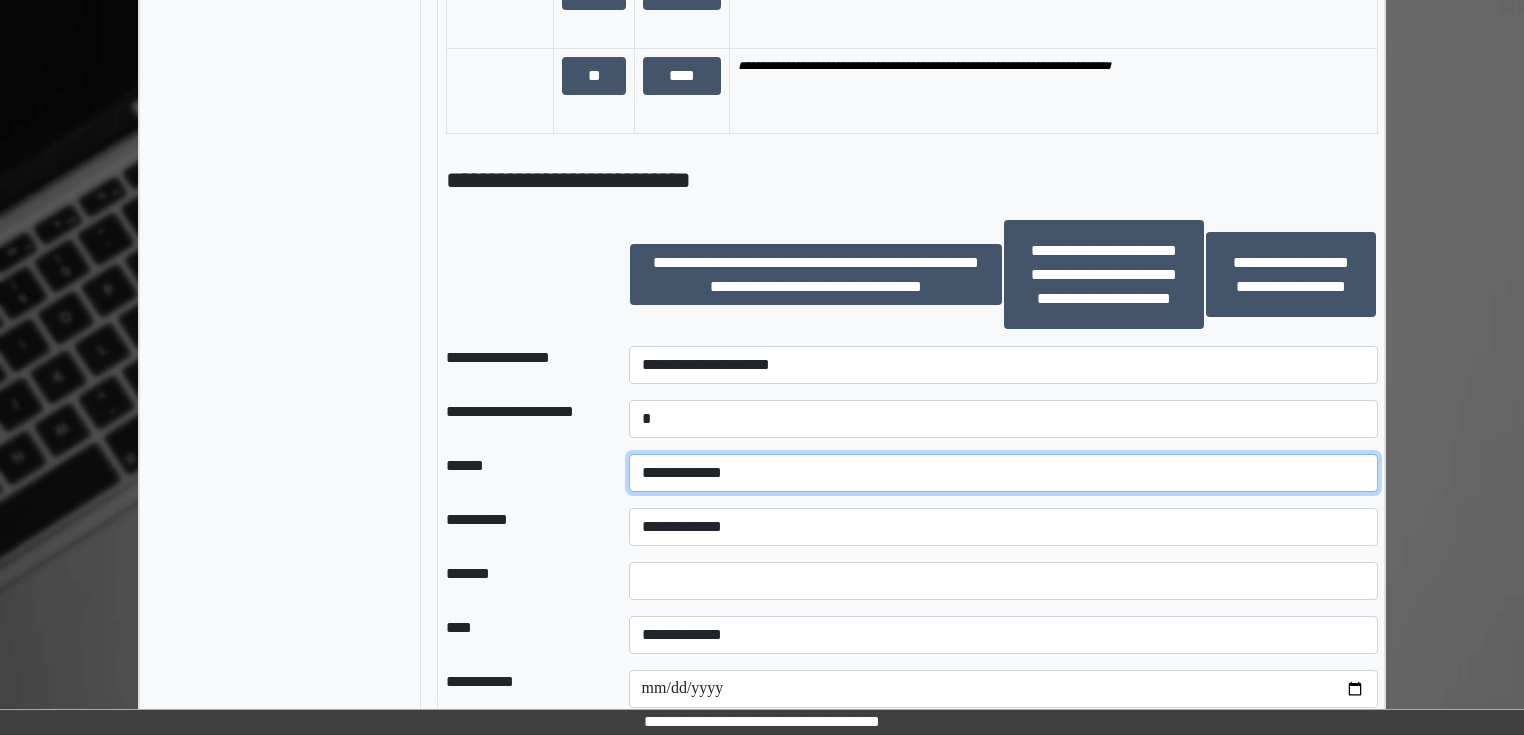 click on "**********" at bounding box center (1003, 473) 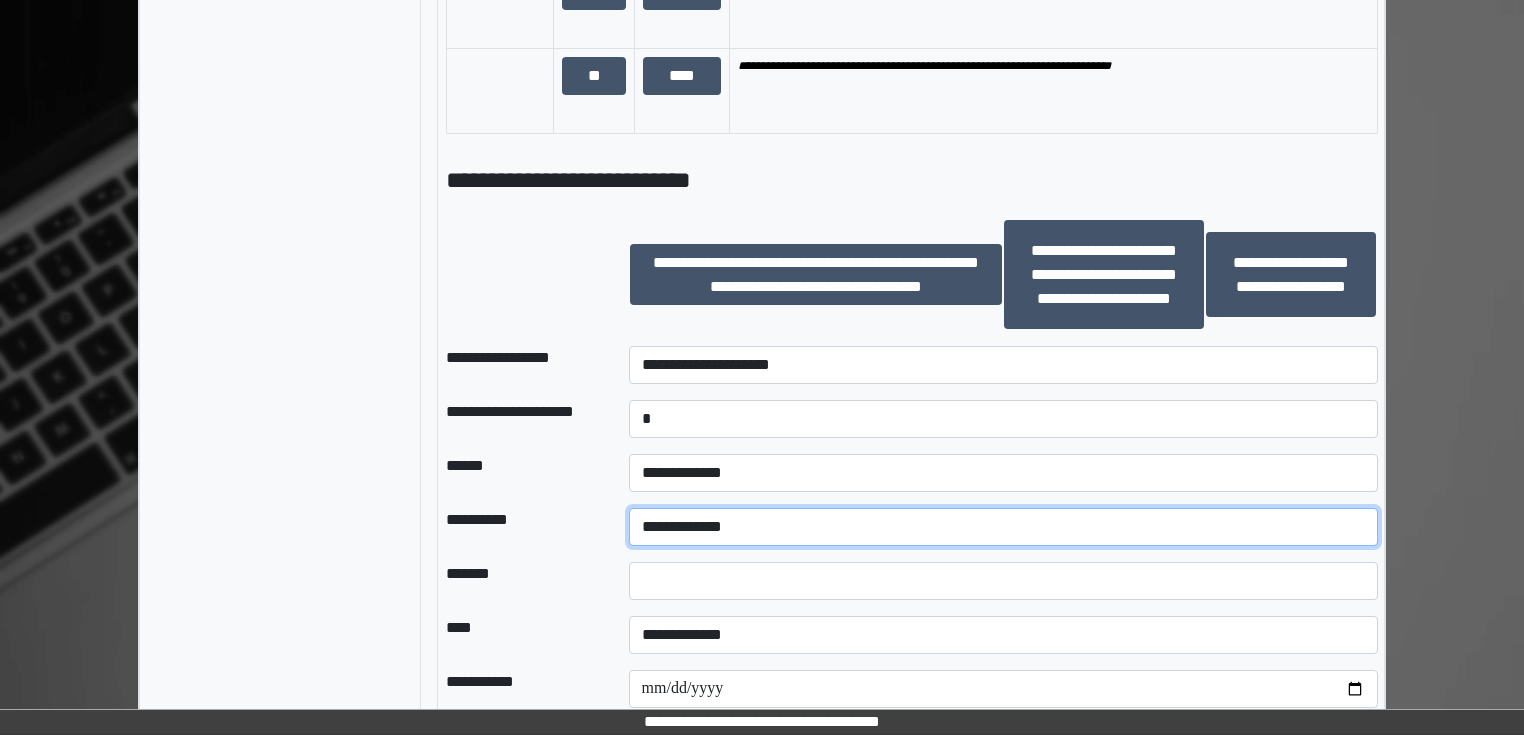 click on "**********" at bounding box center (1003, 527) 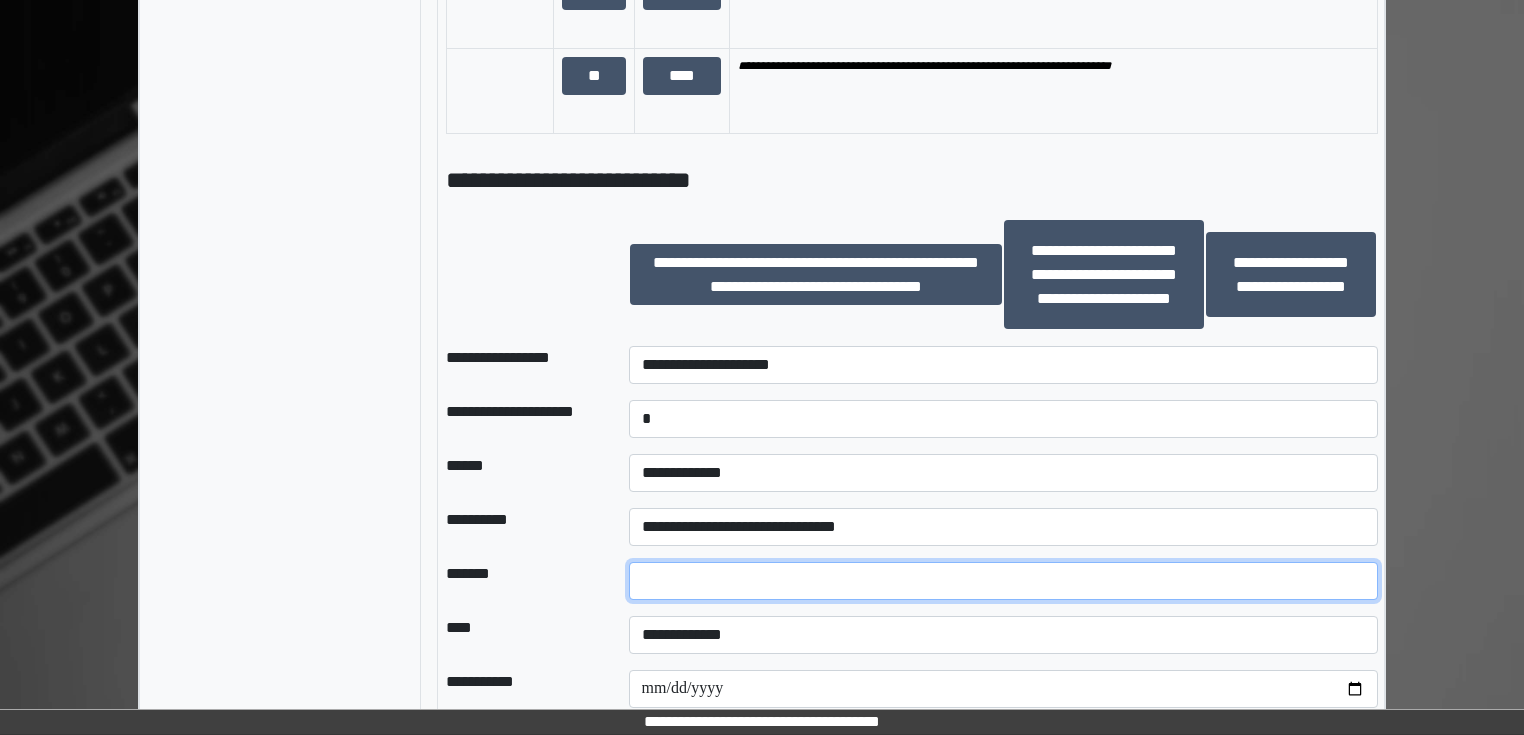 click at bounding box center [1003, 581] 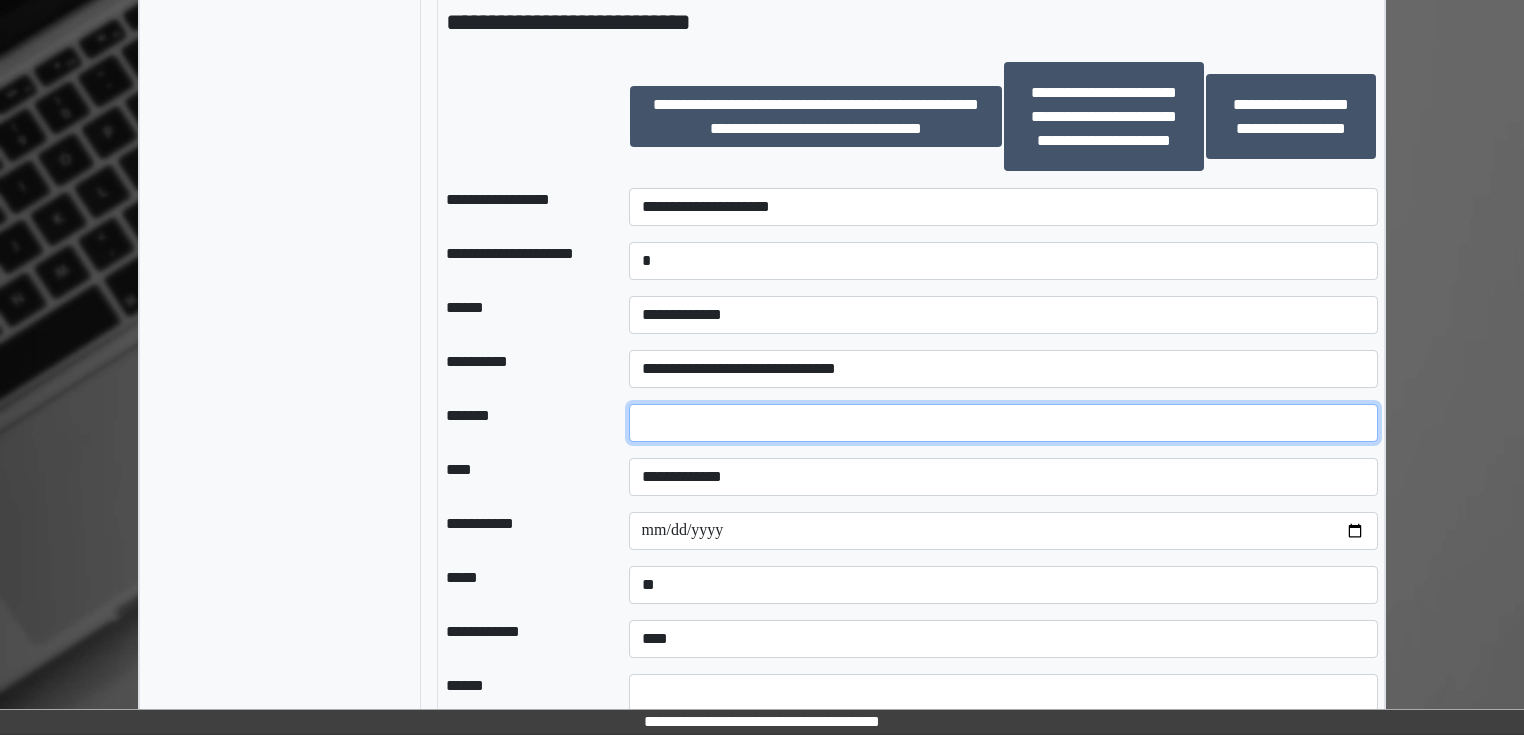 scroll, scrollTop: 2000, scrollLeft: 0, axis: vertical 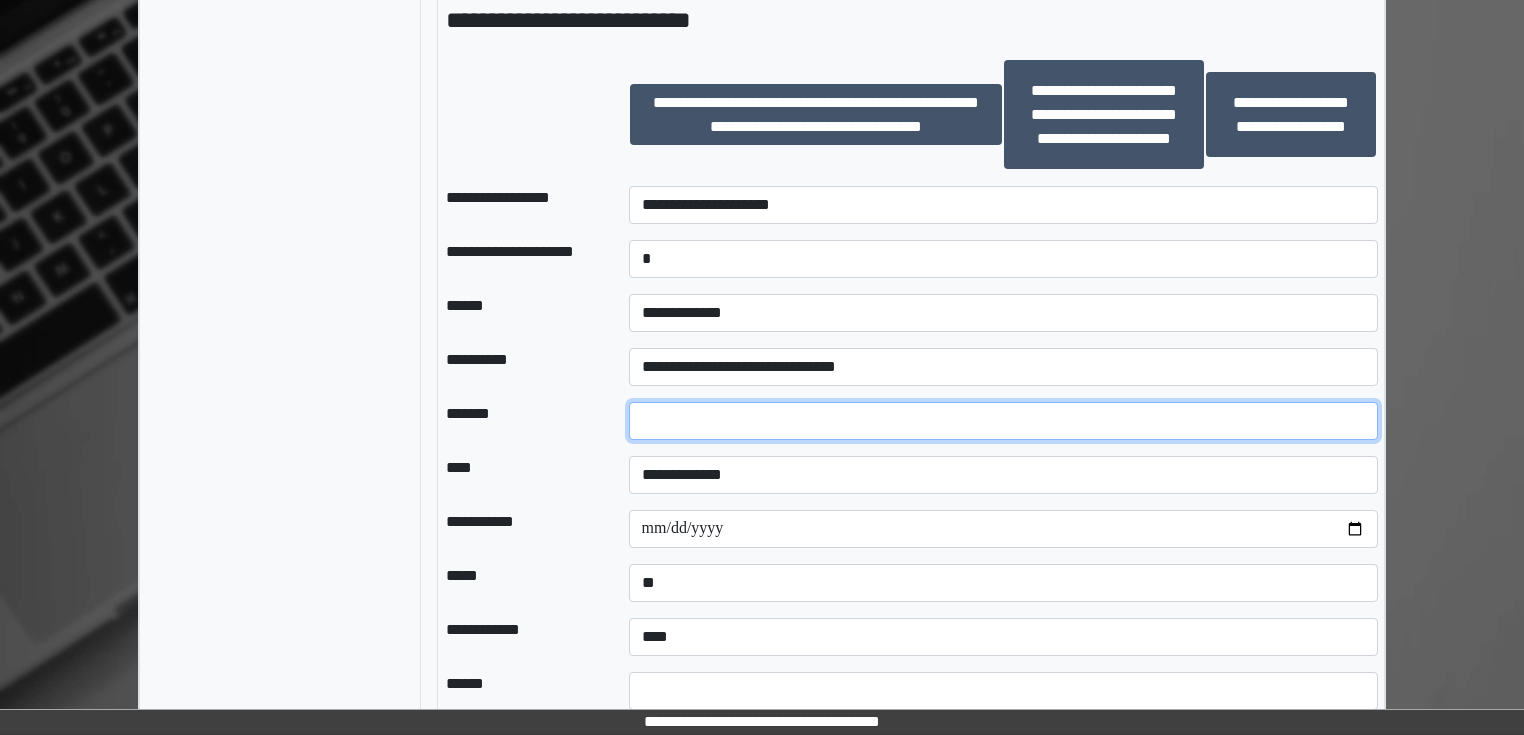 type on "*" 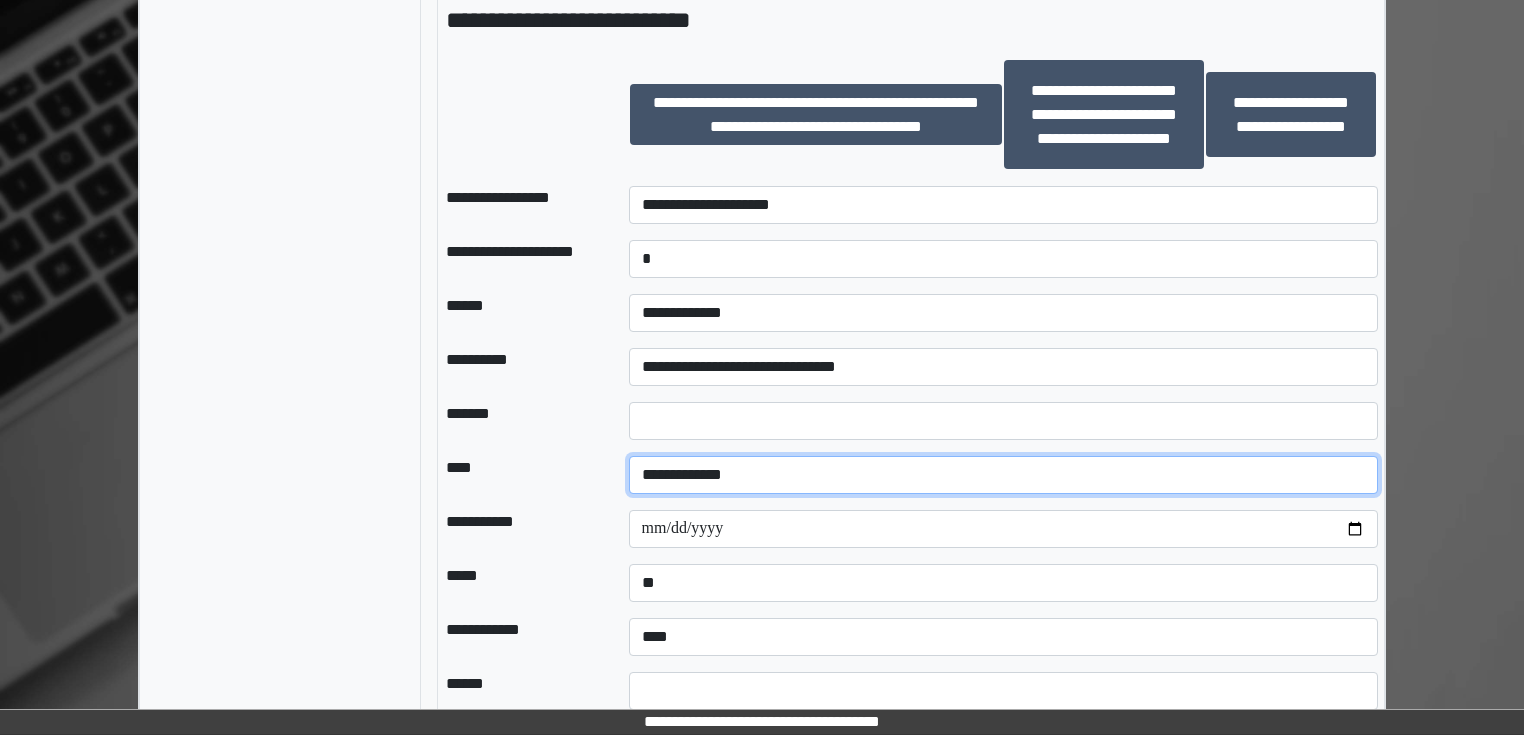 click on "**********" at bounding box center [1003, 475] 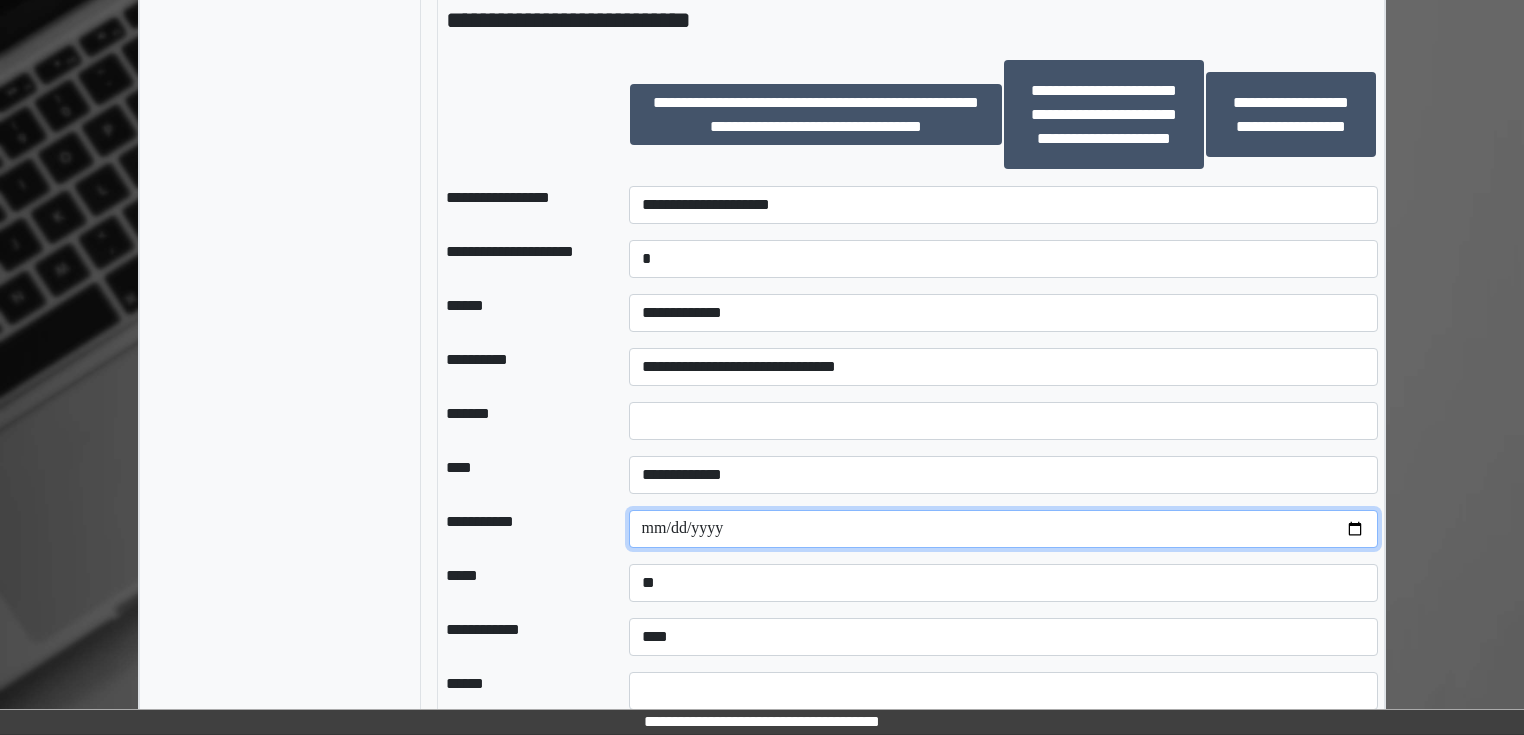 click at bounding box center (1003, 529) 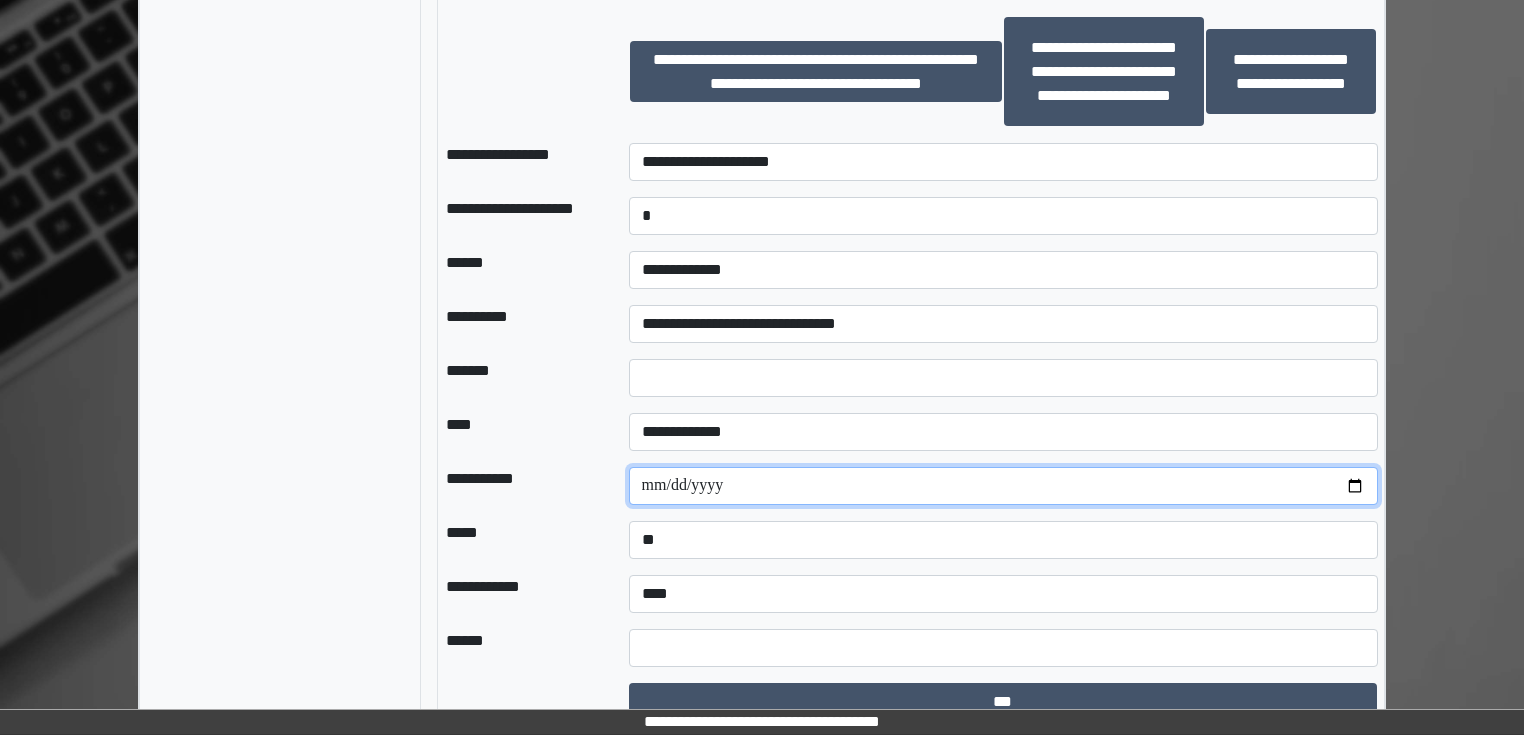 scroll, scrollTop: 2063, scrollLeft: 0, axis: vertical 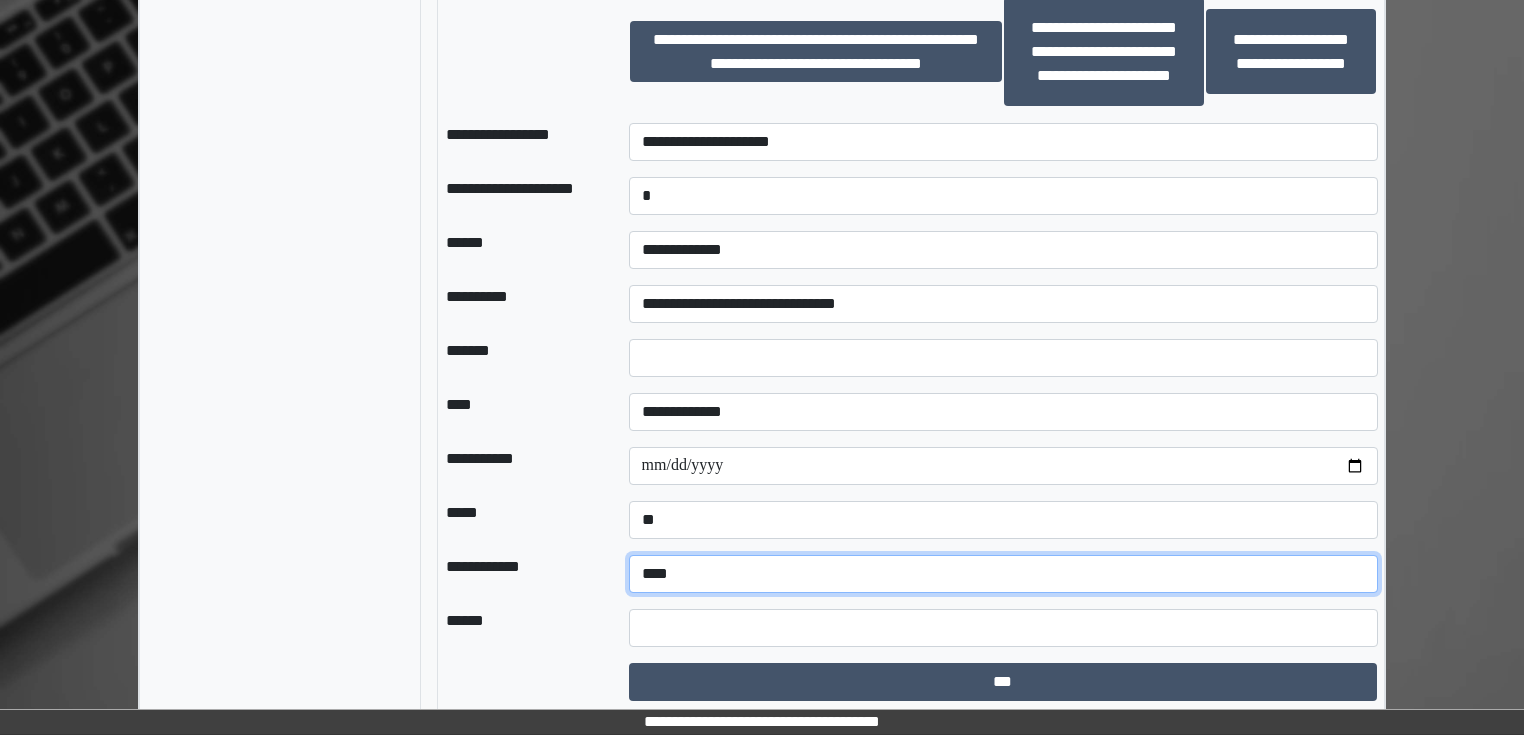 click on "**********" at bounding box center [1003, 574] 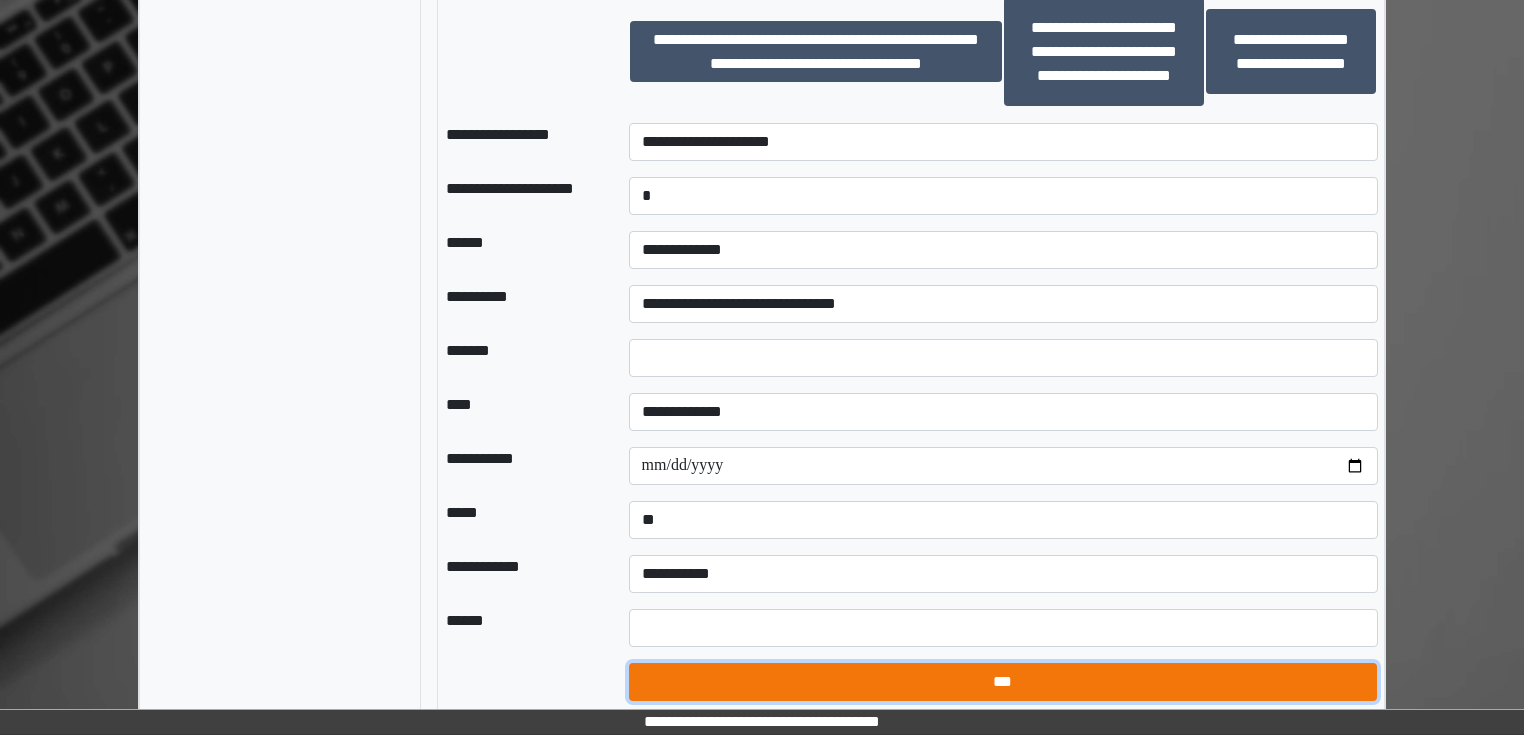 click on "***" at bounding box center (1003, 682) 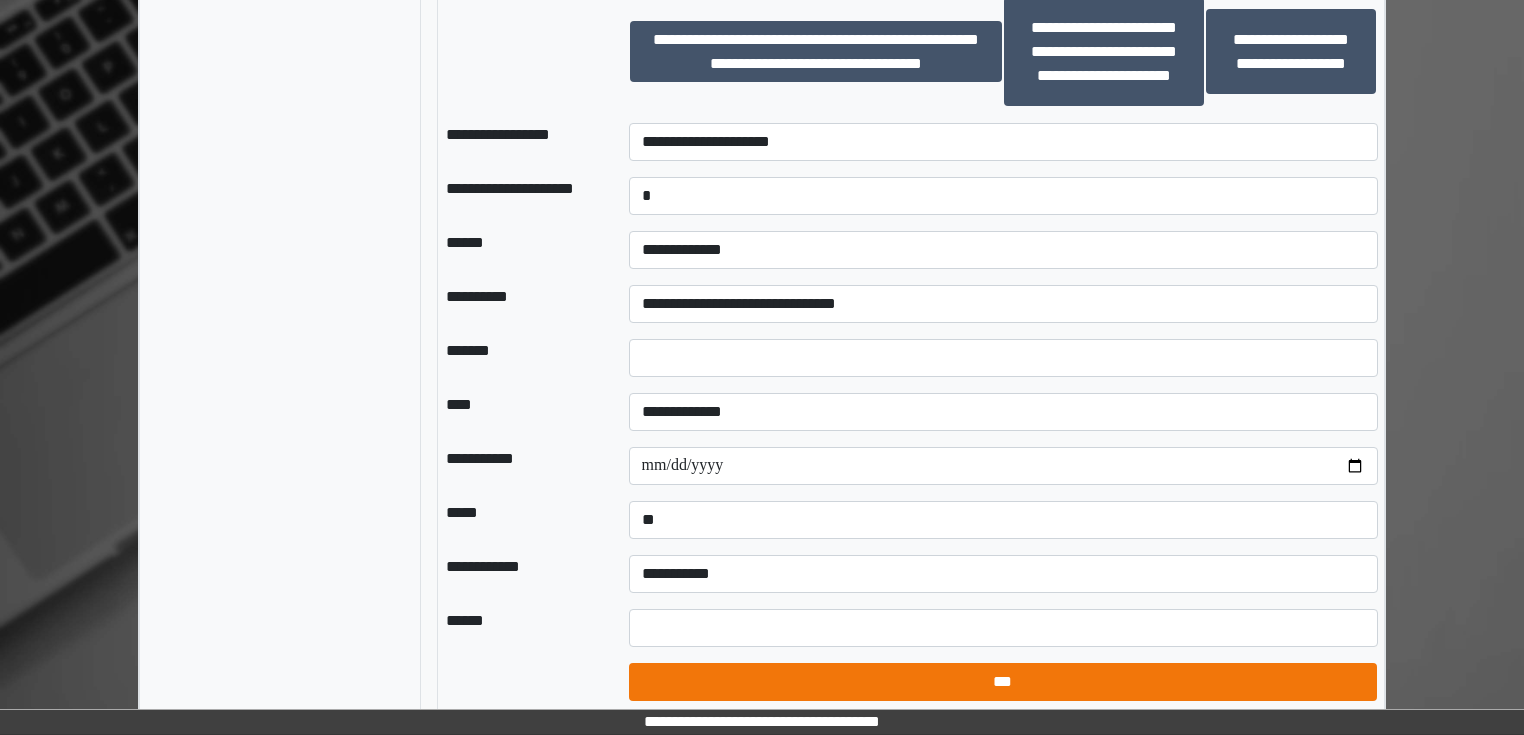 select on "*" 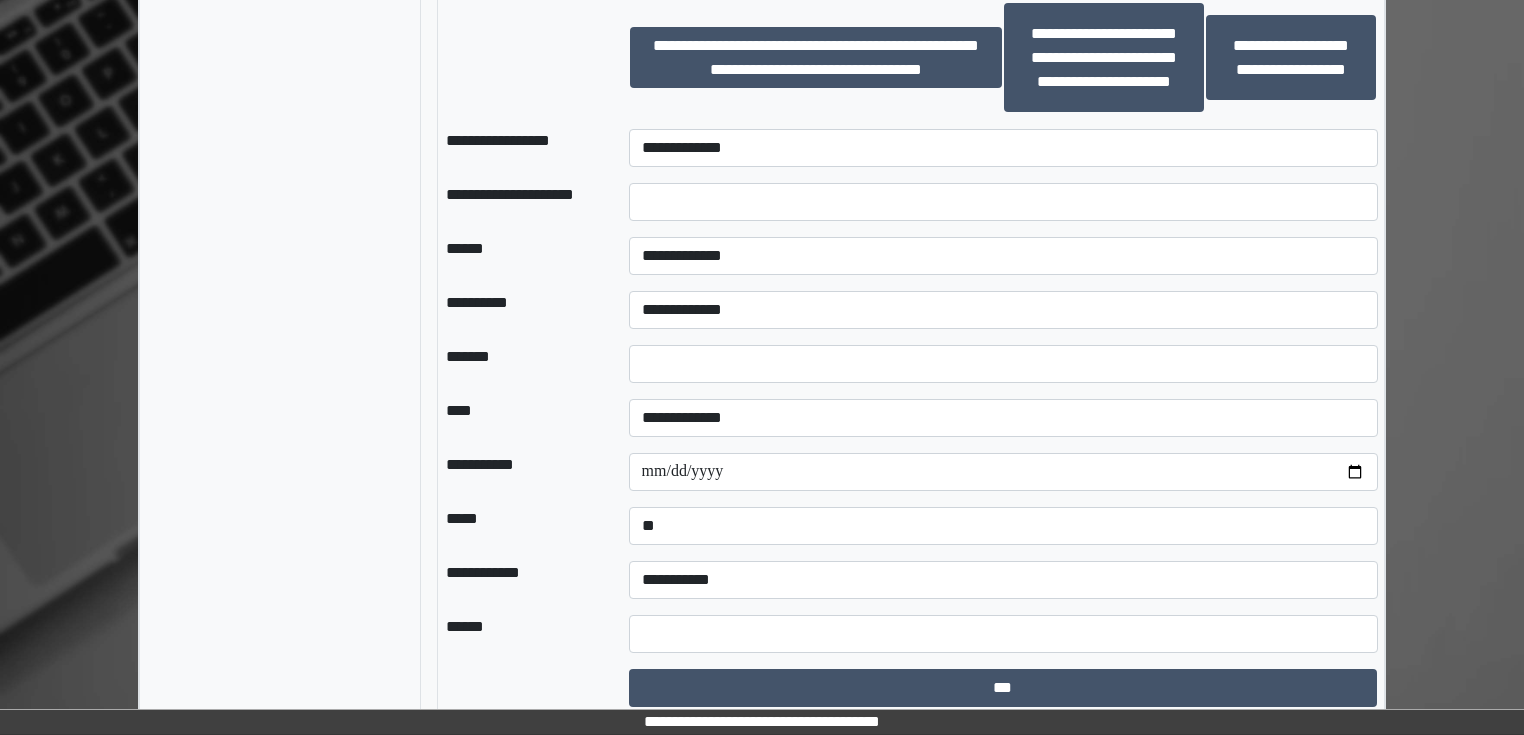 scroll, scrollTop: 2063, scrollLeft: 0, axis: vertical 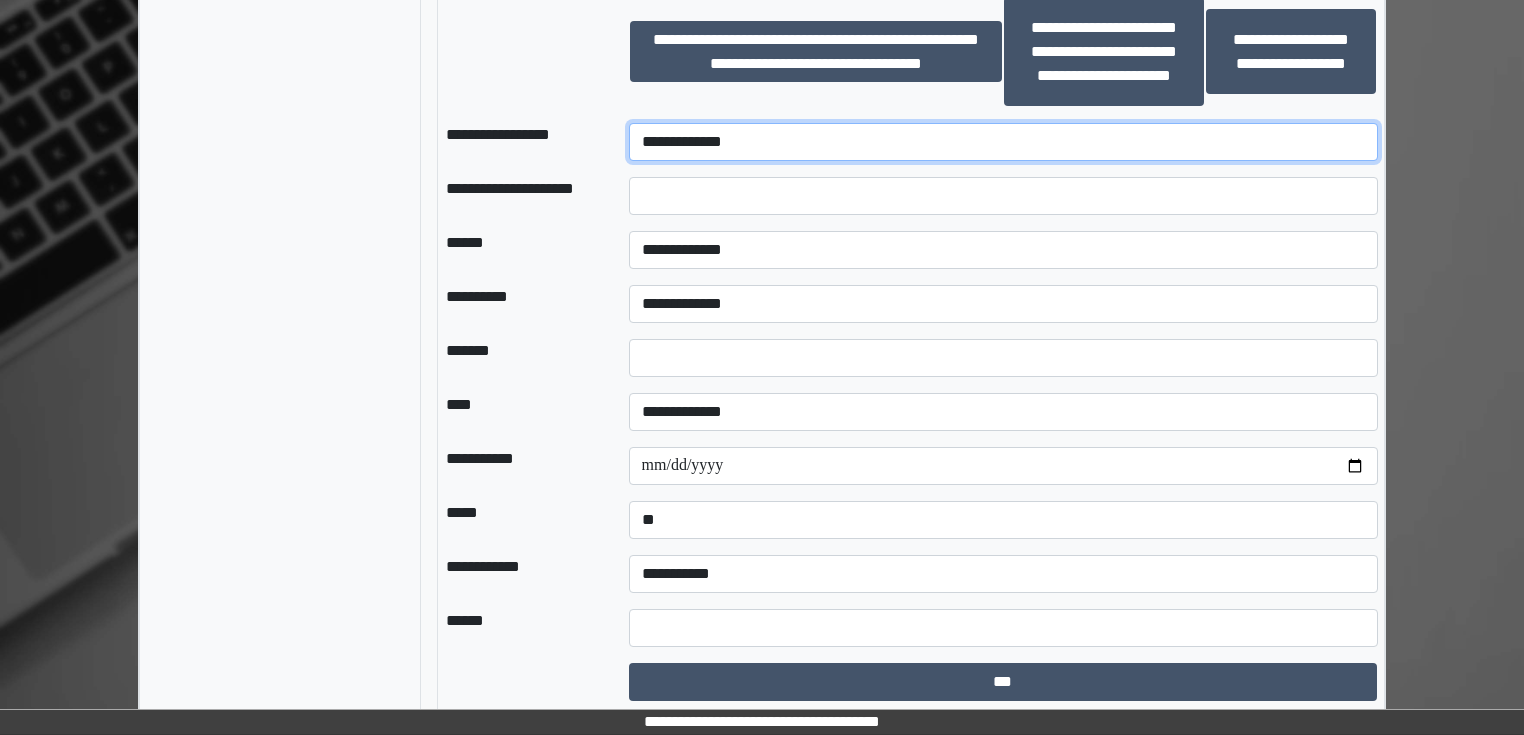 click on "**********" at bounding box center [1003, 142] 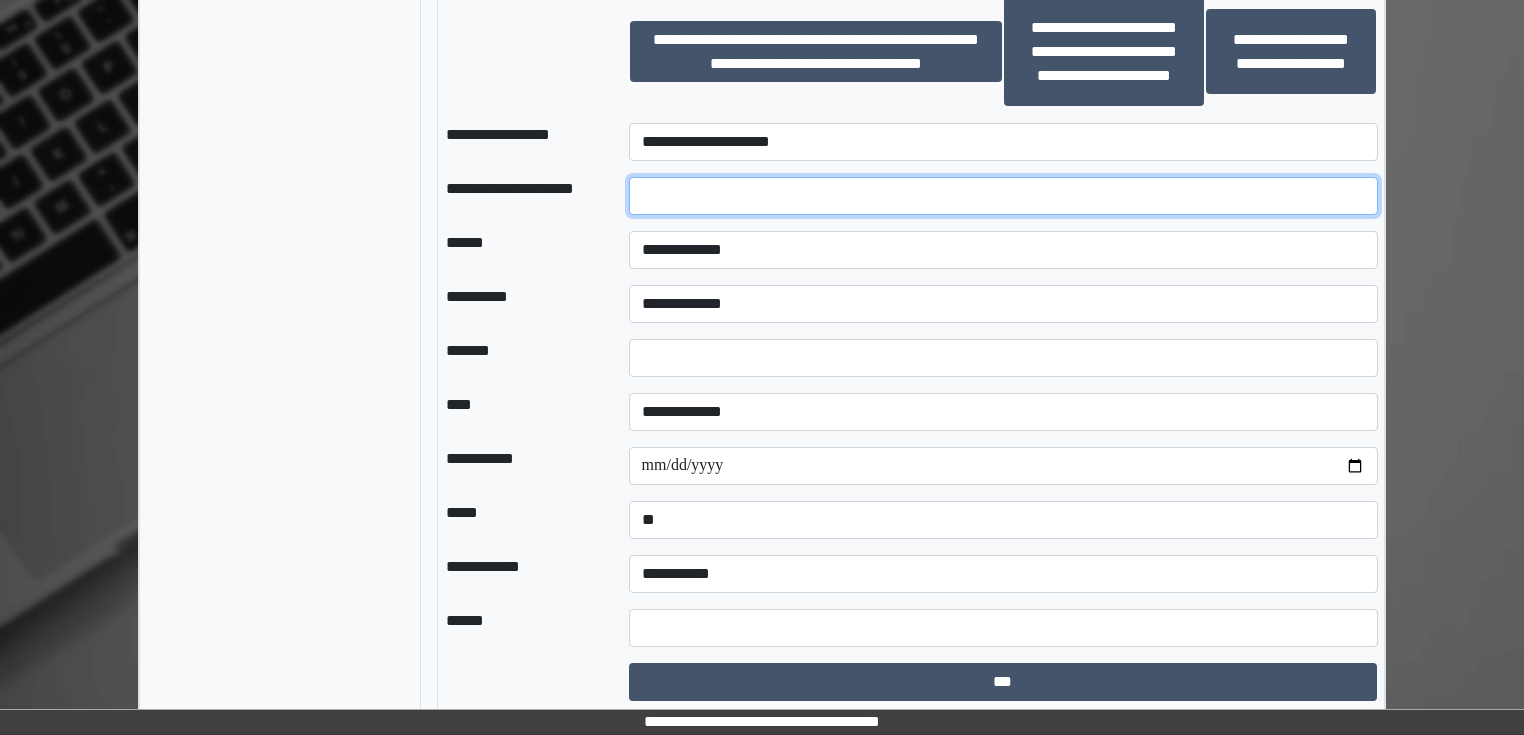 click at bounding box center [1003, 196] 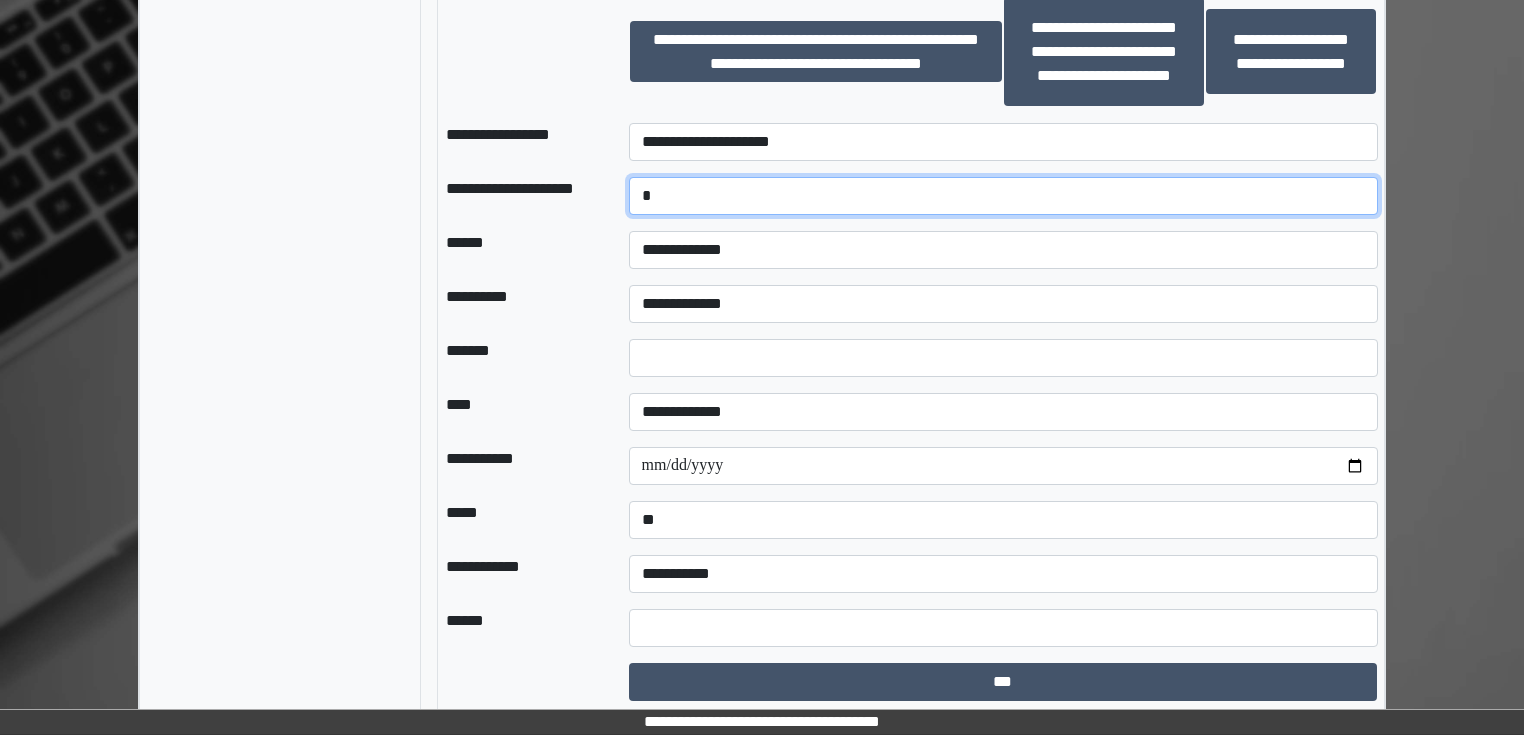 type on "*" 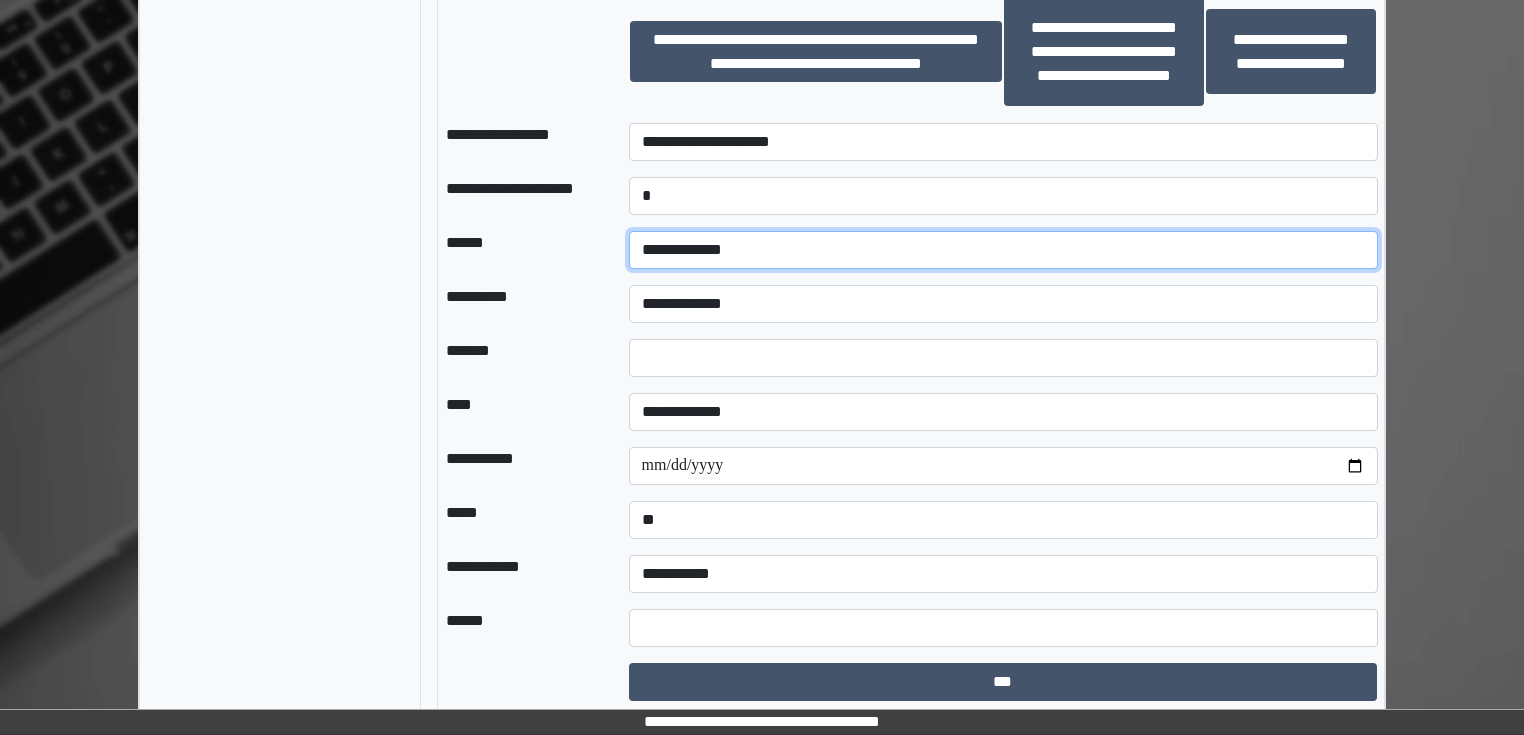 click on "**********" at bounding box center (1003, 250) 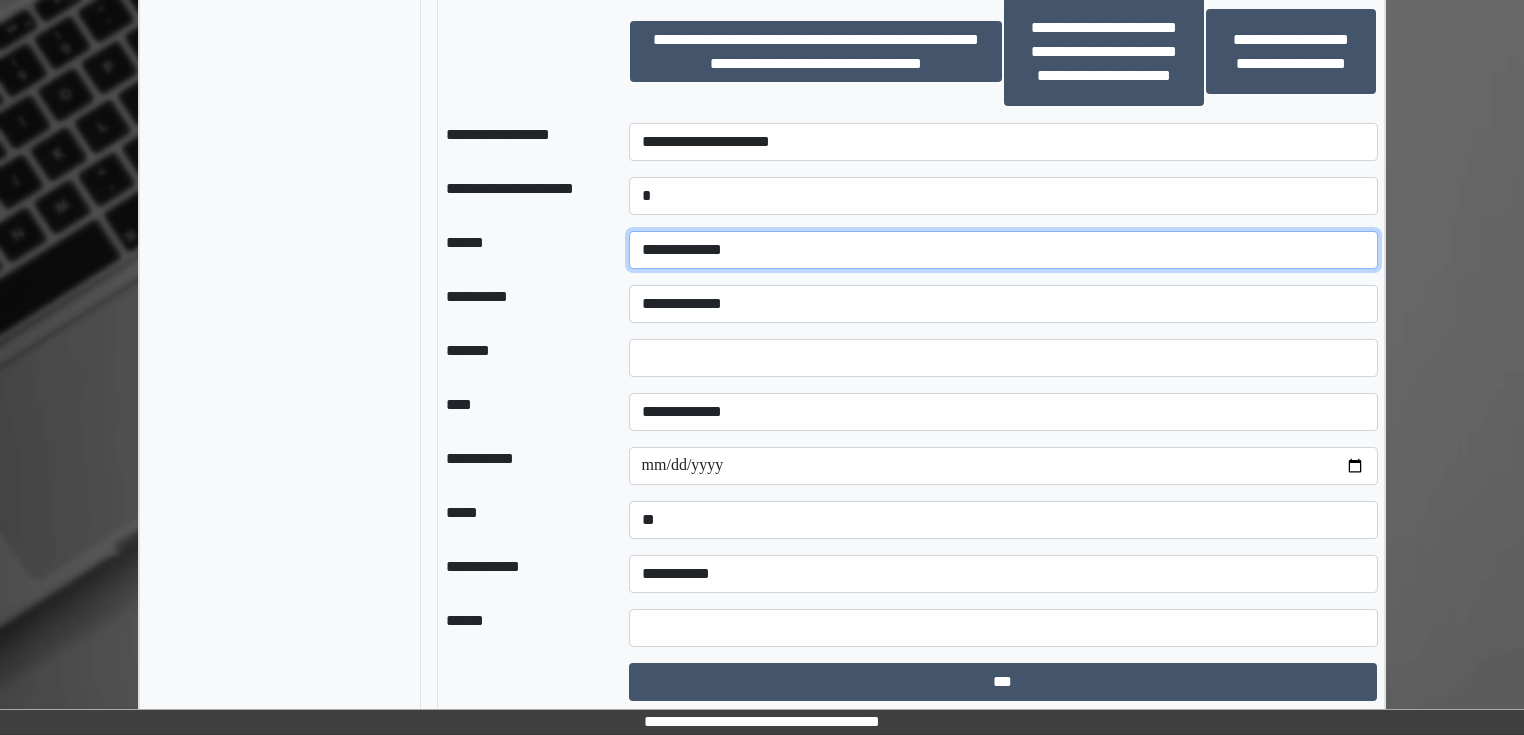 click on "**********" at bounding box center [1003, 250] 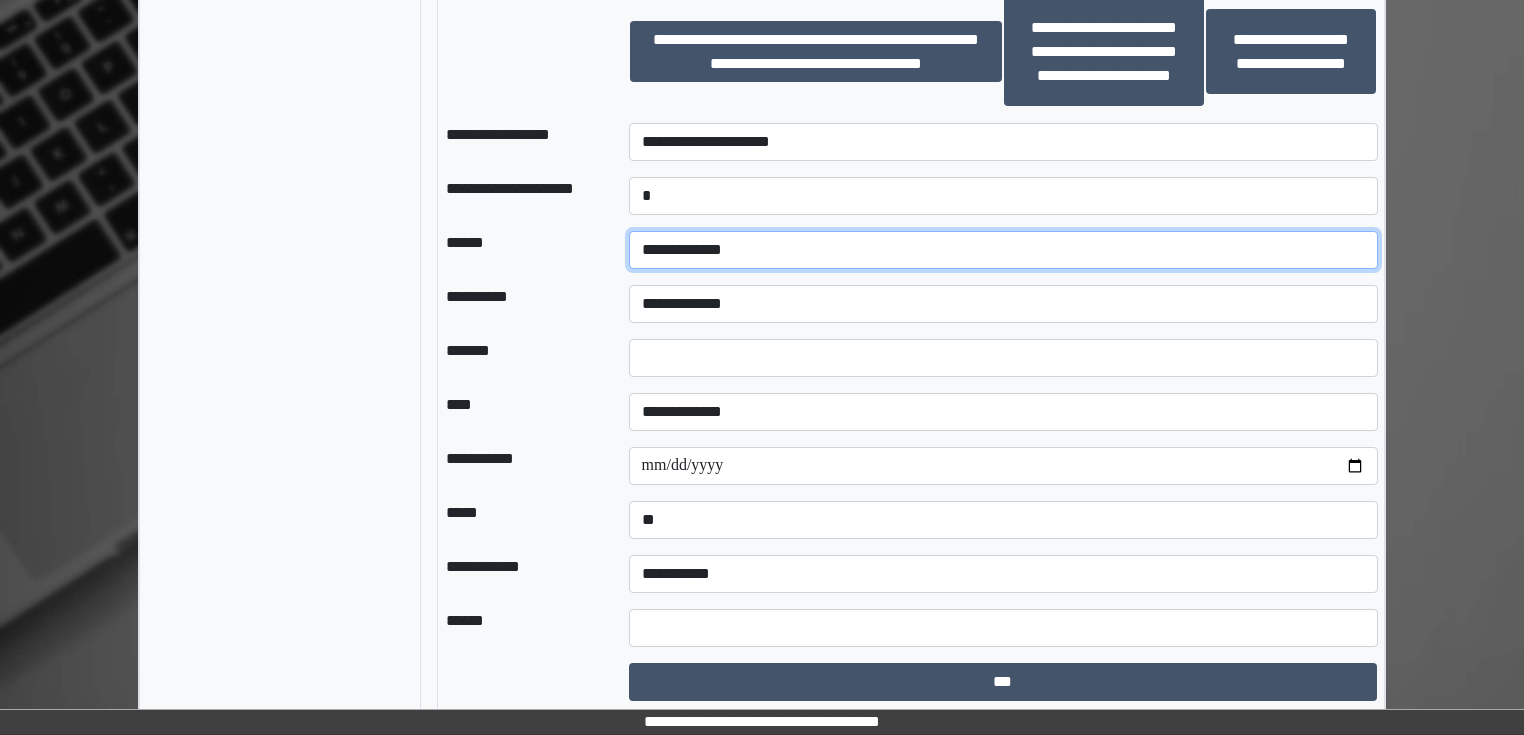 select on "*" 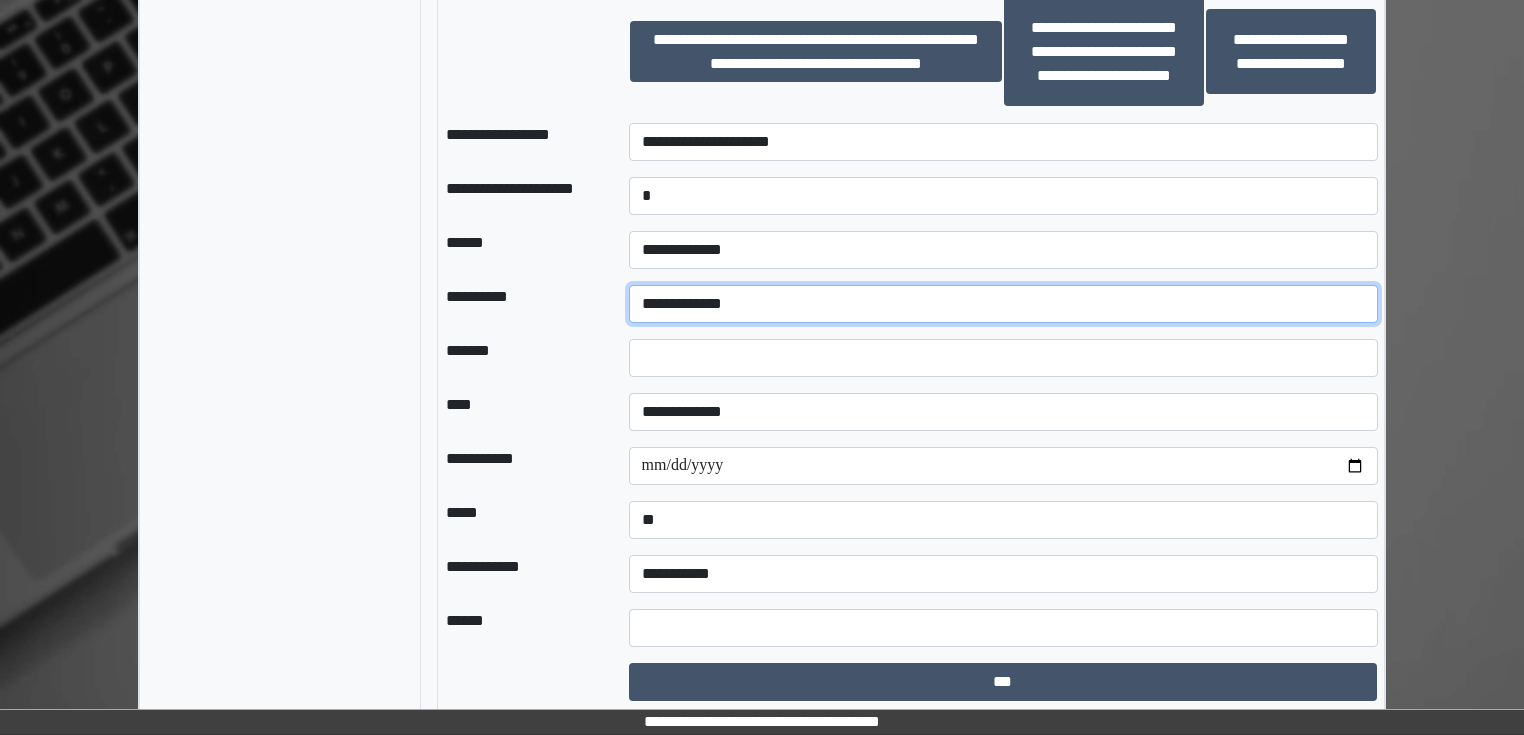 click on "**********" at bounding box center [1003, 304] 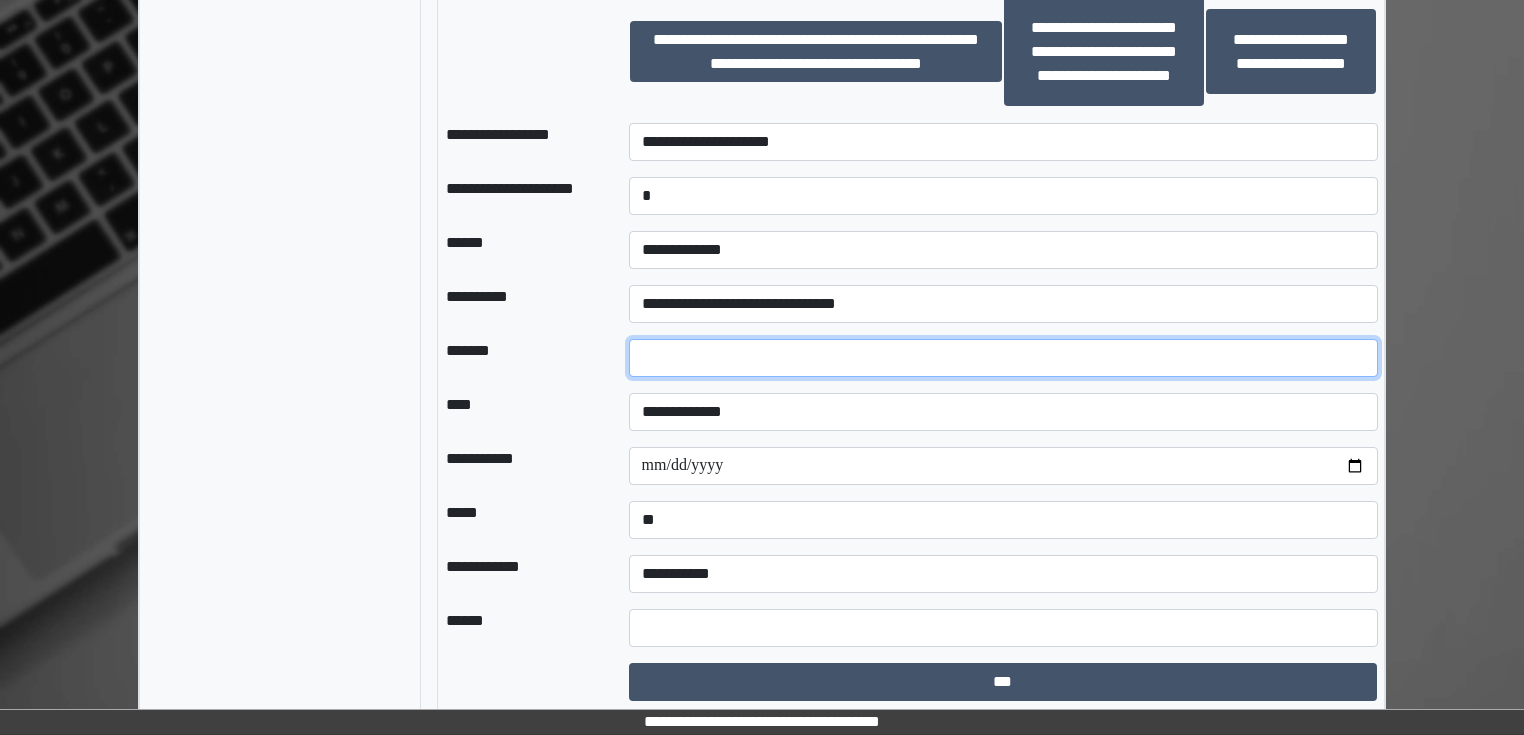 drag, startPoint x: 688, startPoint y: 364, endPoint x: 488, endPoint y: 362, distance: 200.01 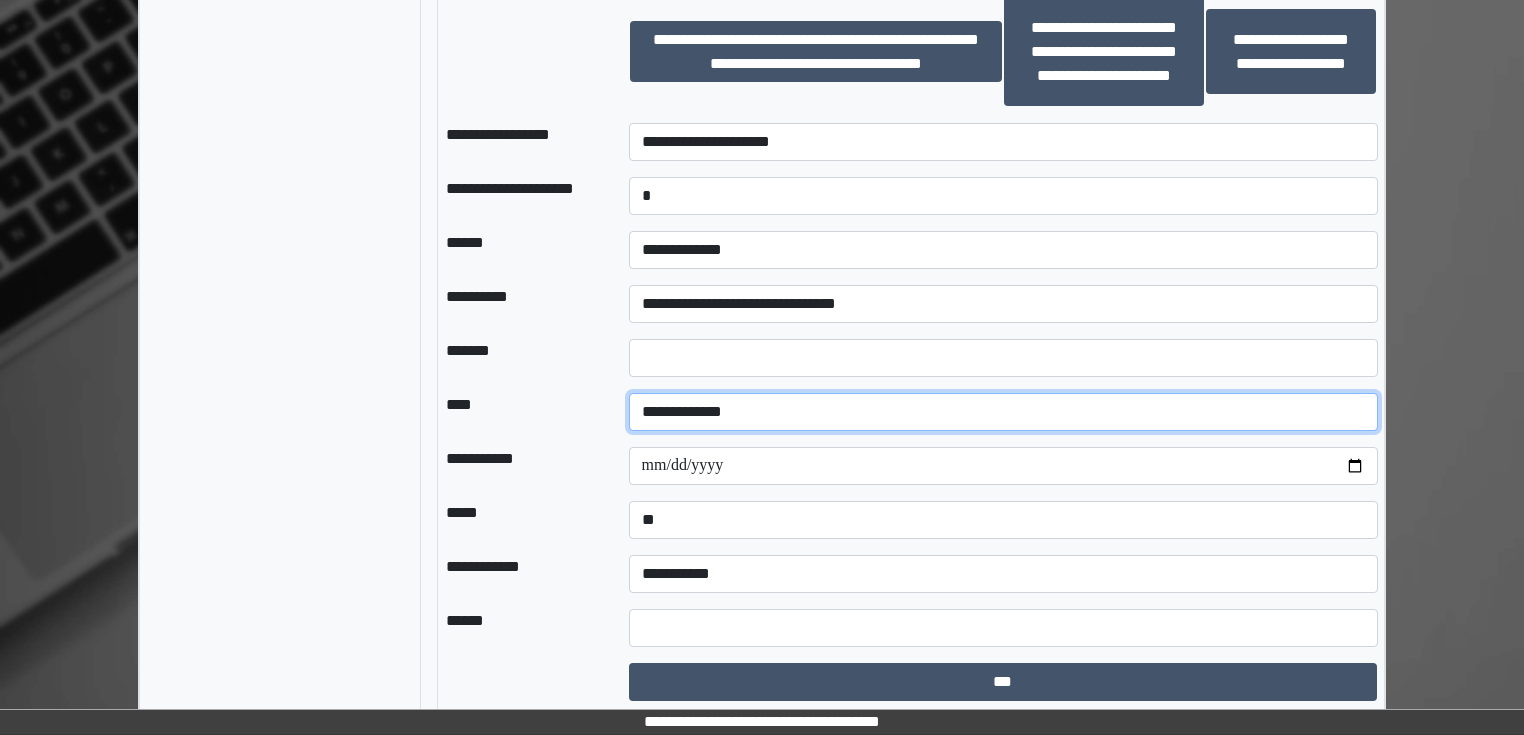 click on "**********" at bounding box center [1003, 412] 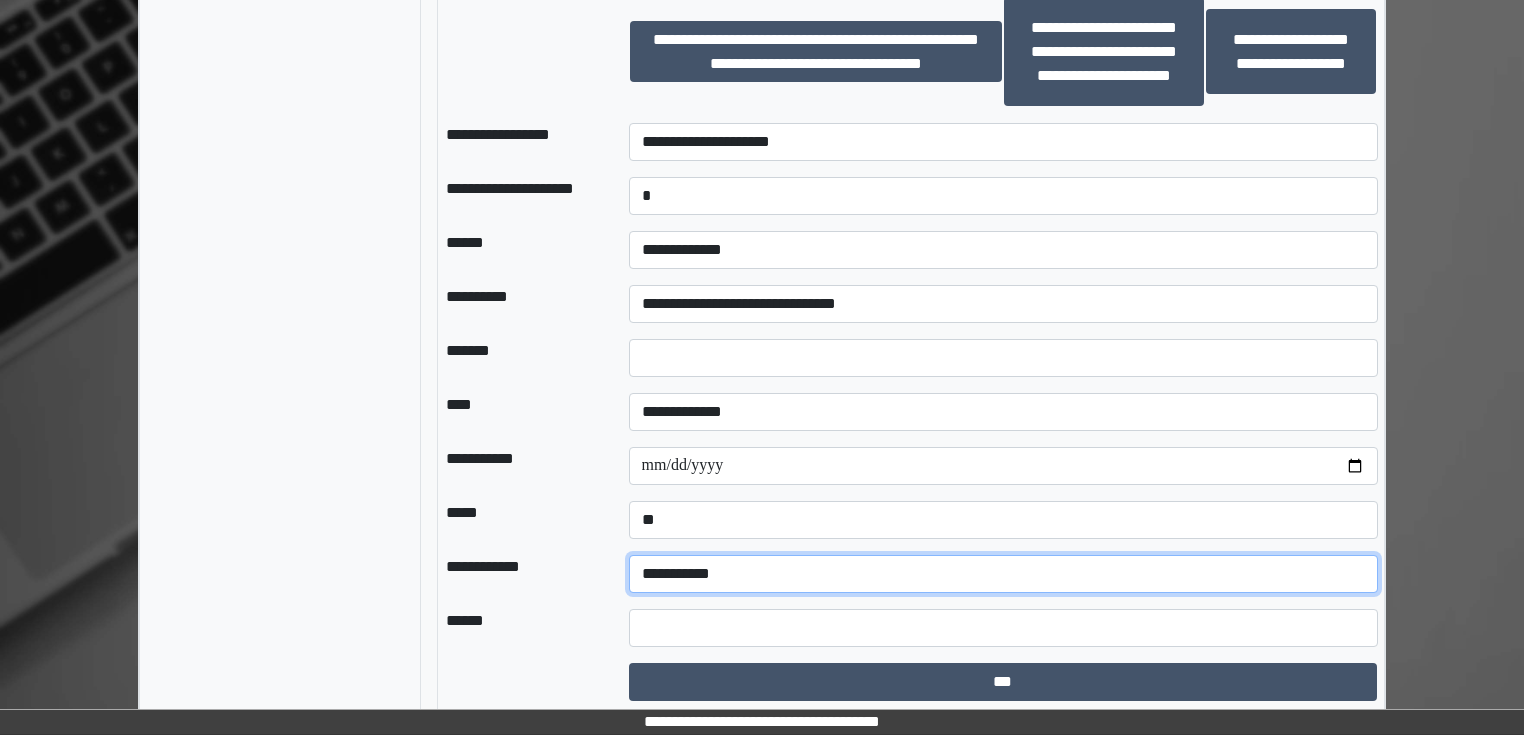 drag, startPoint x: 706, startPoint y: 565, endPoint x: 705, endPoint y: 583, distance: 18.027756 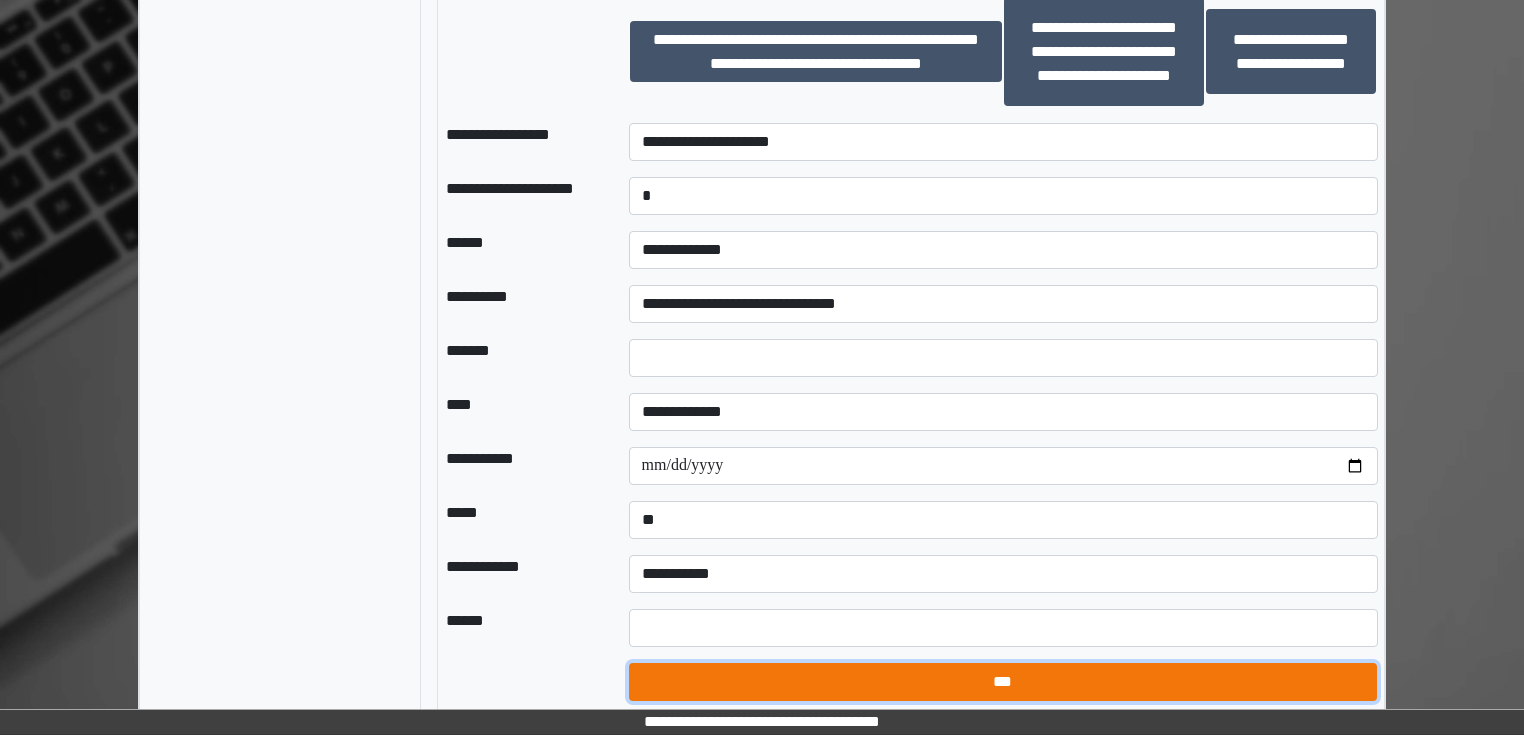 click on "***" at bounding box center [1003, 682] 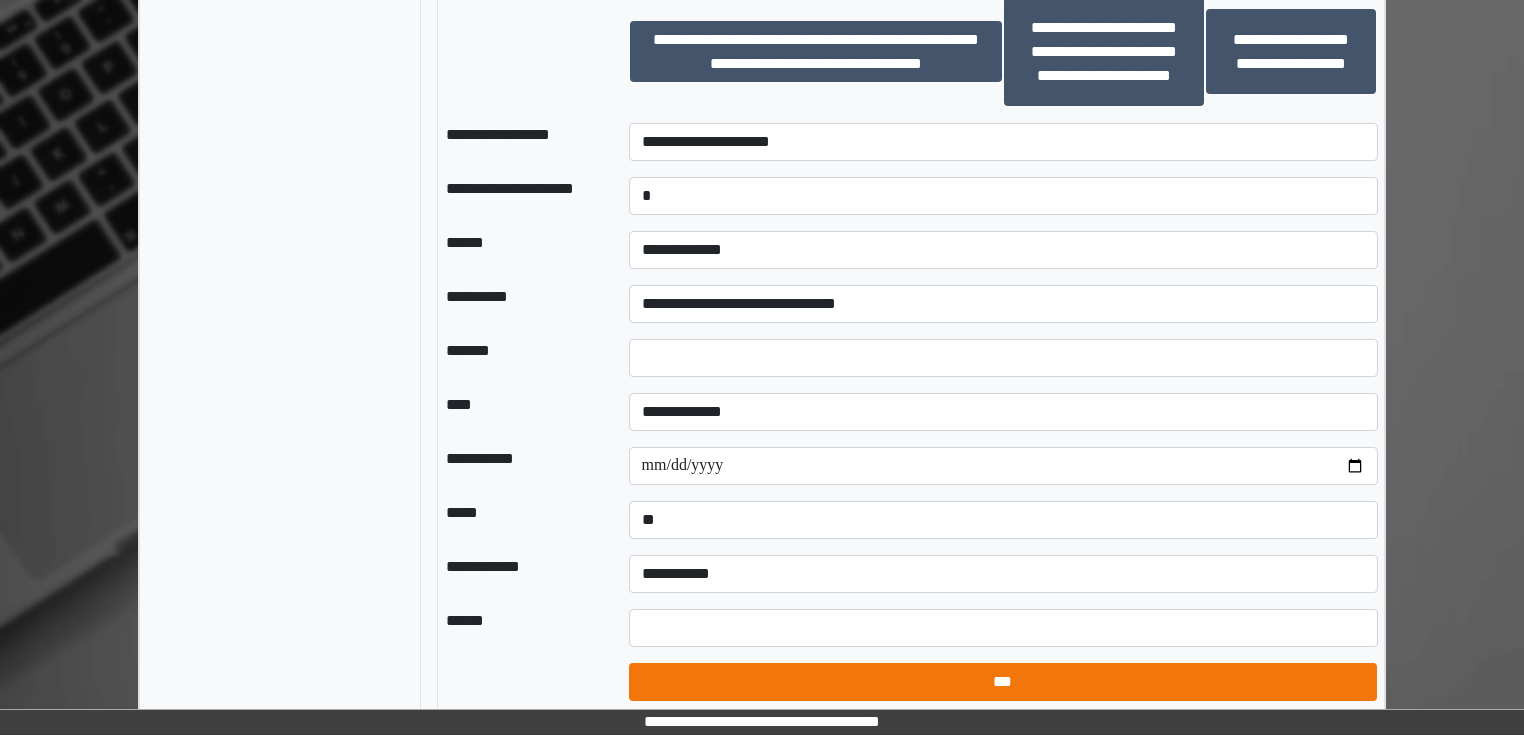 select on "*" 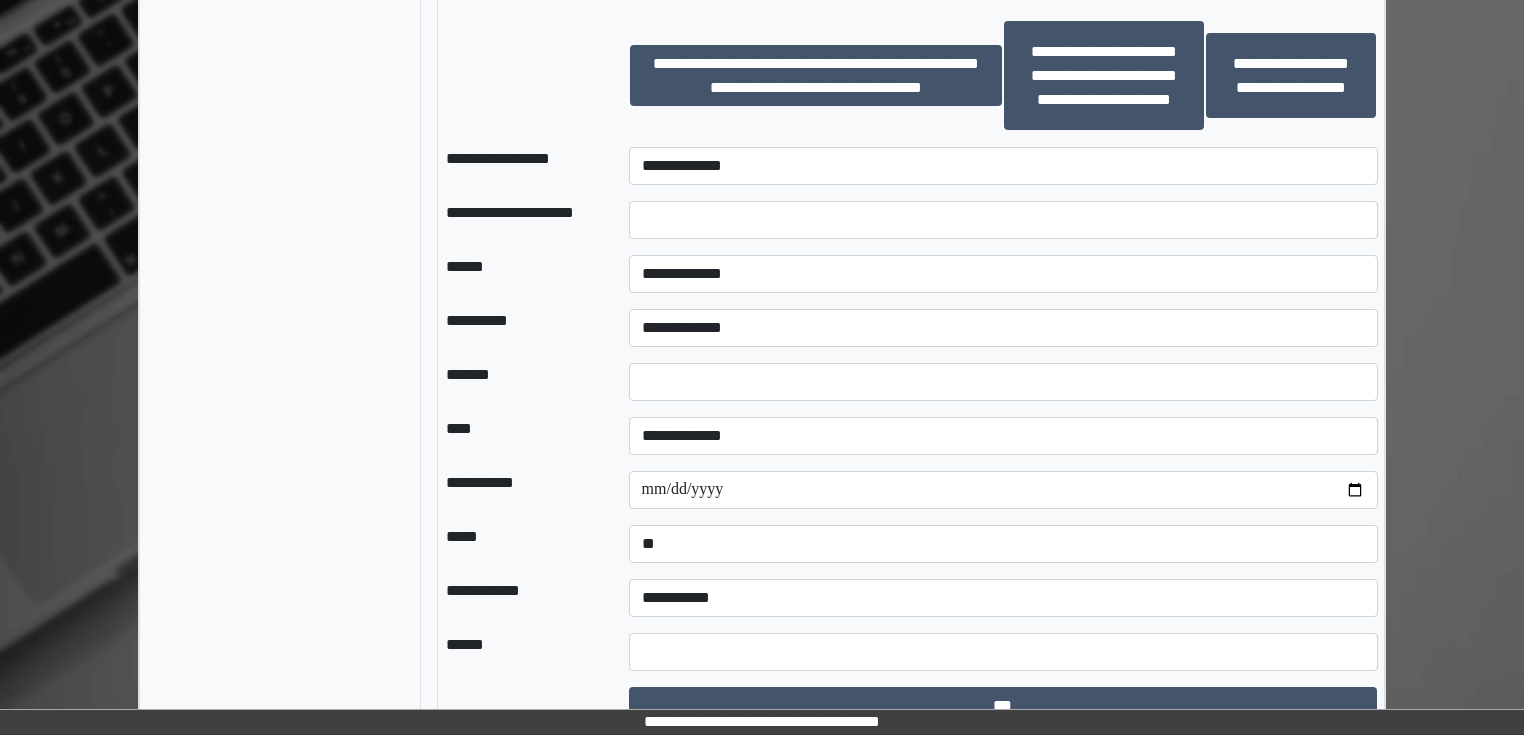 scroll, scrollTop: 2063, scrollLeft: 0, axis: vertical 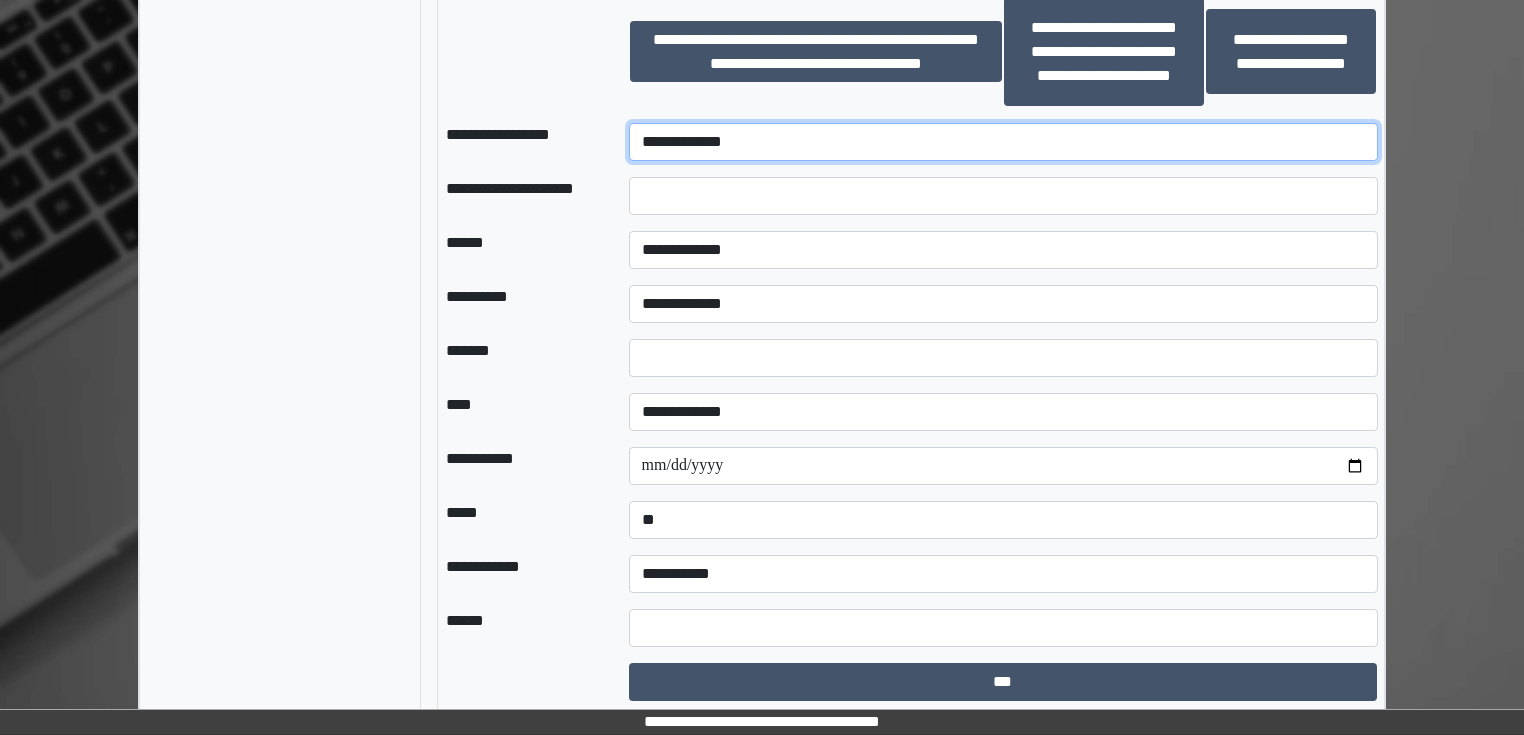 click on "**********" at bounding box center [1003, 142] 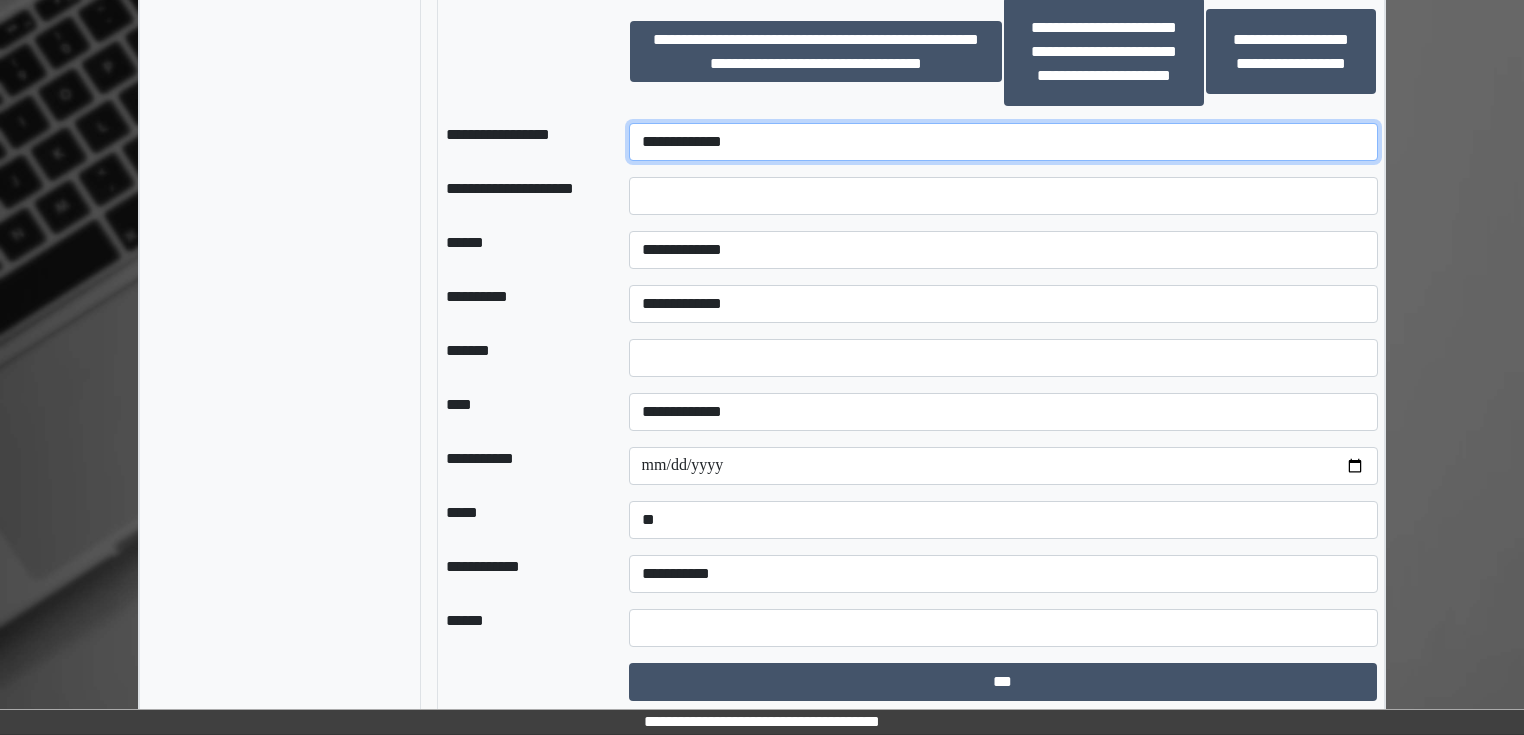 select on "*********" 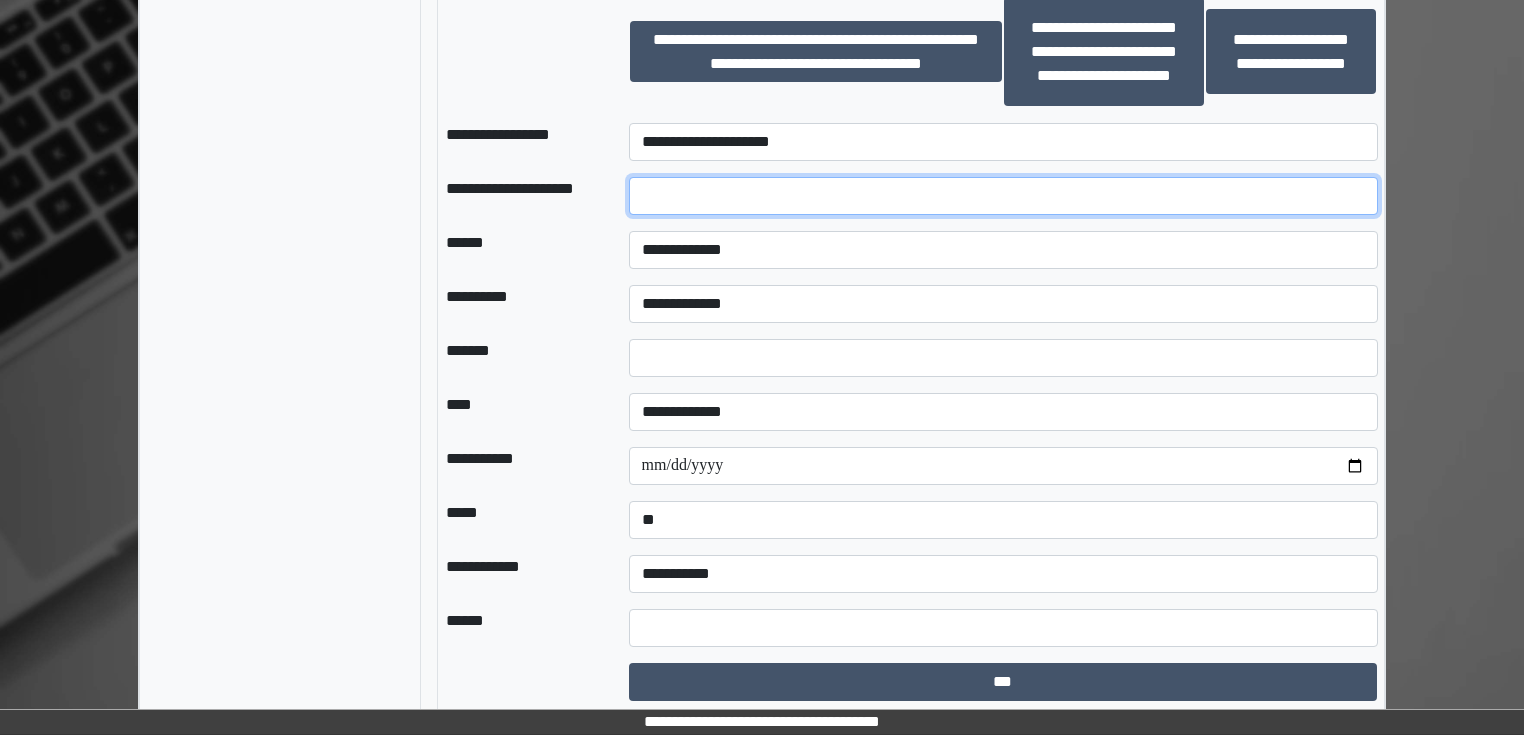 drag, startPoint x: 724, startPoint y: 191, endPoint x: 711, endPoint y: 200, distance: 15.811388 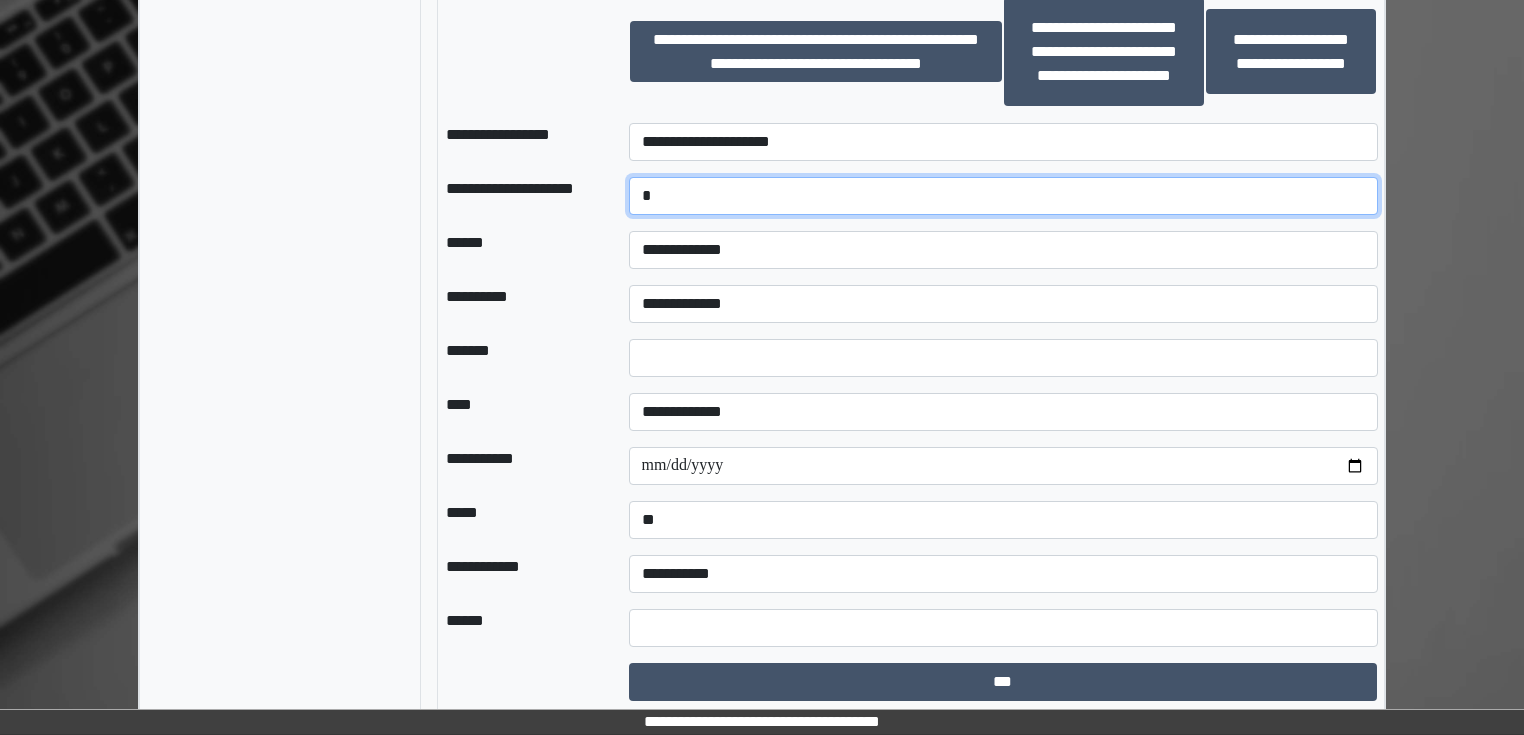 type on "*" 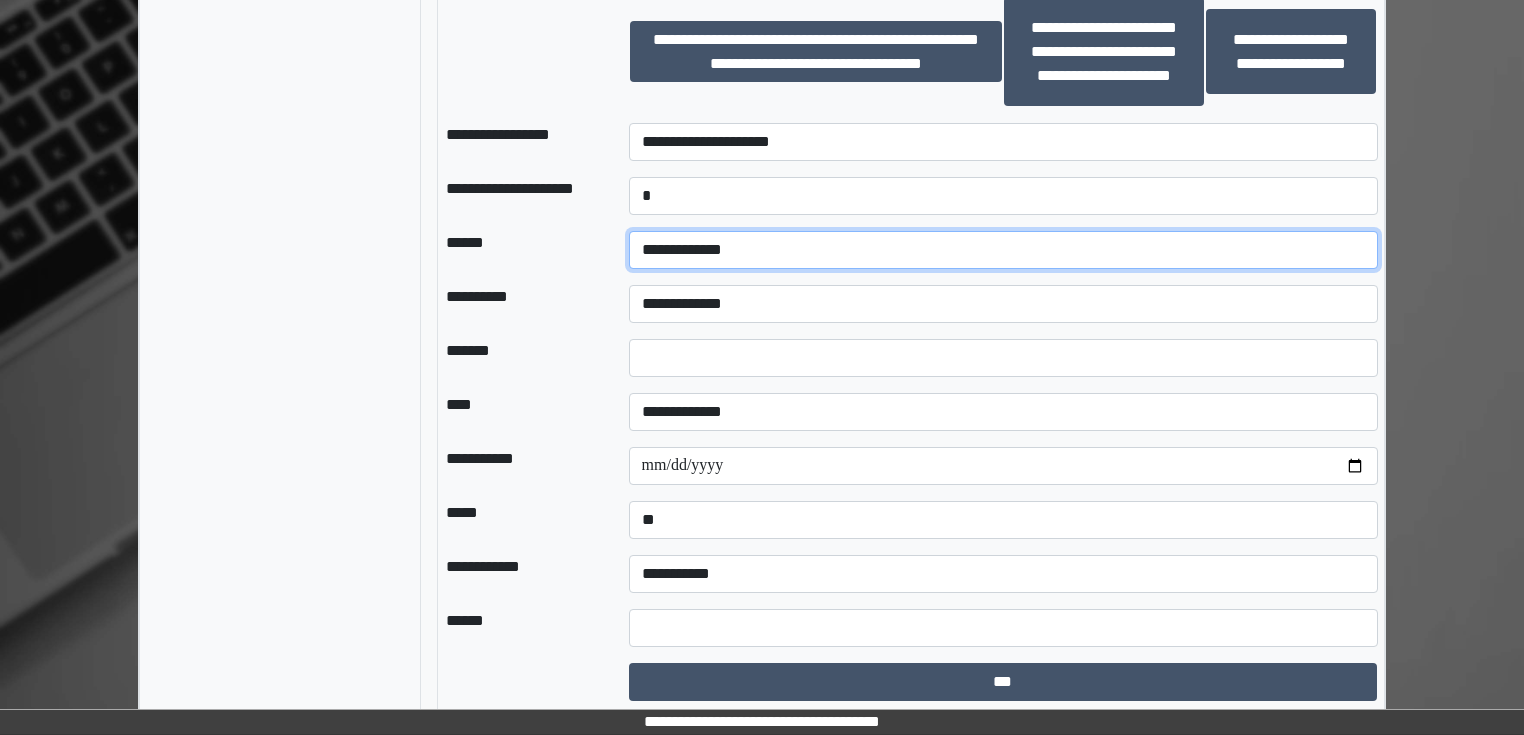 click on "**********" at bounding box center (1003, 250) 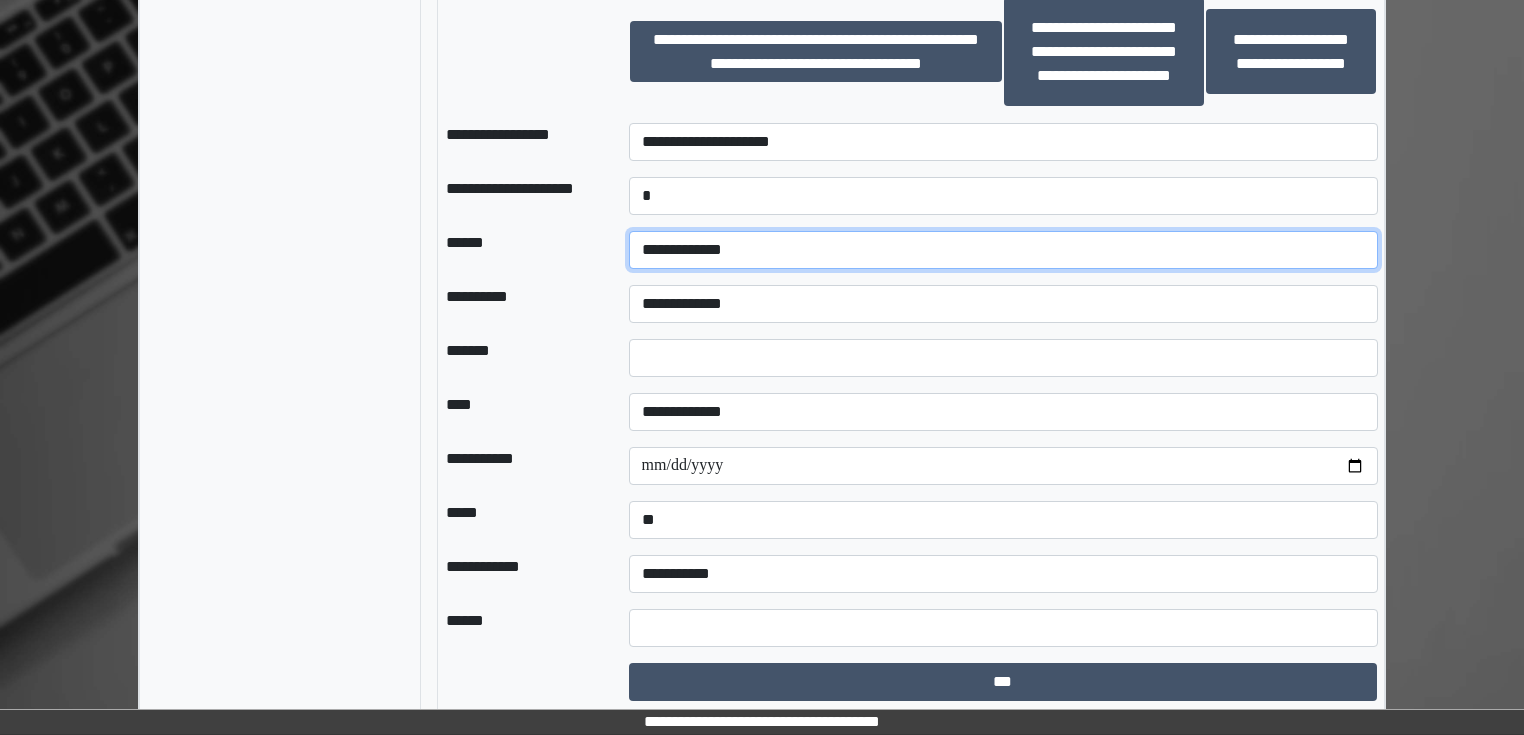 select on "*" 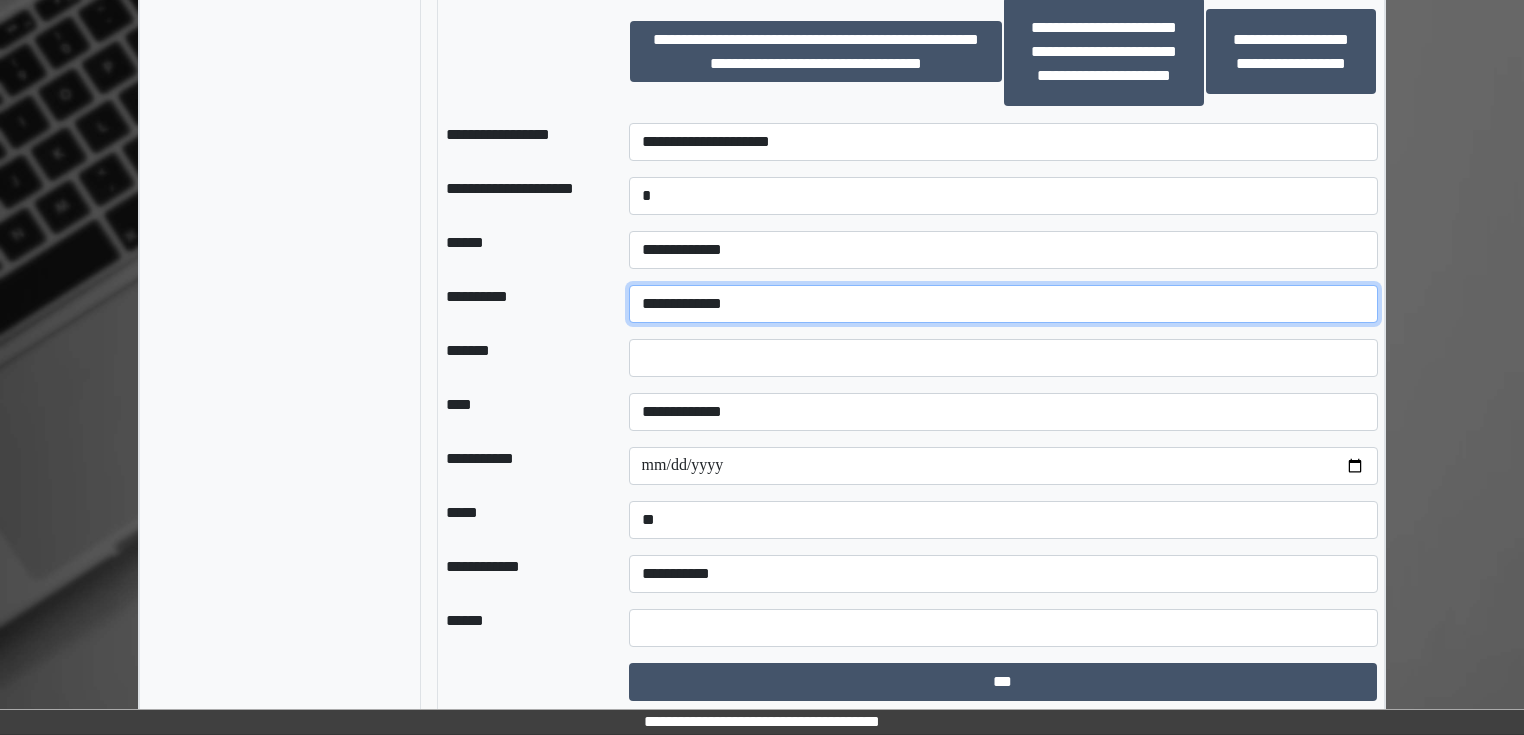 click on "**********" at bounding box center (1003, 304) 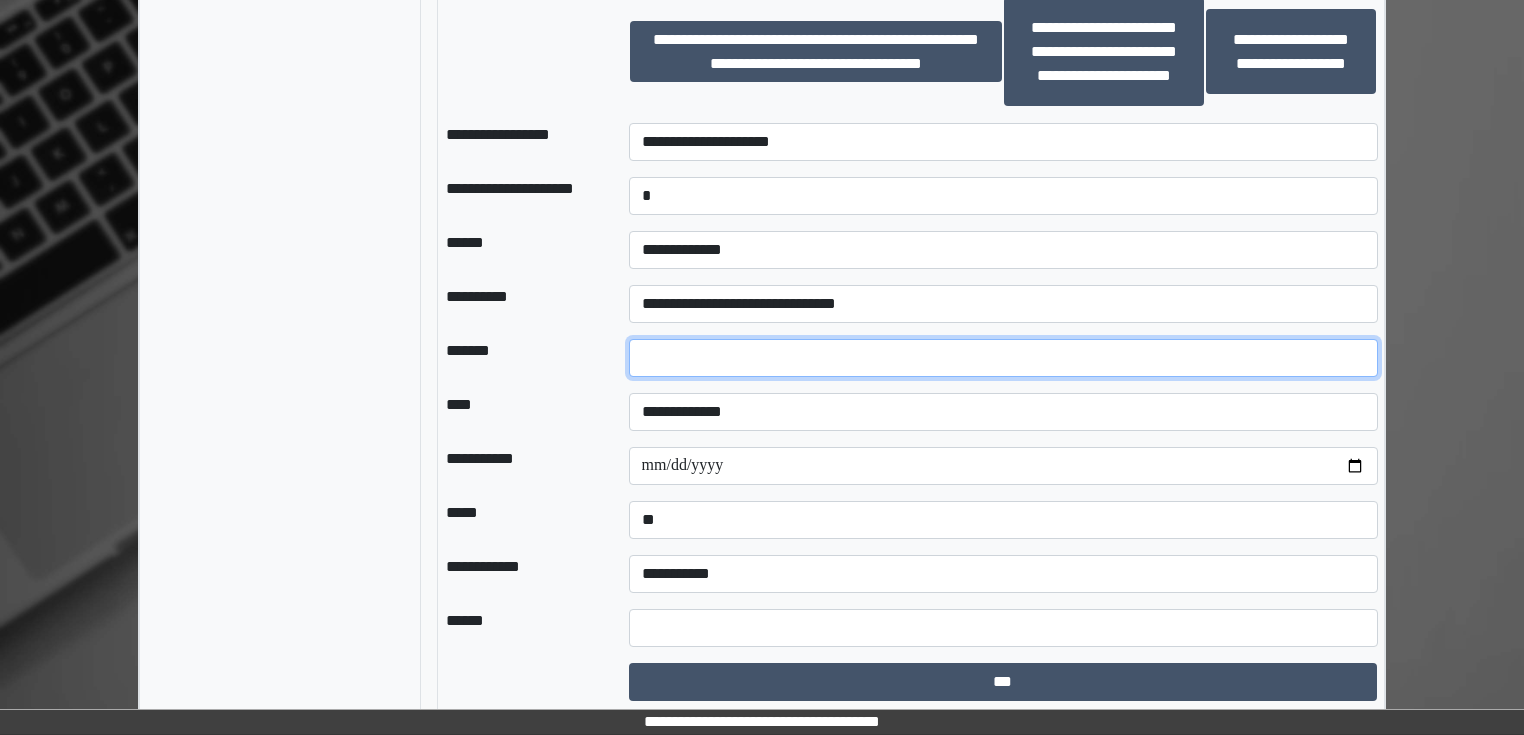drag, startPoint x: 671, startPoint y: 360, endPoint x: 551, endPoint y: 372, distance: 120.59851 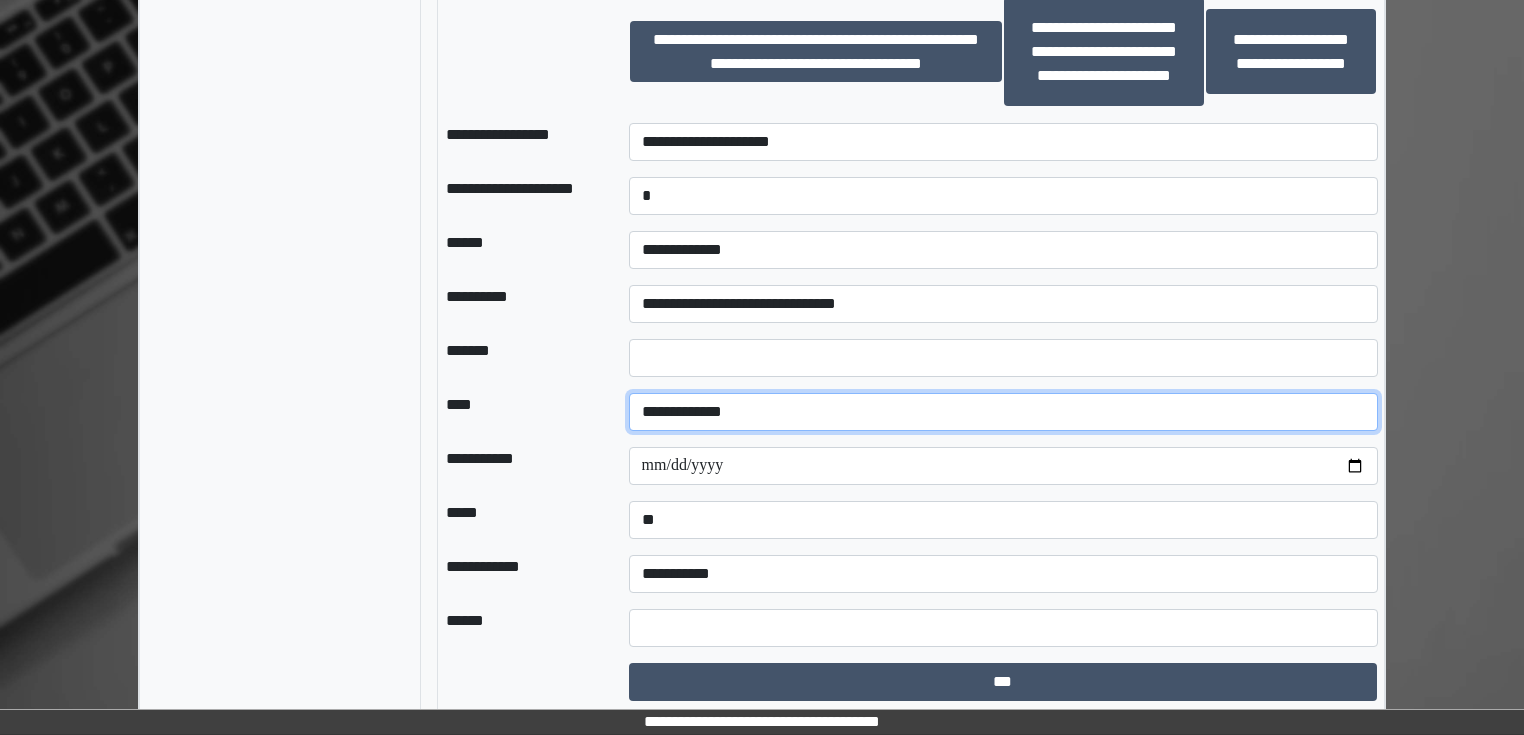 drag, startPoint x: 696, startPoint y: 406, endPoint x: 689, endPoint y: 422, distance: 17.464249 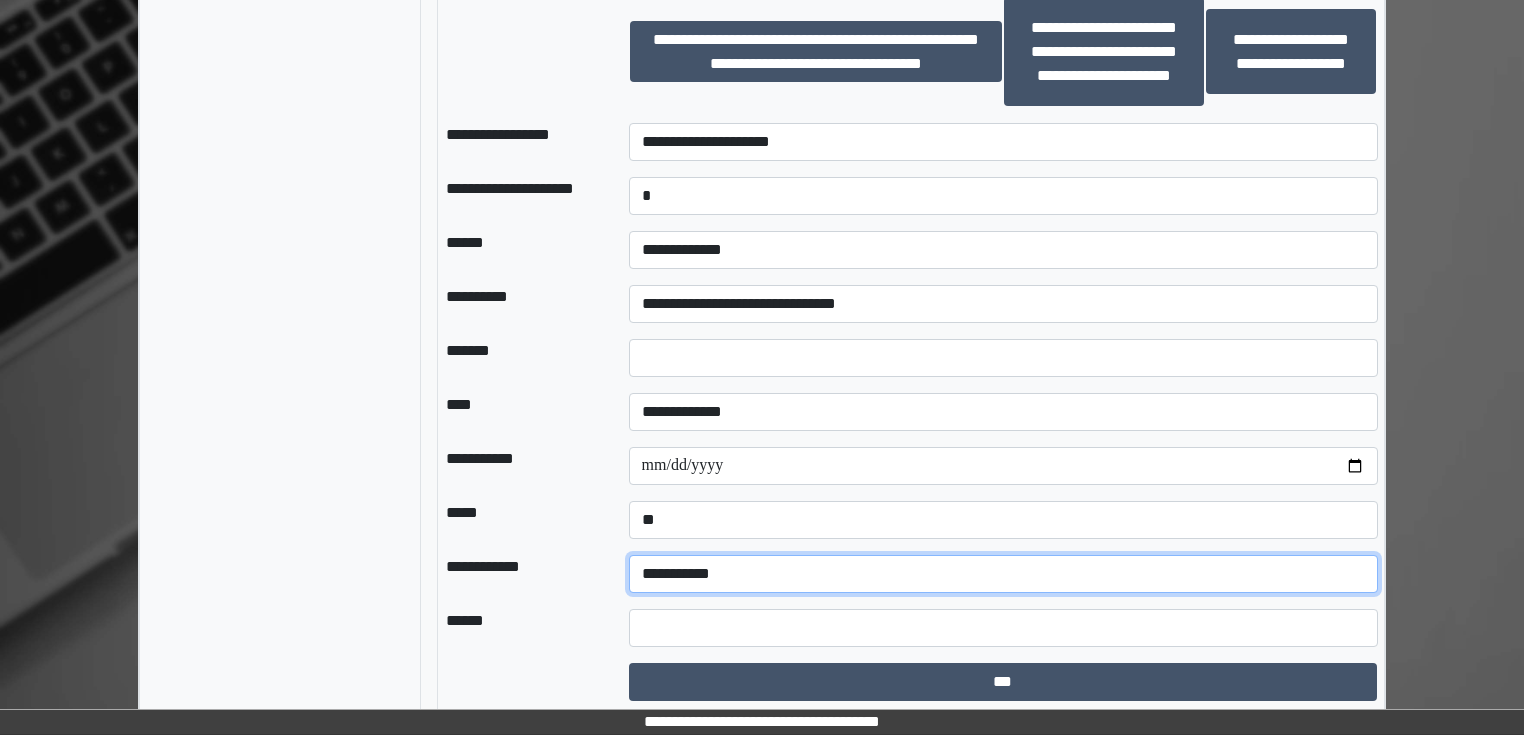 click on "**********" at bounding box center [1003, 574] 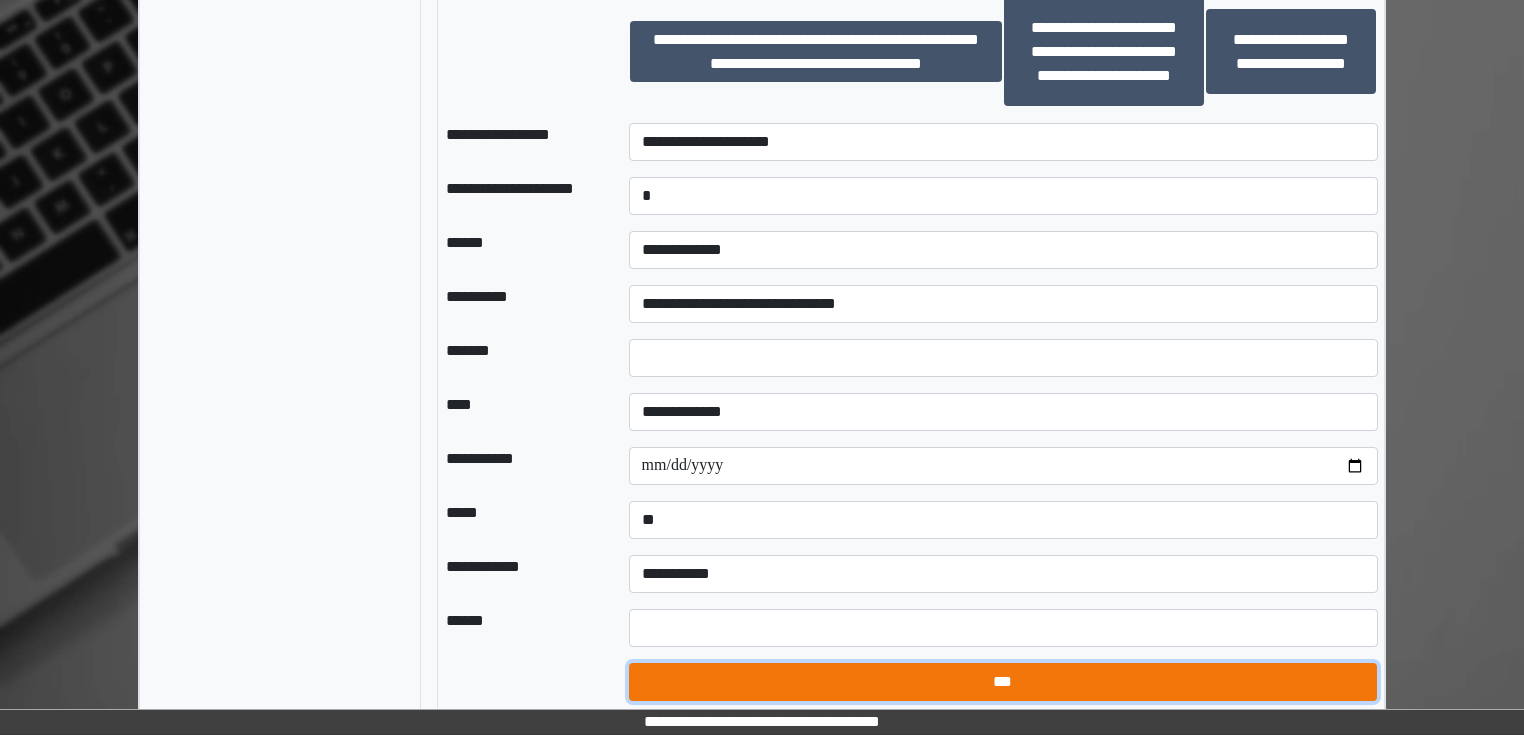 click on "***" at bounding box center (1003, 682) 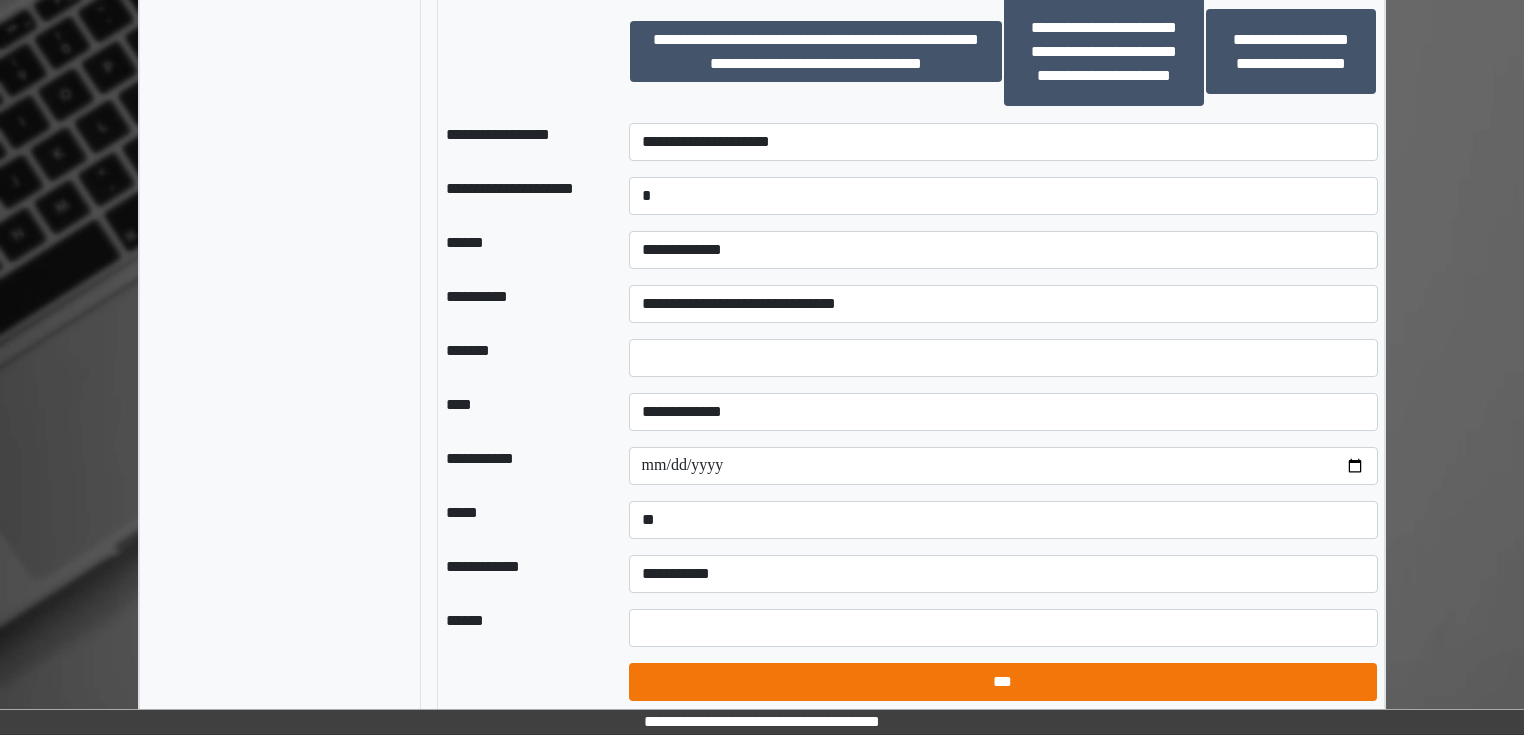 select on "*" 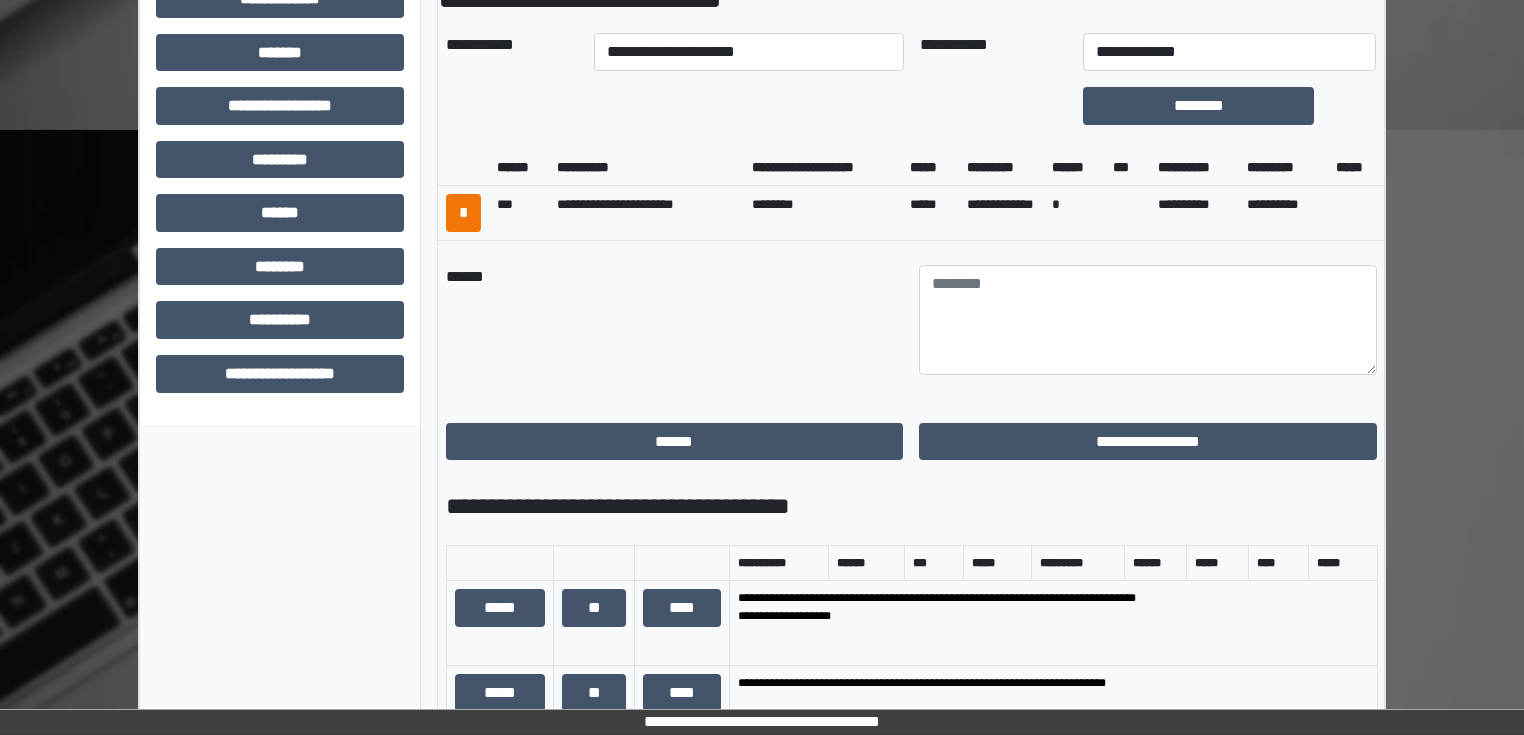 scroll, scrollTop: 623, scrollLeft: 0, axis: vertical 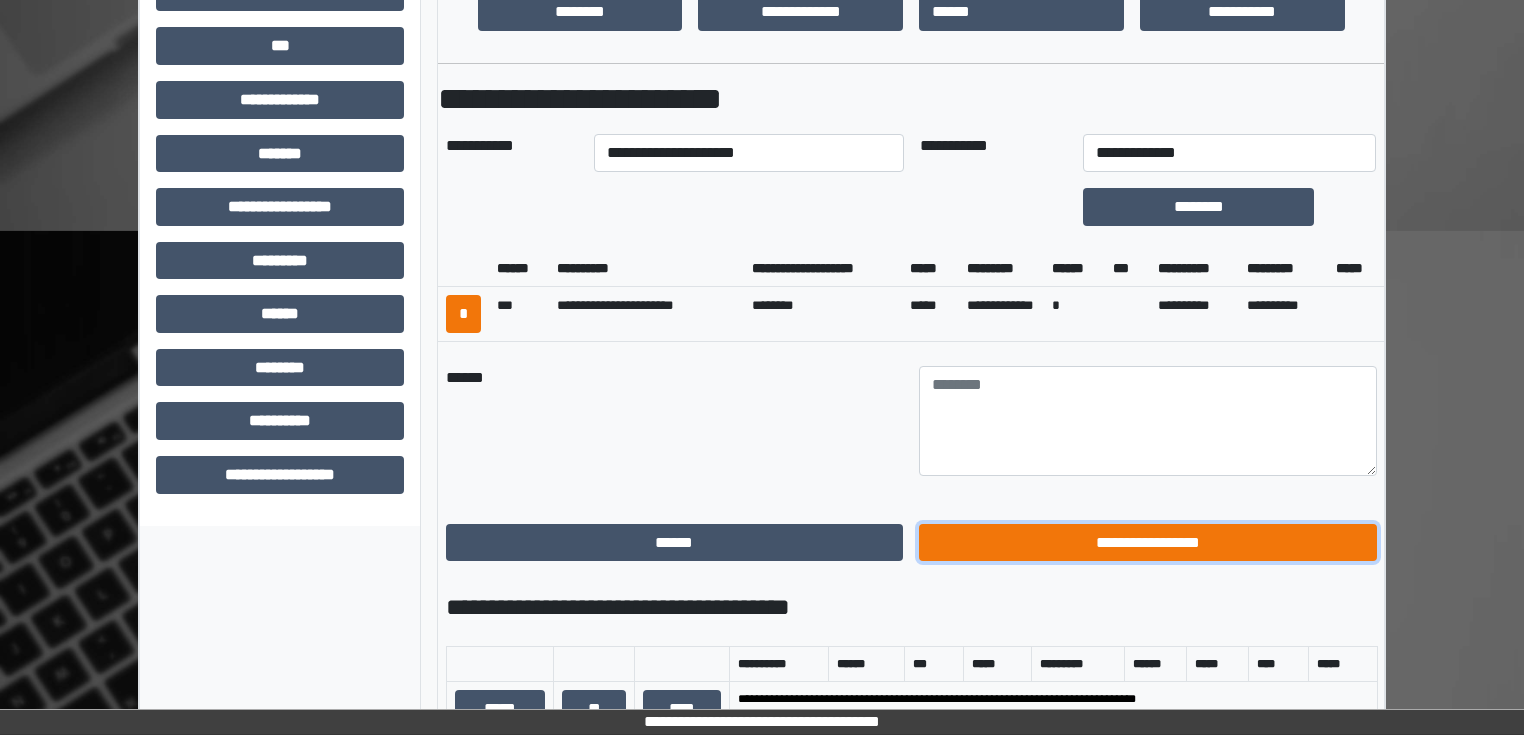 click on "**********" at bounding box center [1148, 543] 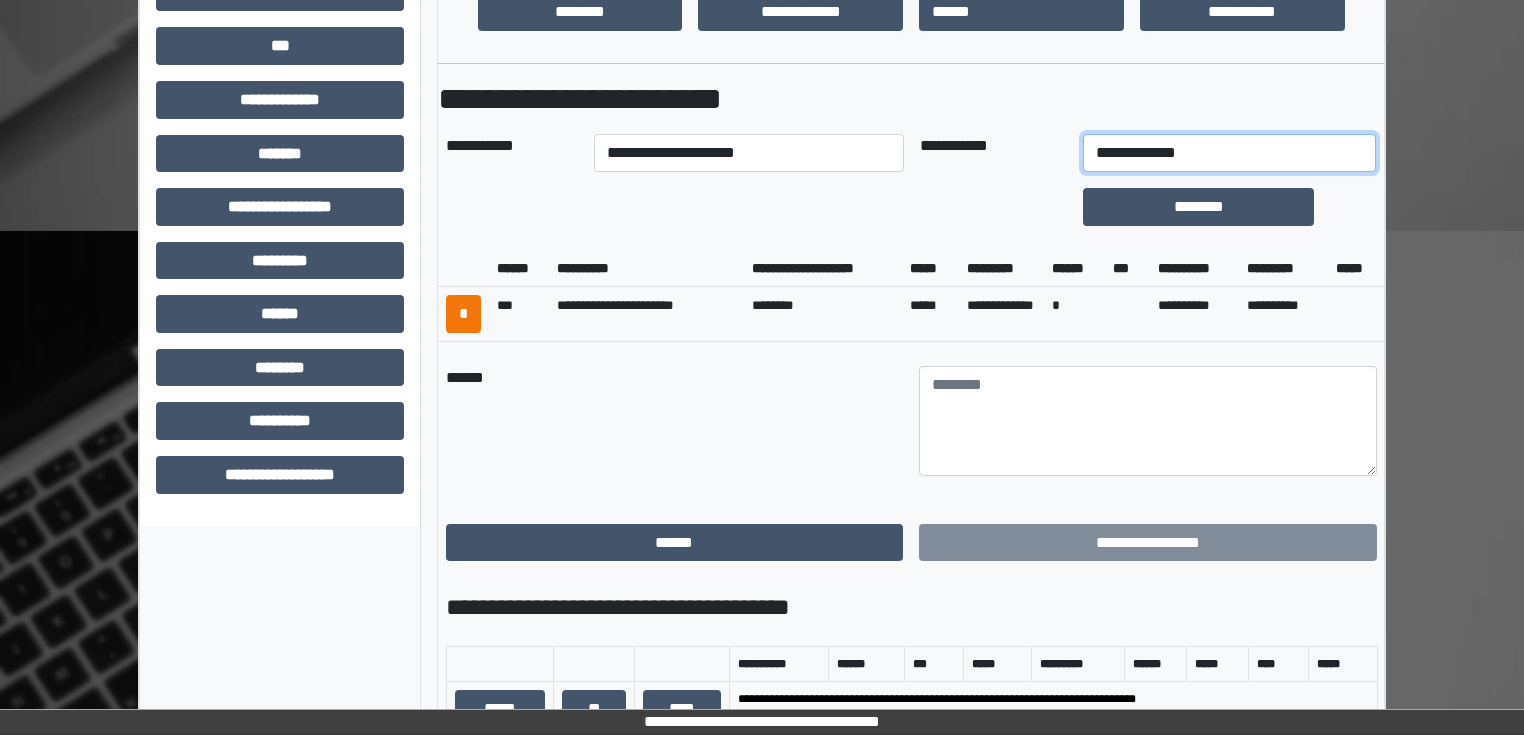 click on "**********" at bounding box center [1229, 153] 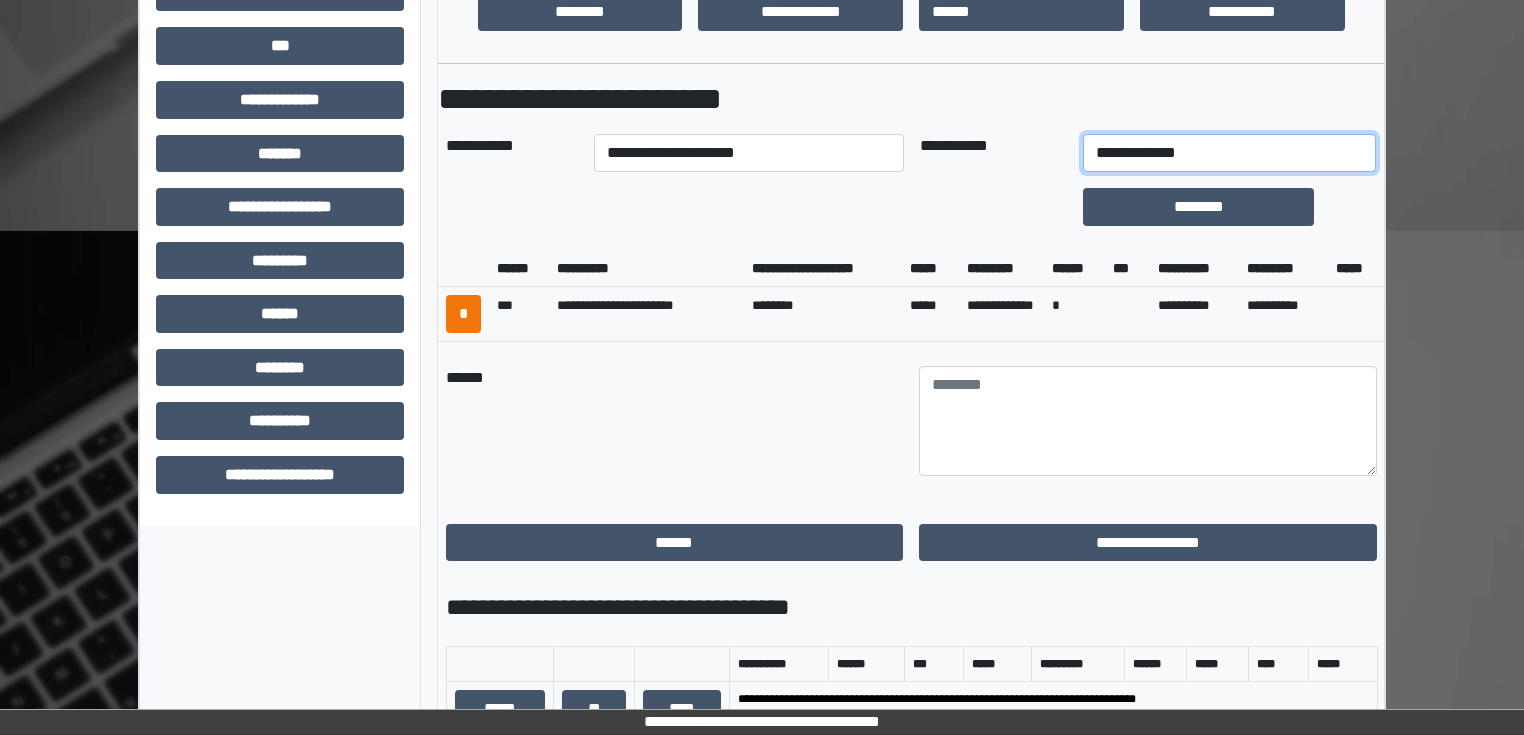 click on "**********" at bounding box center [1229, 153] 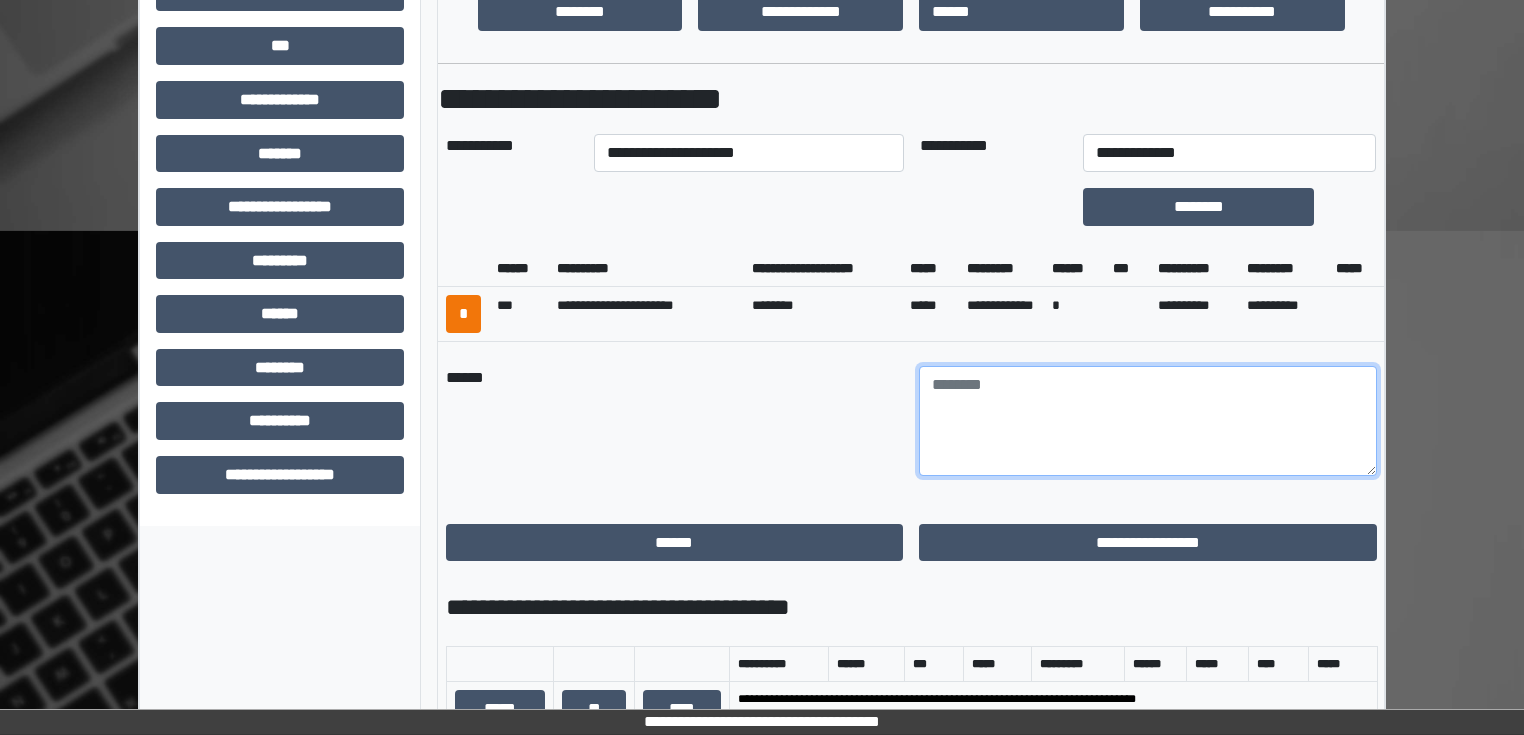 click at bounding box center (1148, 421) 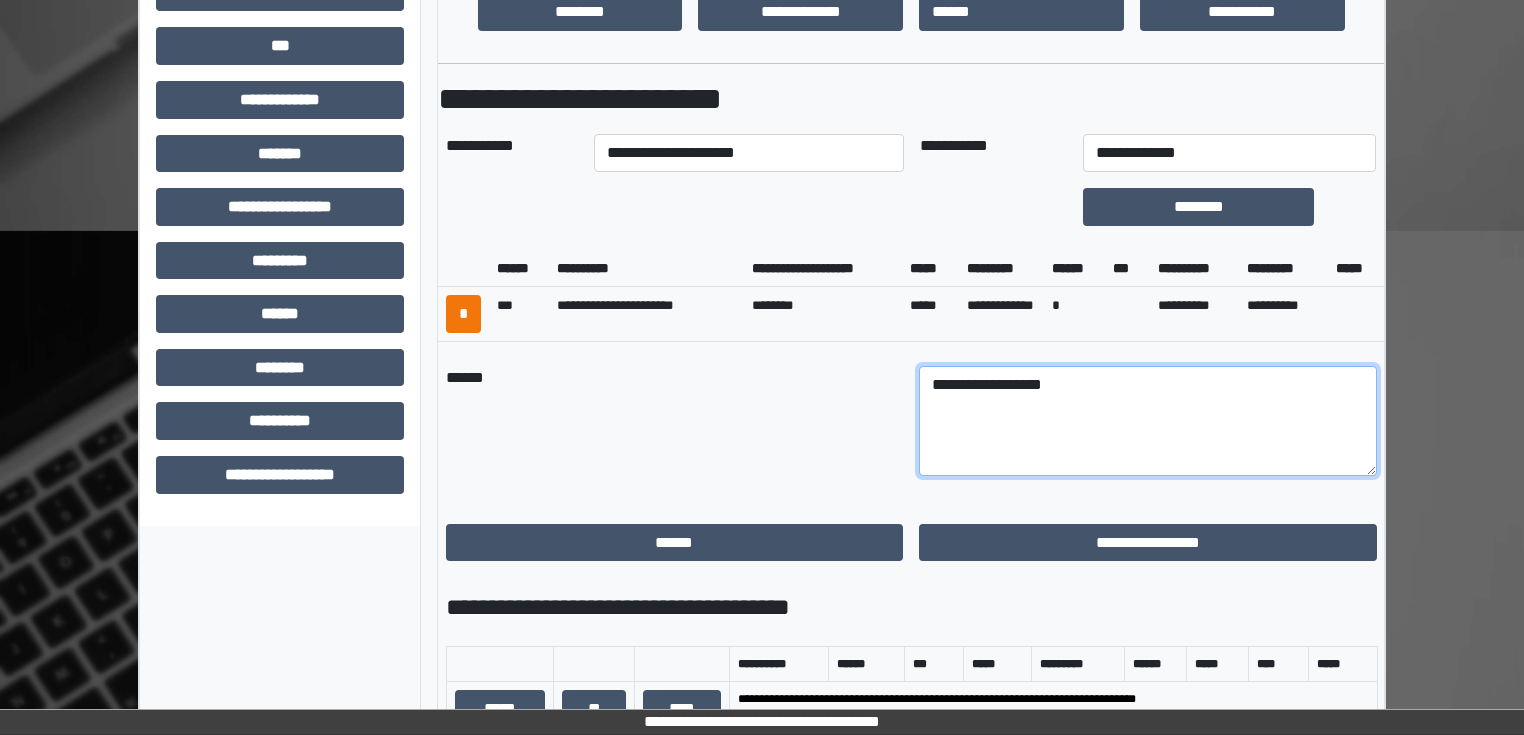 click on "**********" at bounding box center (1148, 421) 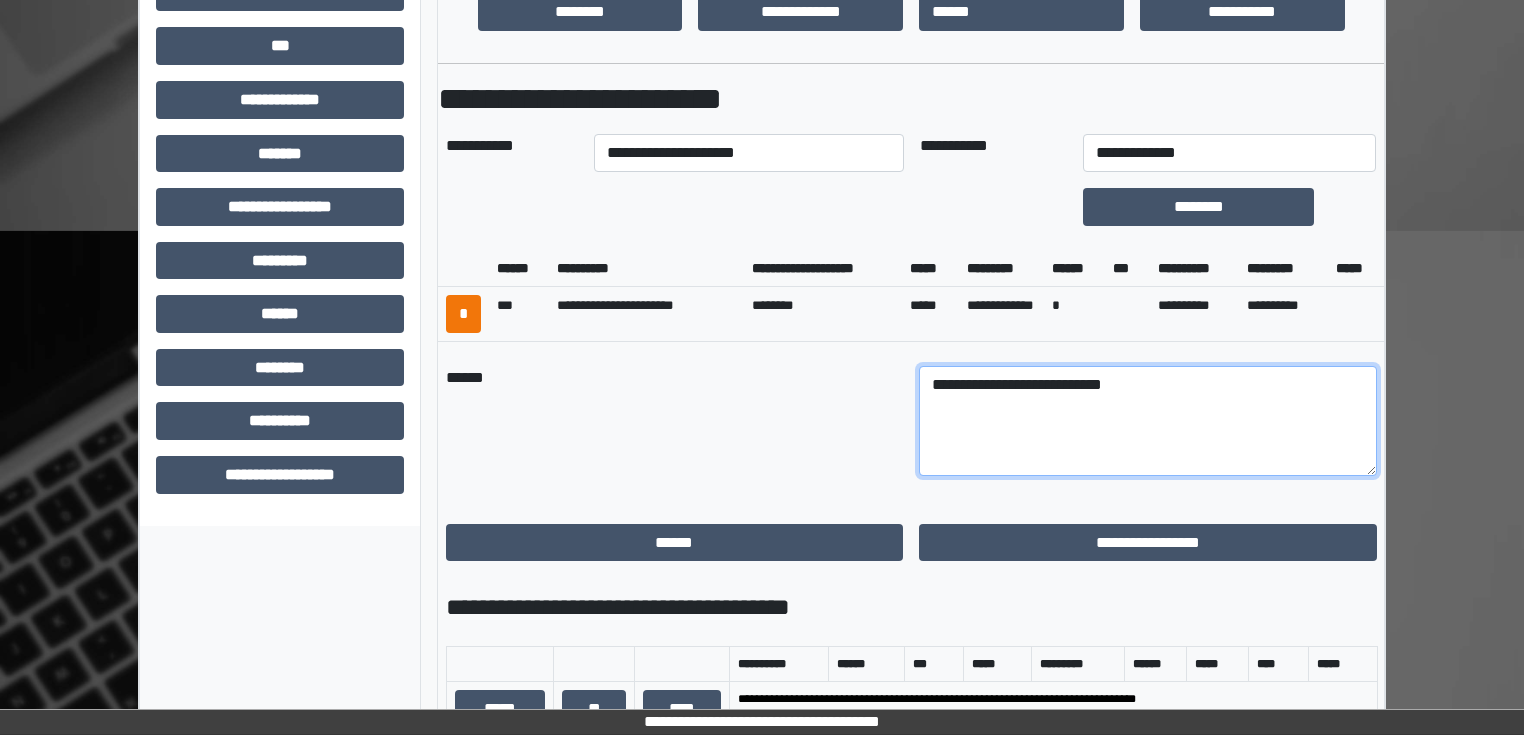 click on "**********" at bounding box center (1148, 421) 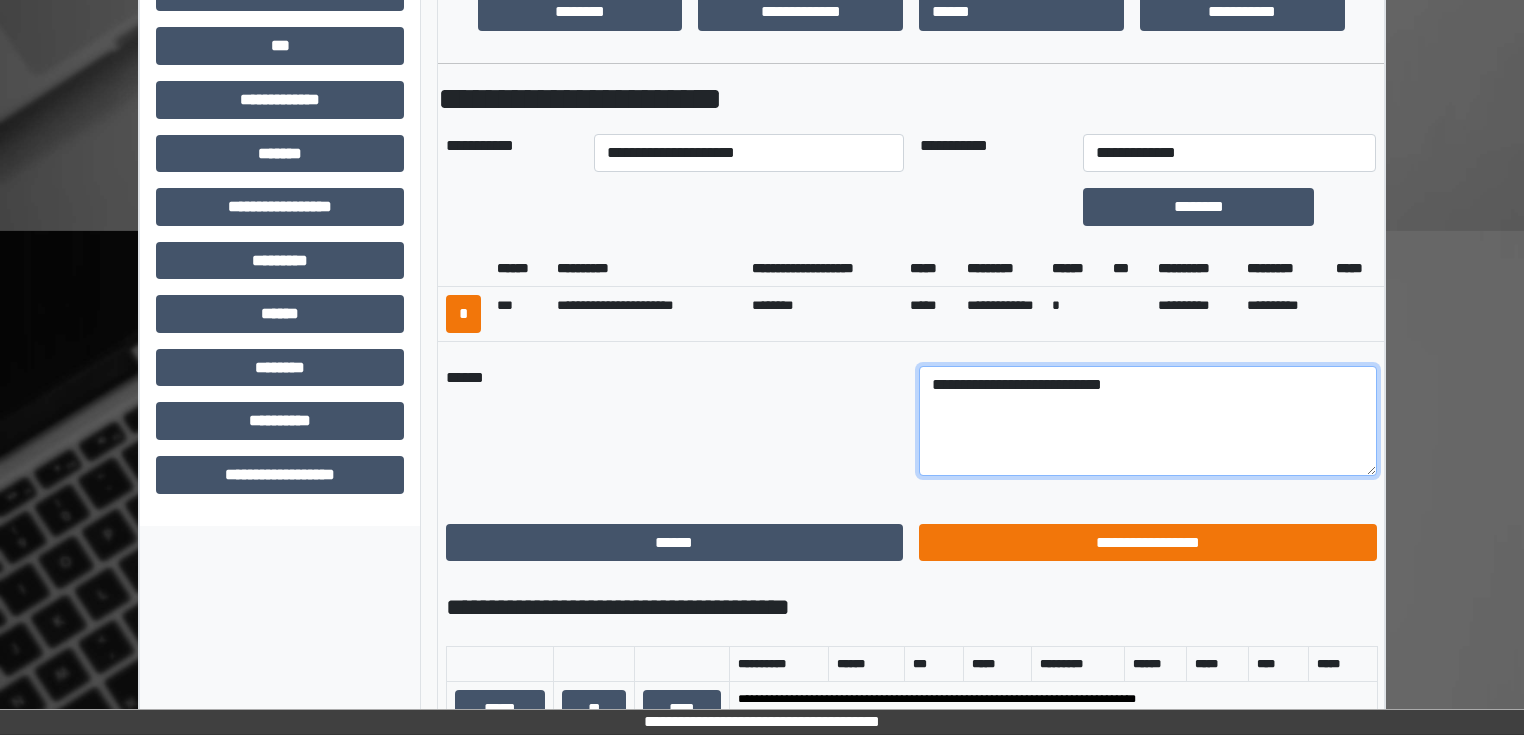 type on "**********" 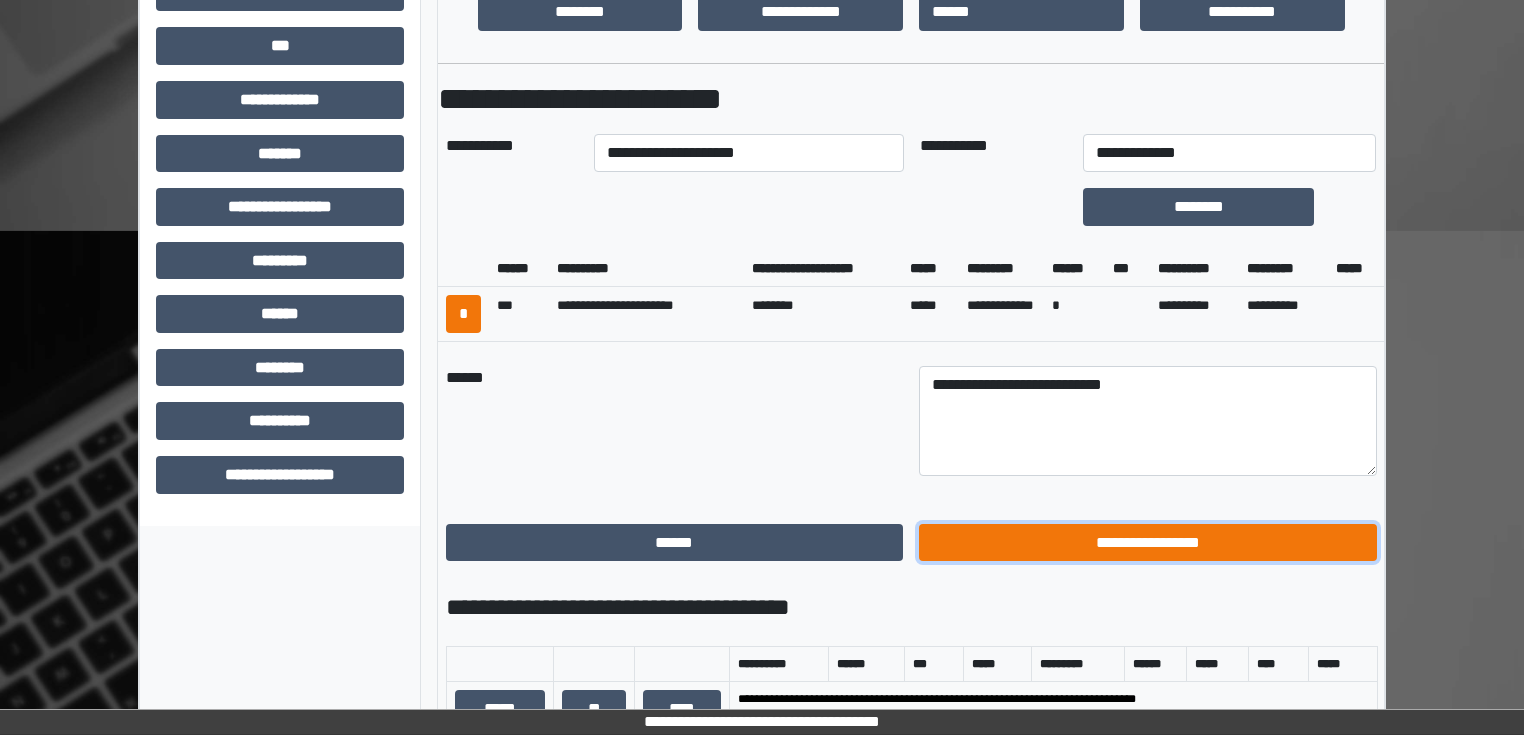 click on "**********" at bounding box center (1148, 543) 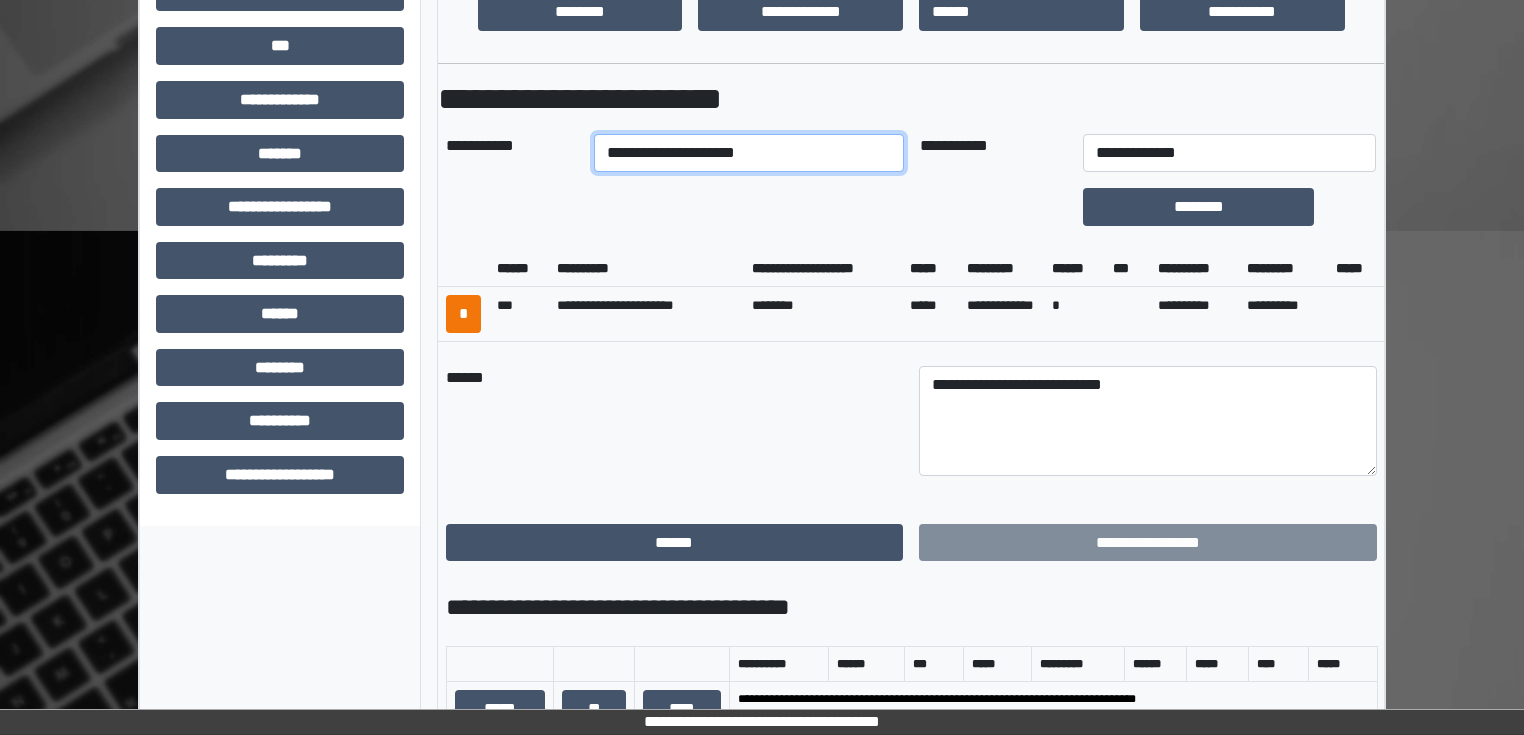 drag, startPoint x: 872, startPoint y: 152, endPoint x: 860, endPoint y: 156, distance: 12.649111 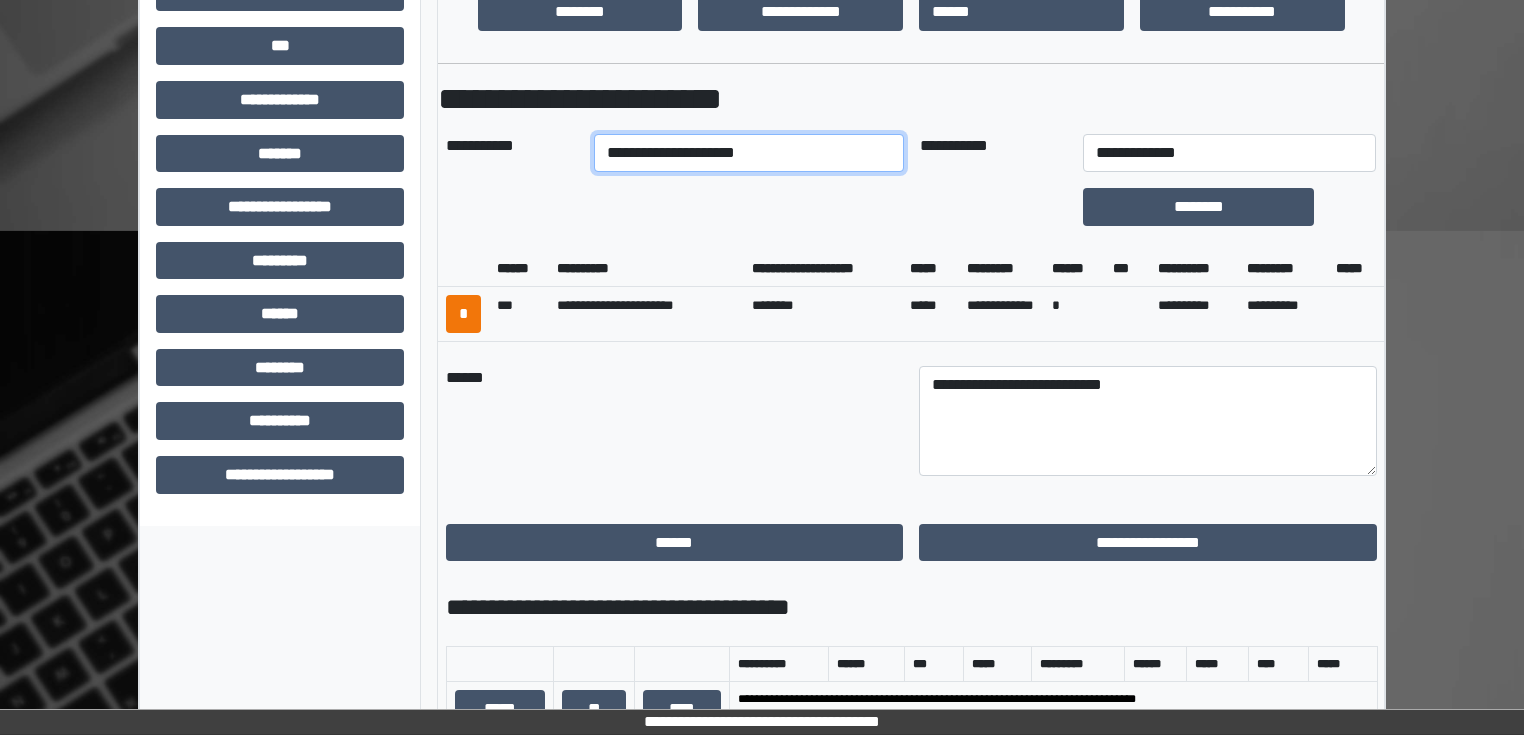 click on "**********" at bounding box center (748, 153) 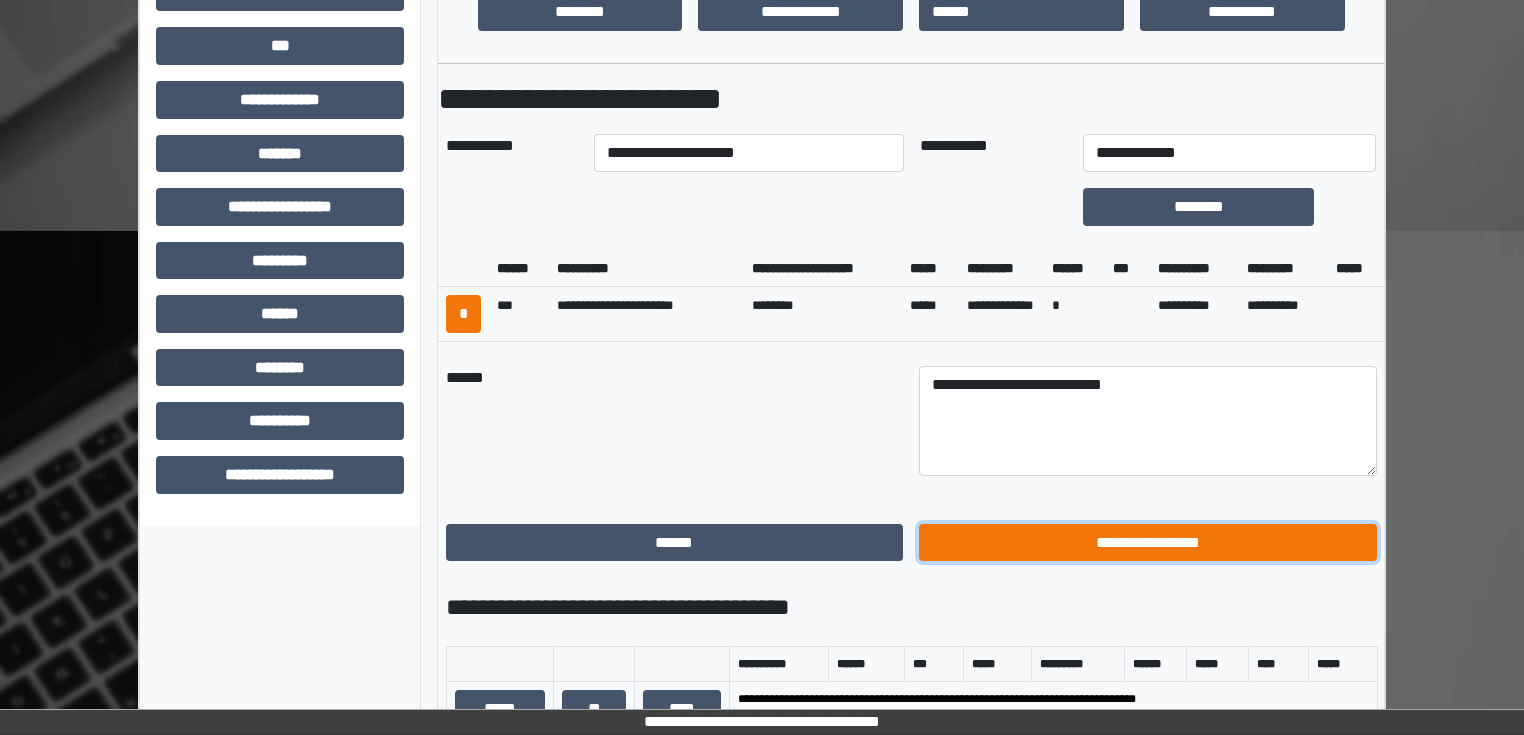 click on "**********" at bounding box center (1148, 543) 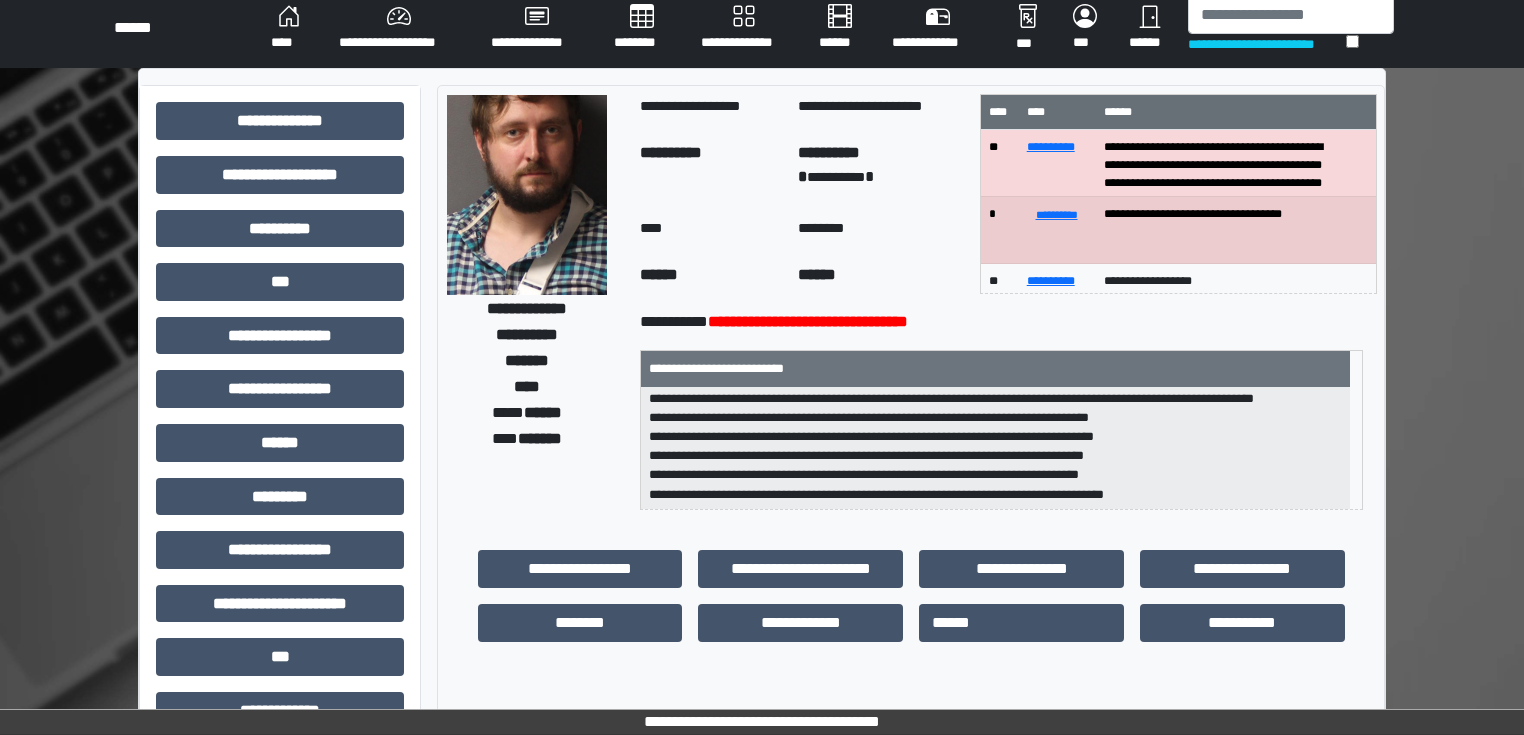 scroll, scrollTop: 0, scrollLeft: 0, axis: both 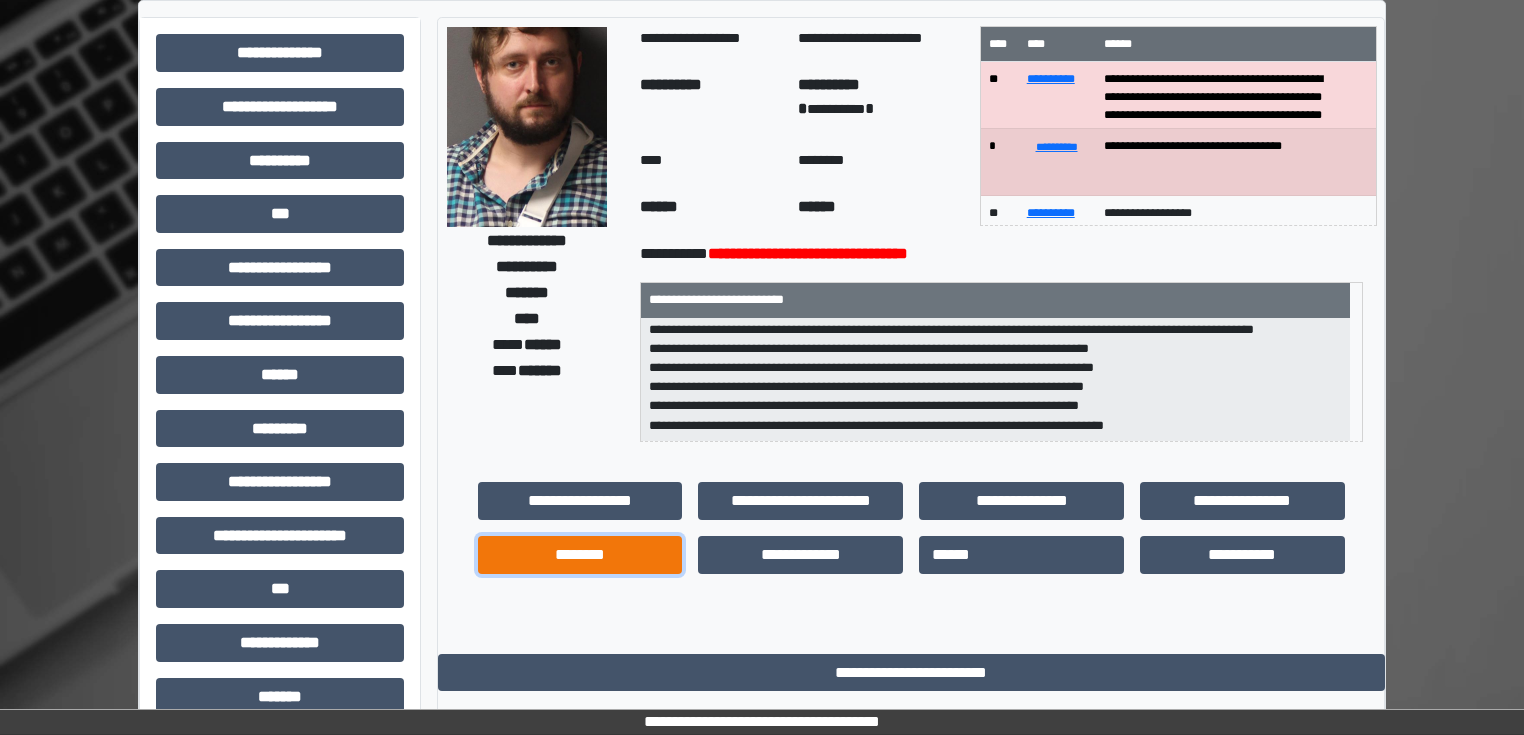 click on "********" at bounding box center [580, 555] 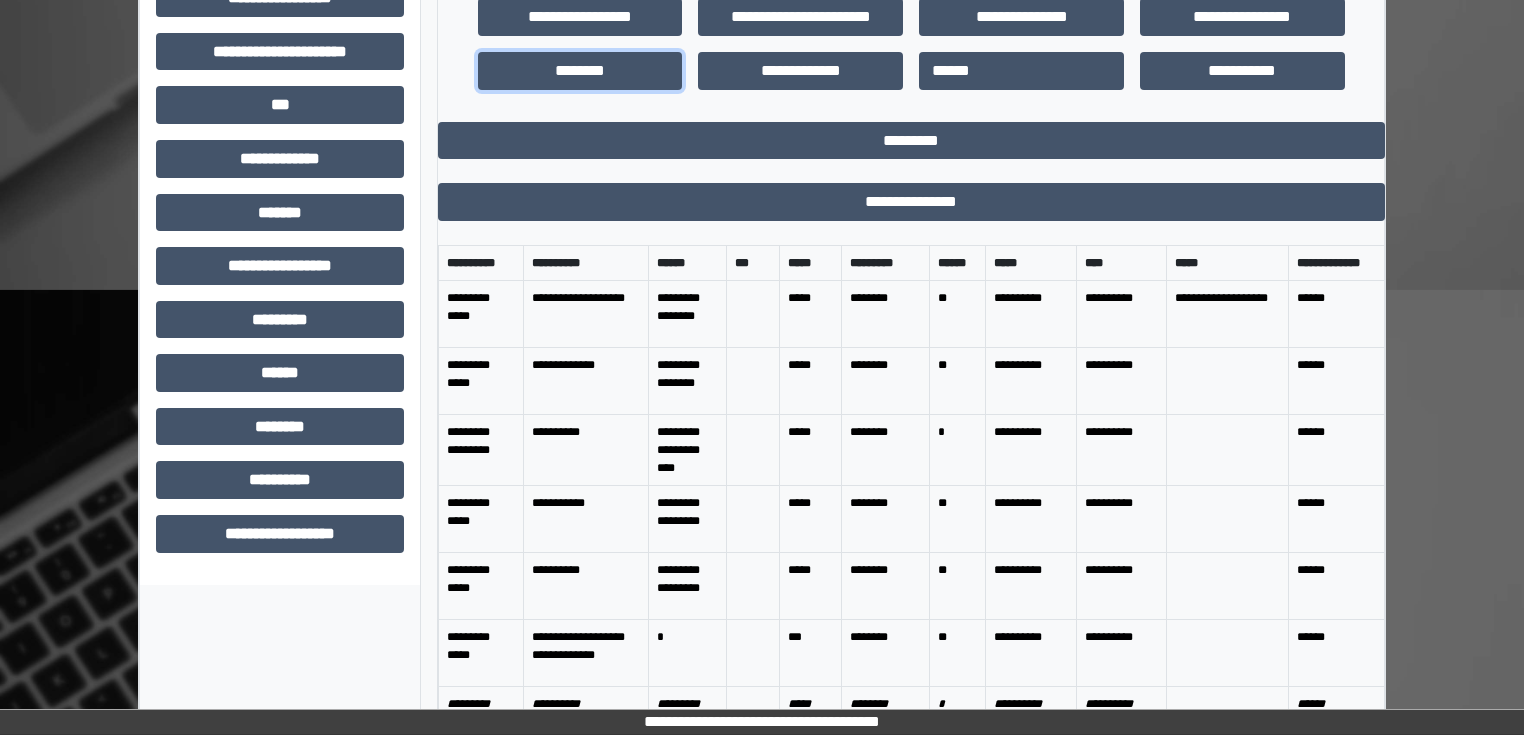 scroll, scrollTop: 571, scrollLeft: 0, axis: vertical 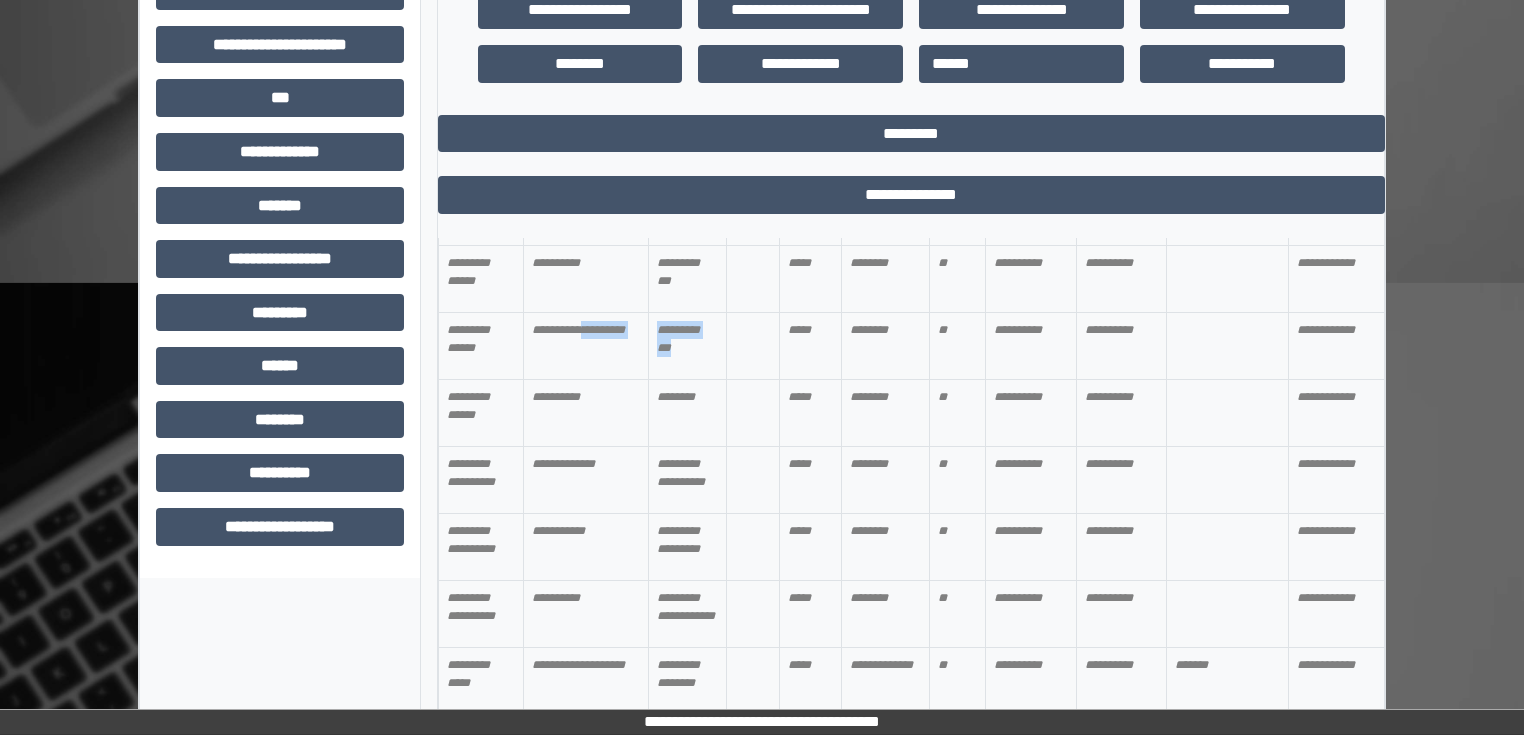 drag, startPoint x: 708, startPoint y: 384, endPoint x: 644, endPoint y: 357, distance: 69.46222 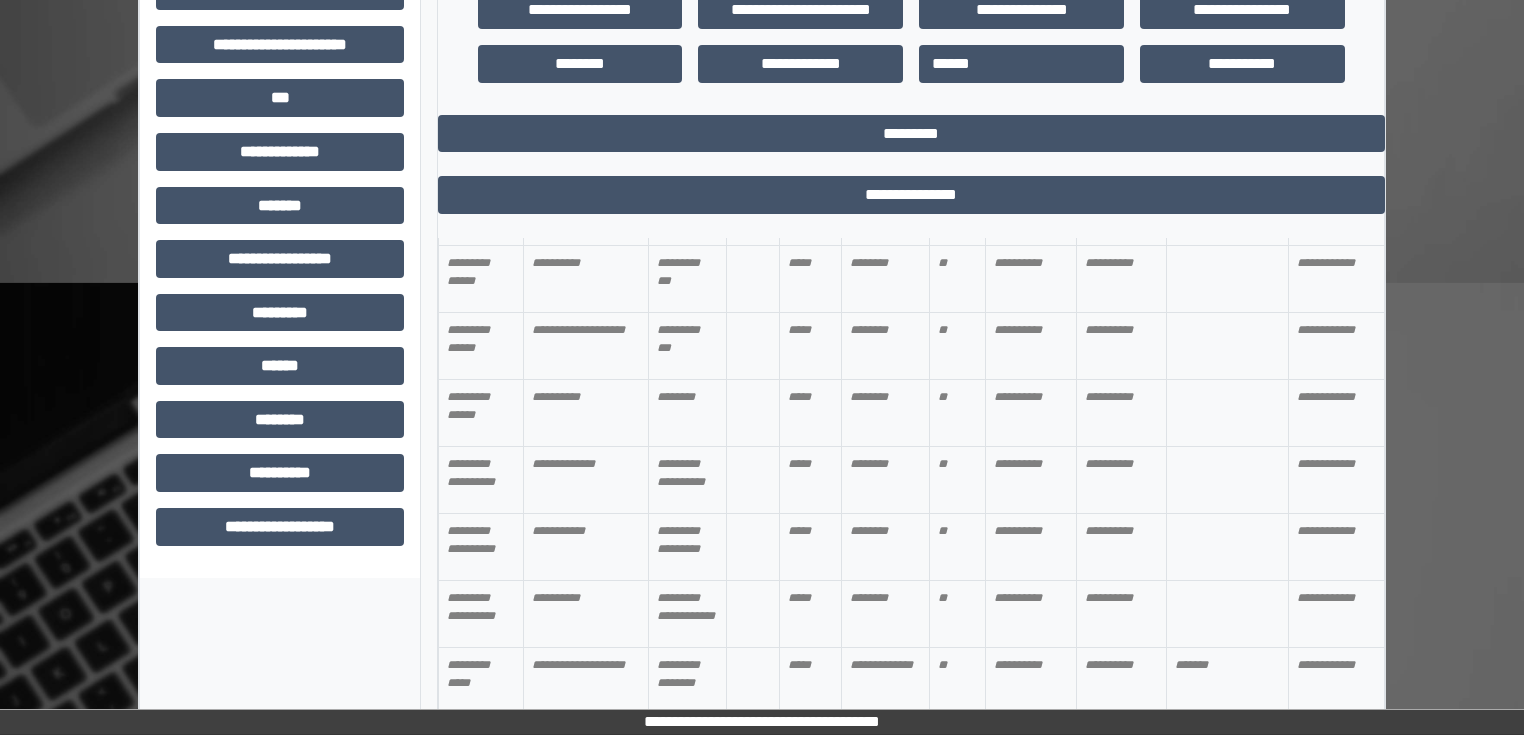click on "*****" at bounding box center (810, 345) 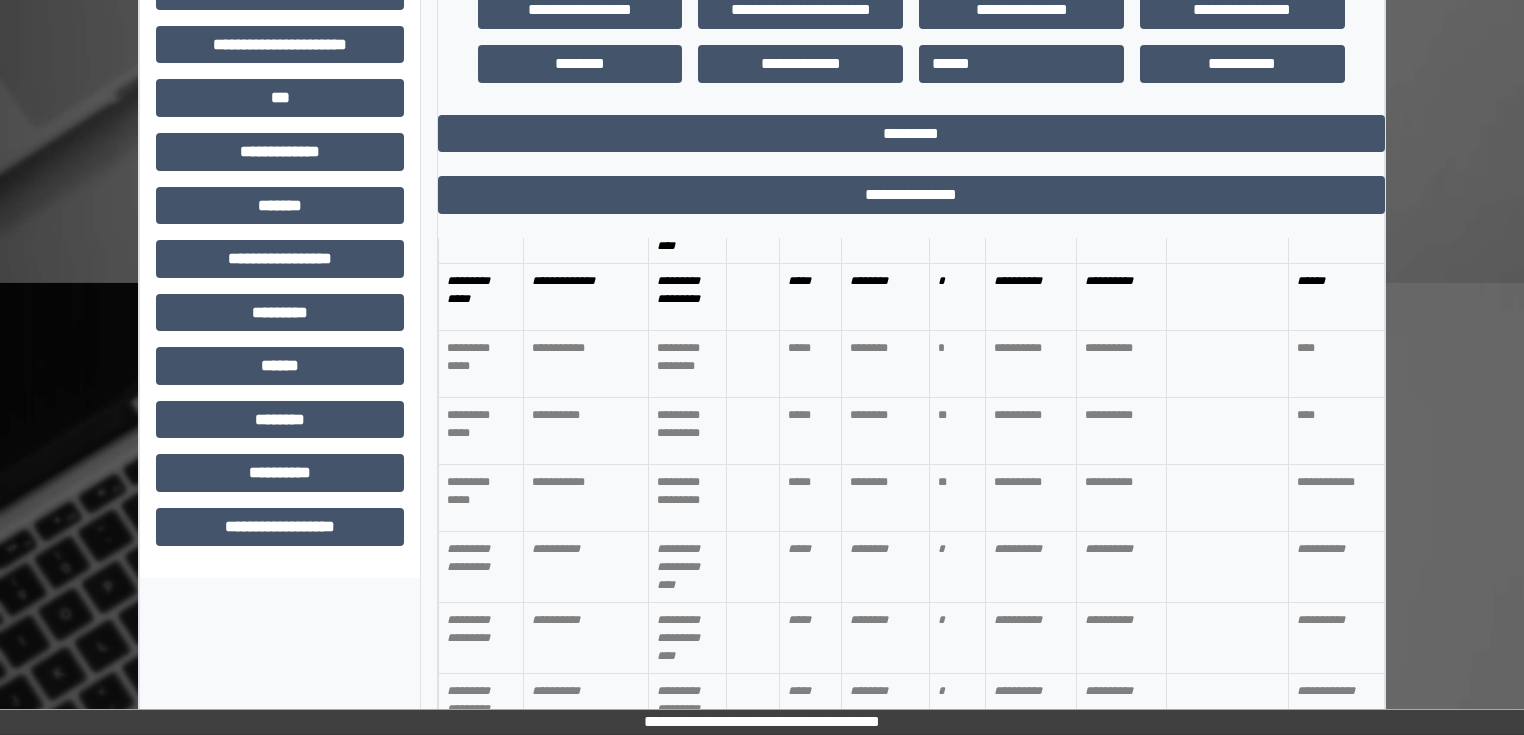 scroll, scrollTop: 400, scrollLeft: 0, axis: vertical 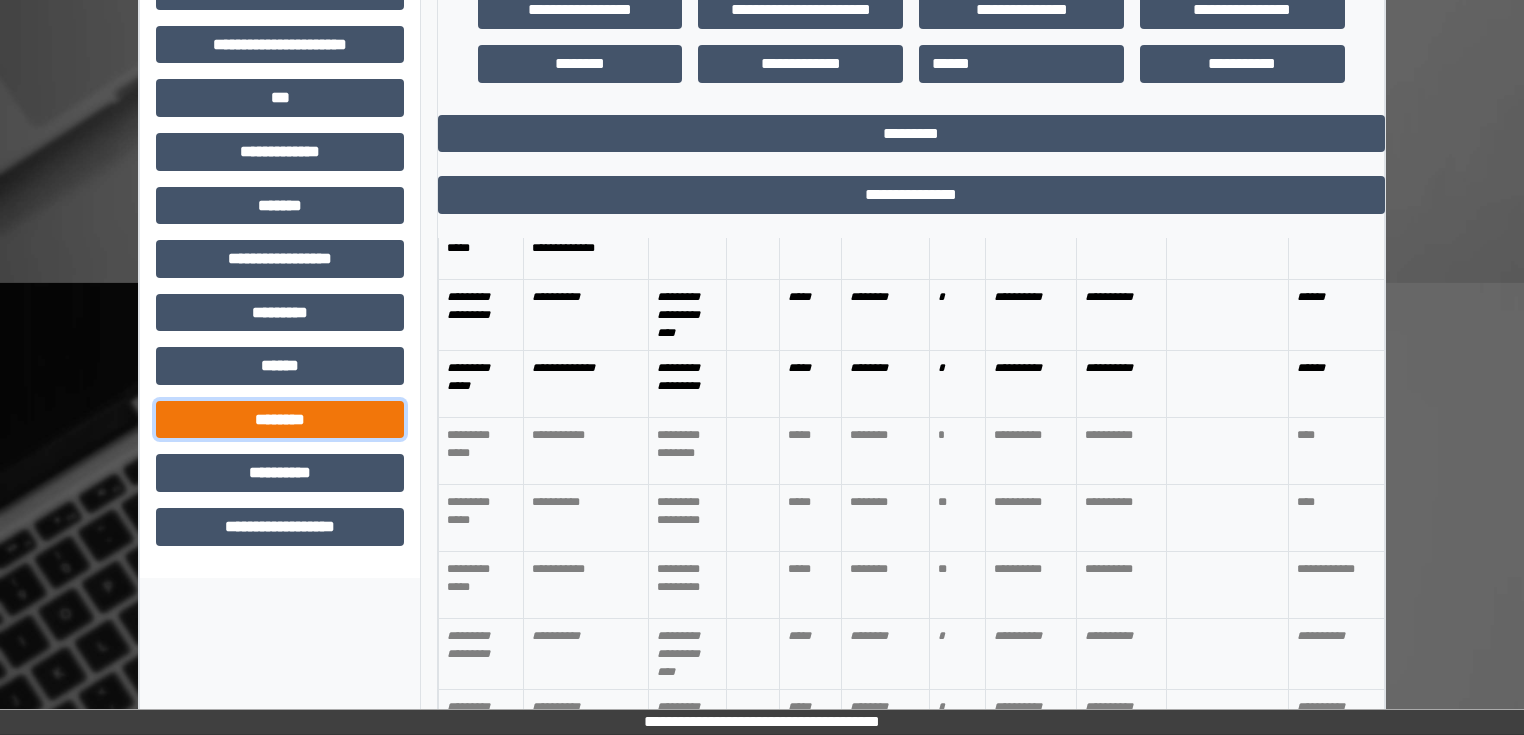 click on "********" at bounding box center [280, 420] 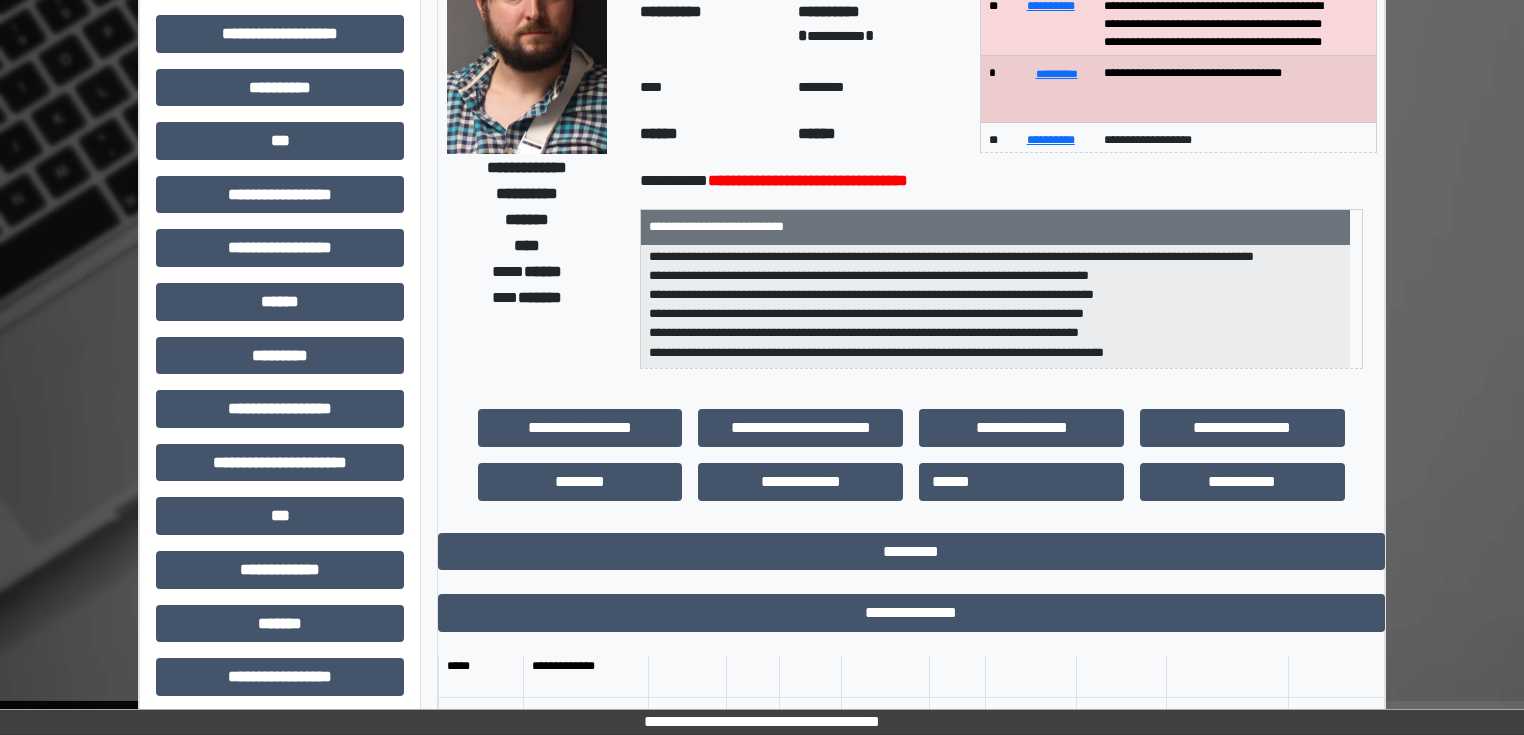 scroll, scrollTop: 11, scrollLeft: 0, axis: vertical 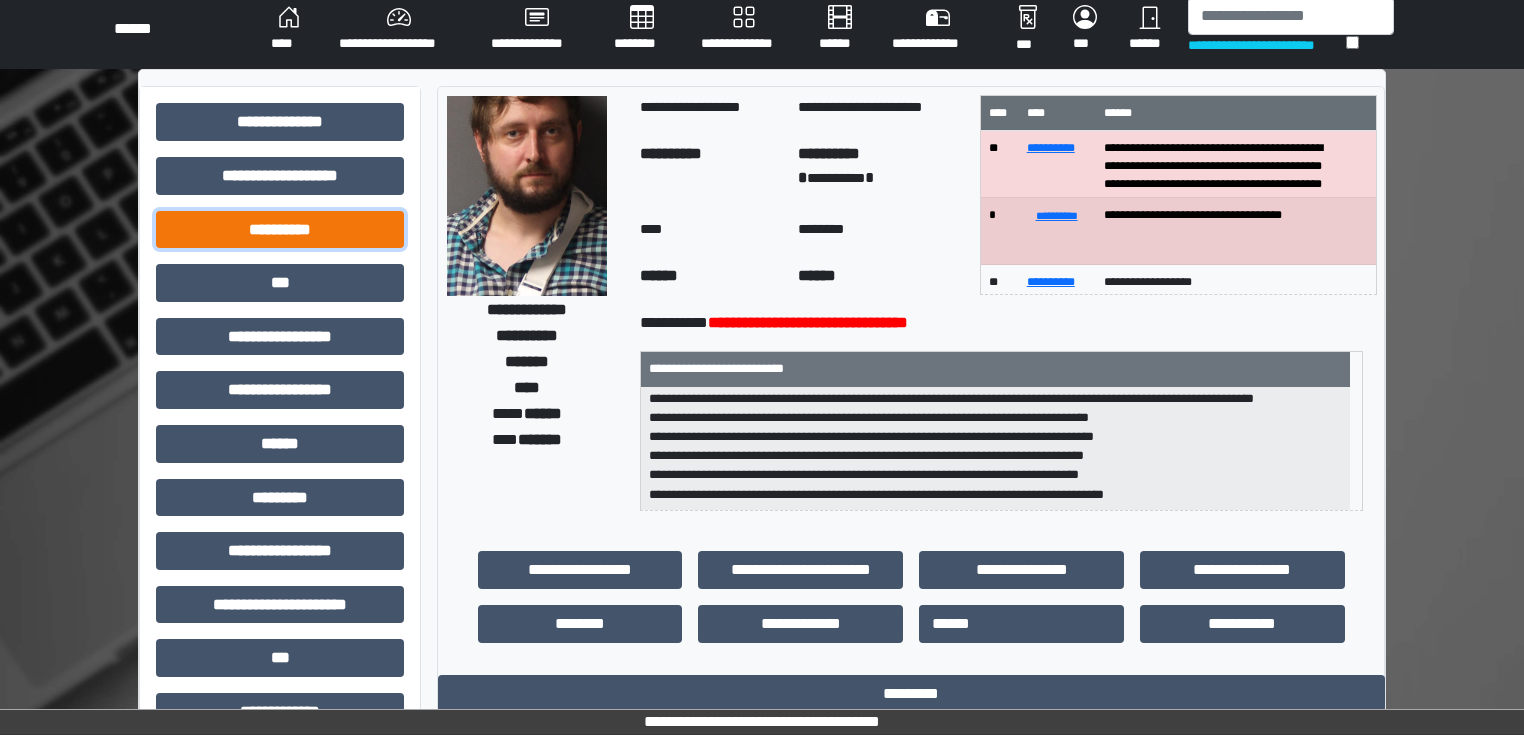 click on "**********" at bounding box center [280, 230] 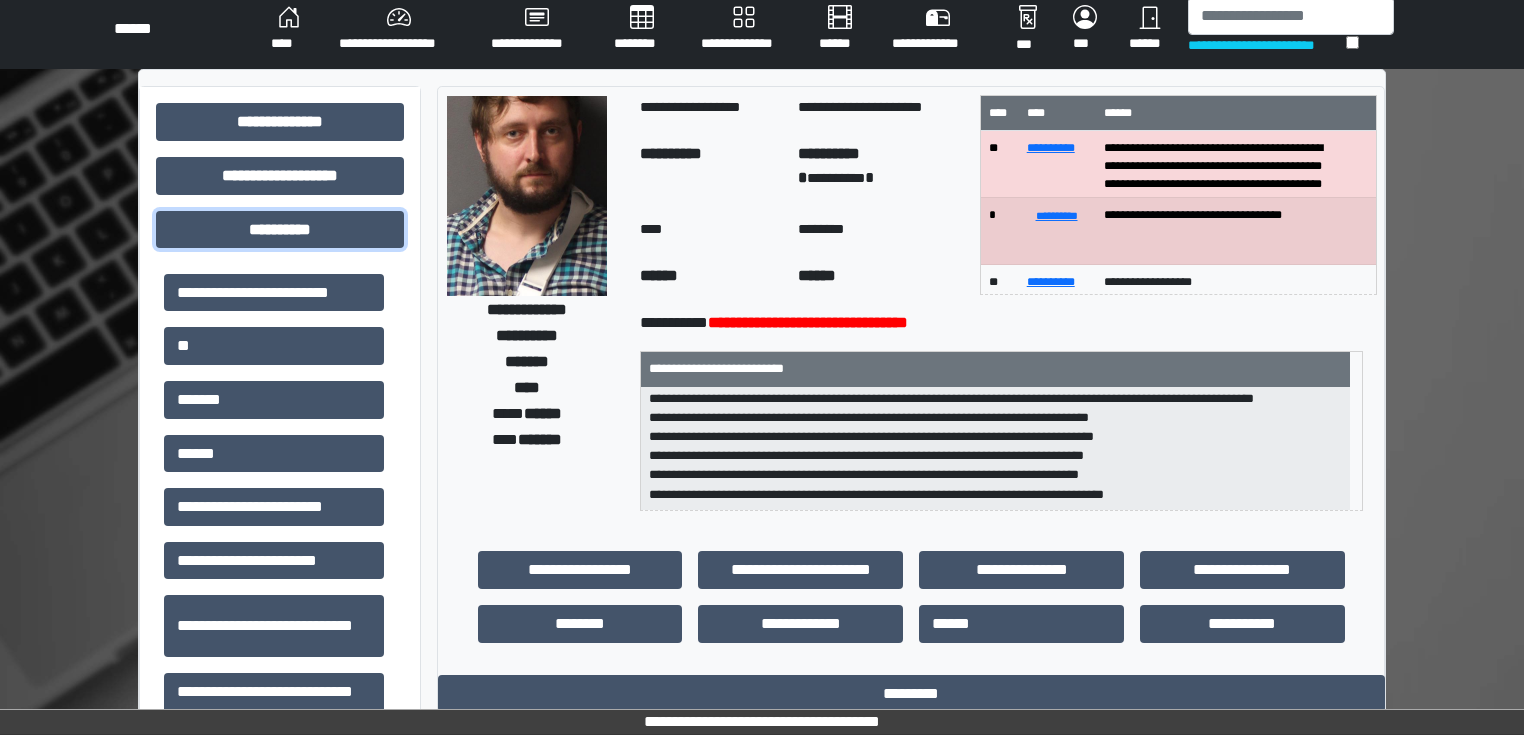 scroll, scrollTop: 80, scrollLeft: 0, axis: vertical 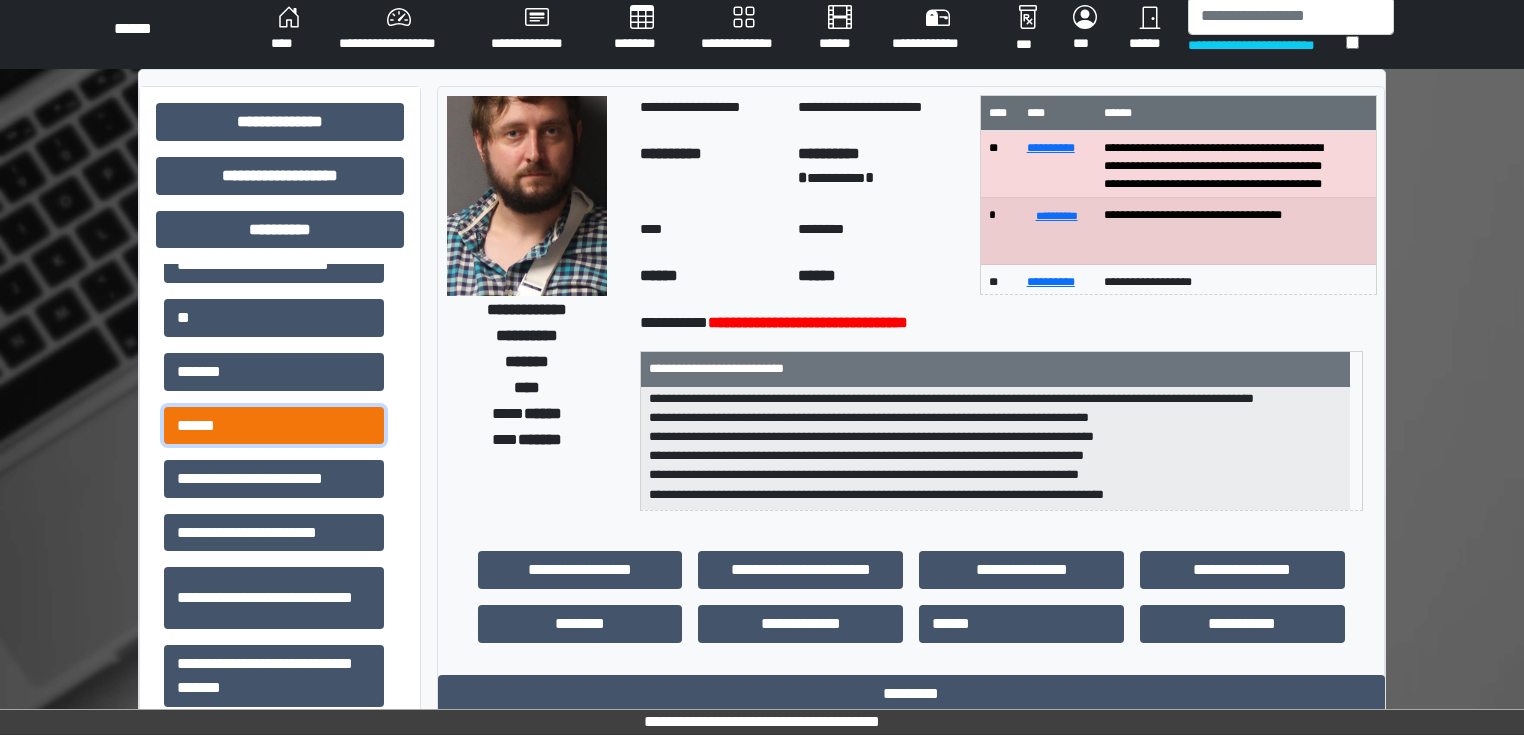 click on "******" at bounding box center [274, 426] 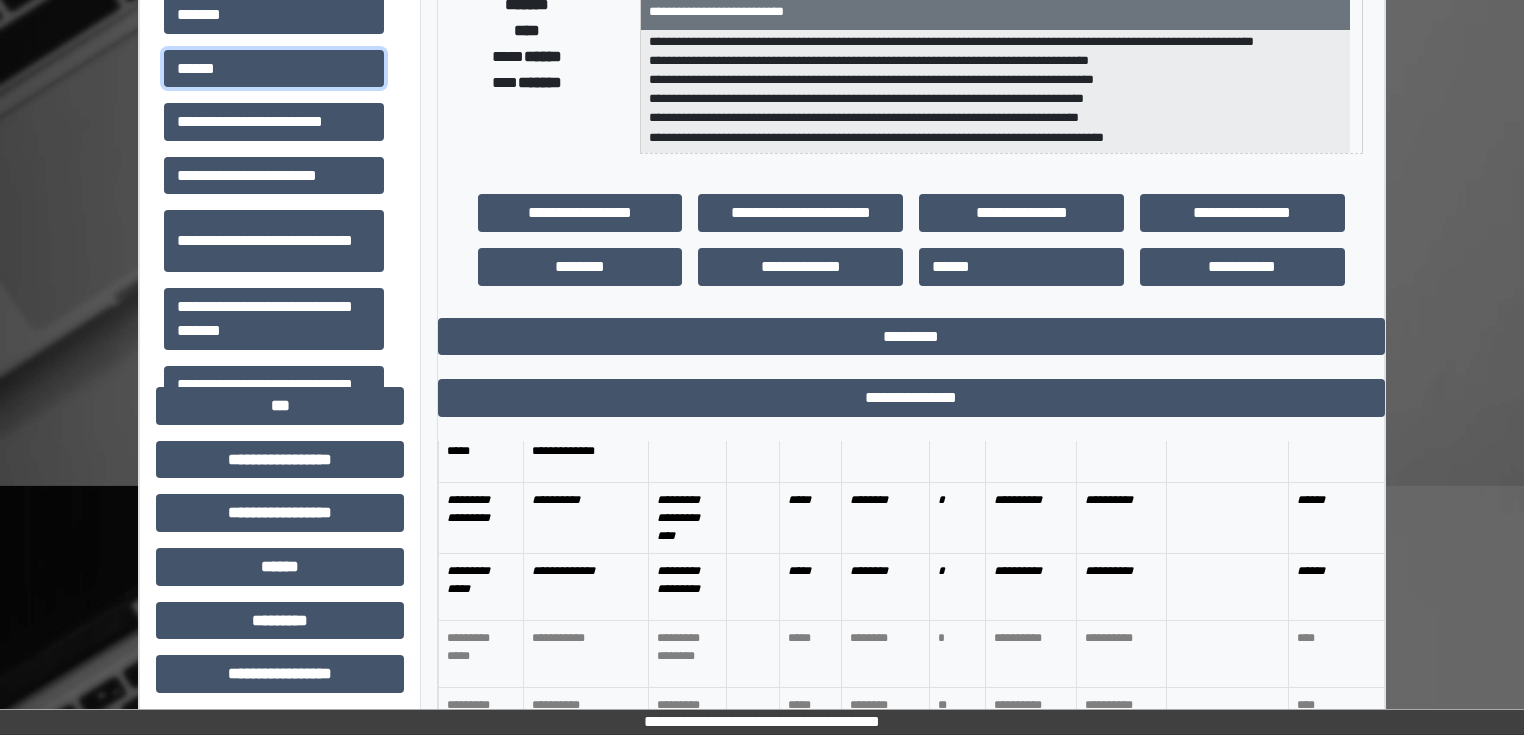 scroll, scrollTop: 411, scrollLeft: 0, axis: vertical 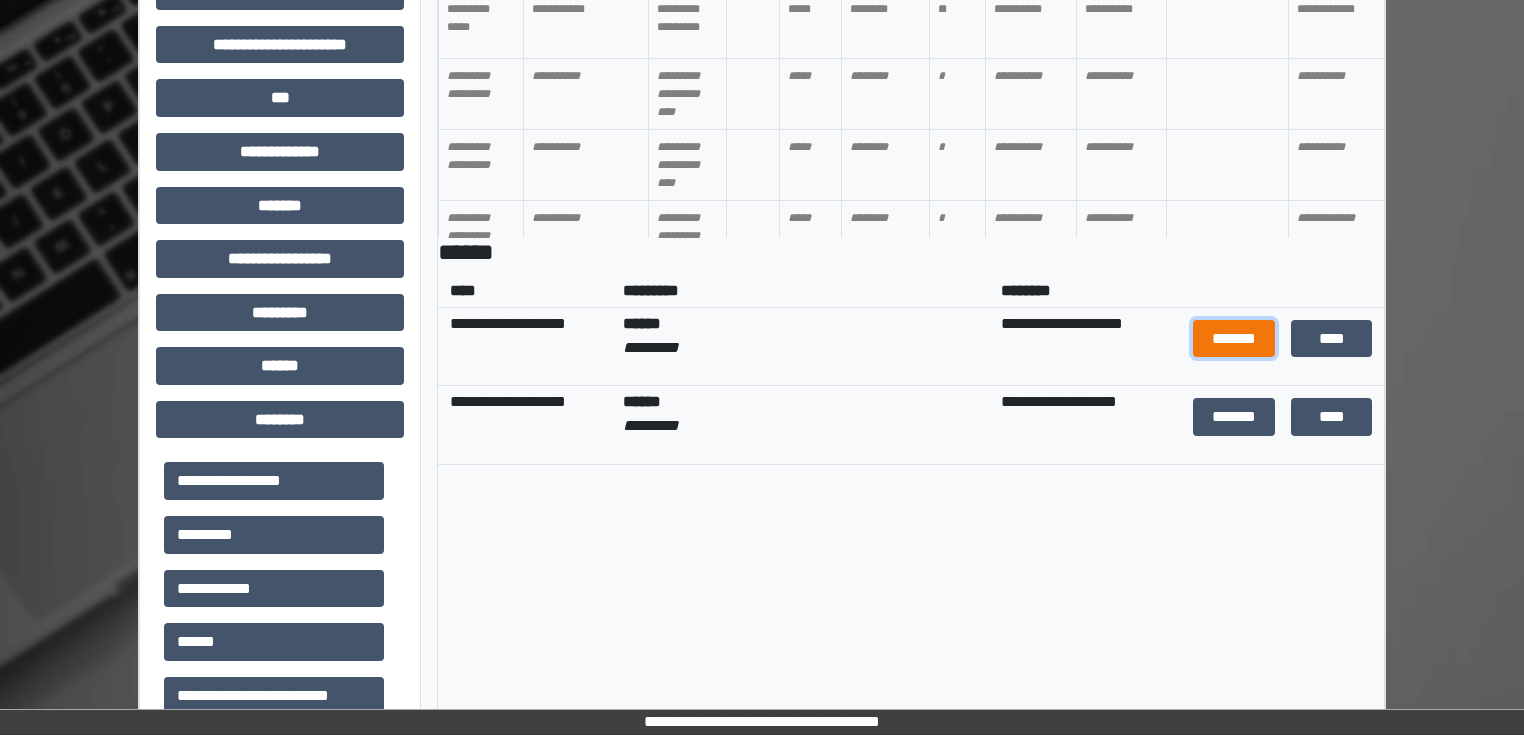 click on "*******" at bounding box center (1234, 339) 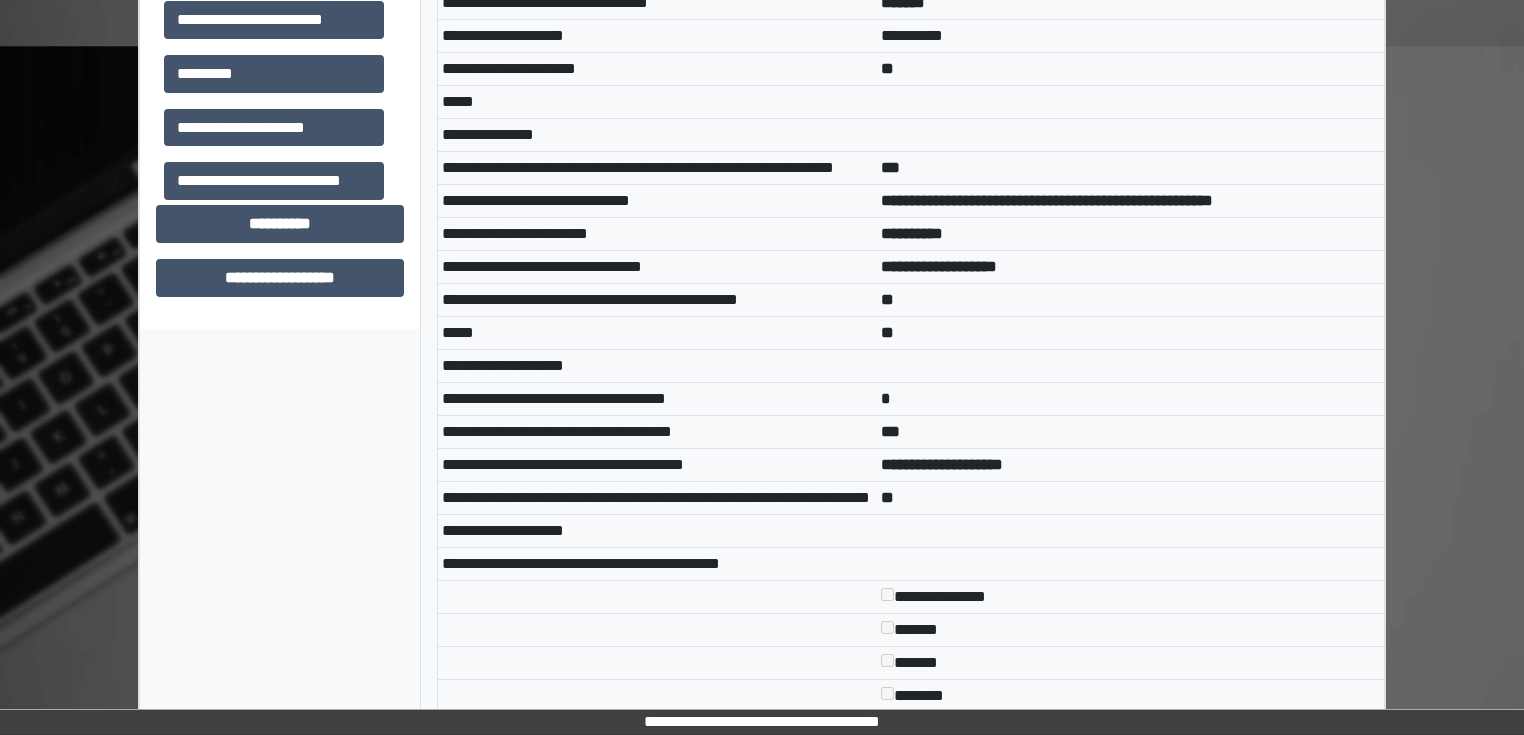 scroll, scrollTop: 1771, scrollLeft: 0, axis: vertical 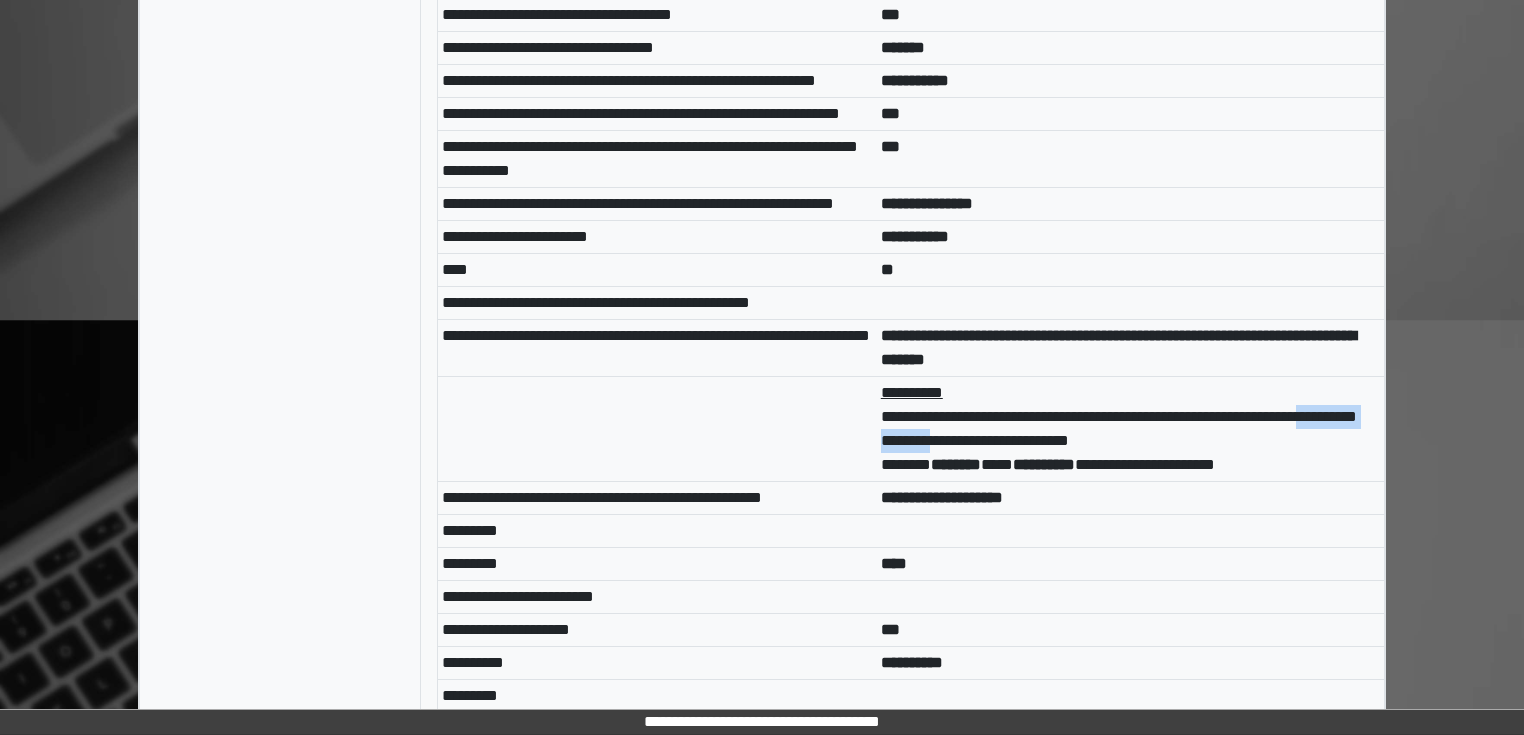 drag, startPoint x: 877, startPoint y: 572, endPoint x: 1030, endPoint y: 568, distance: 153.05228 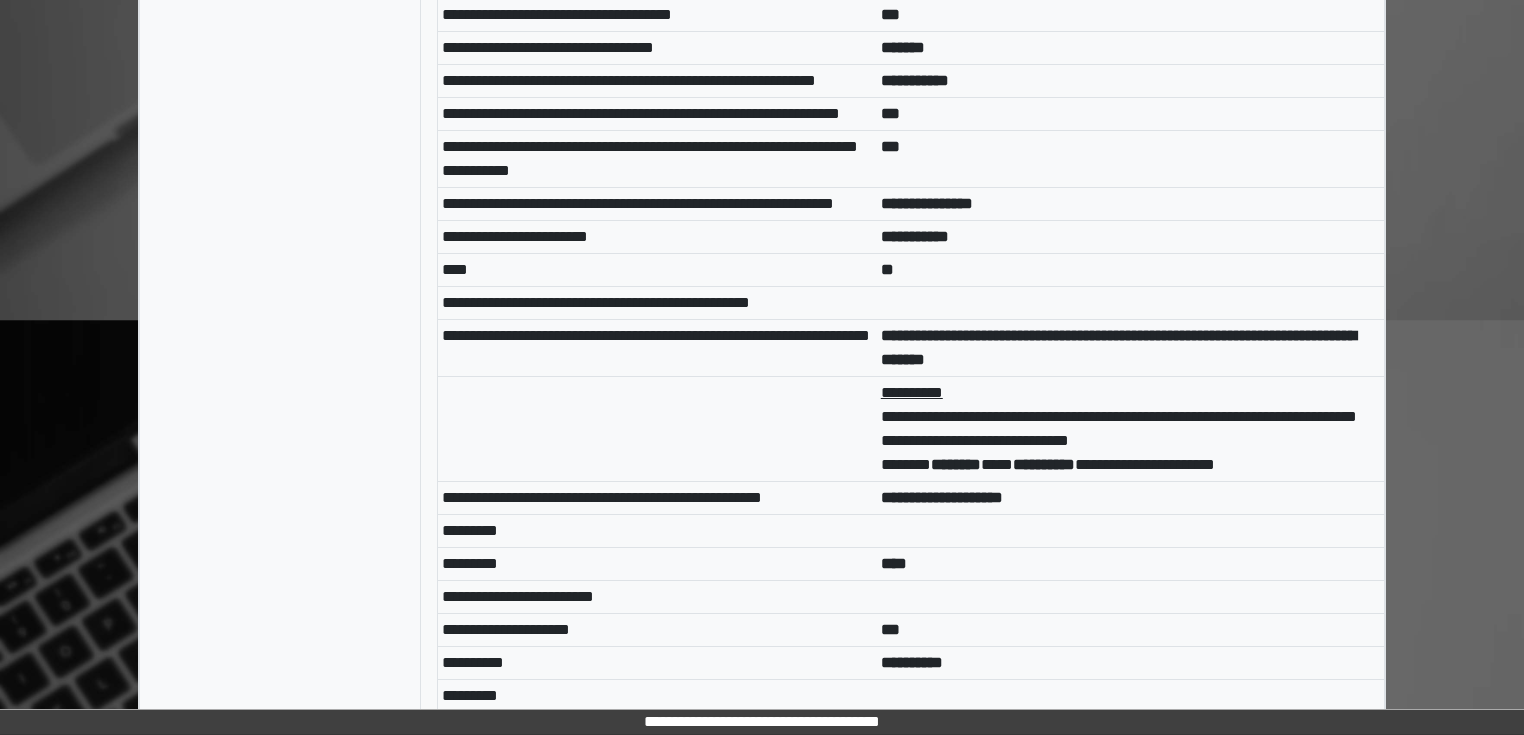 drag, startPoint x: 1115, startPoint y: 544, endPoint x: 1095, endPoint y: 548, distance: 20.396078 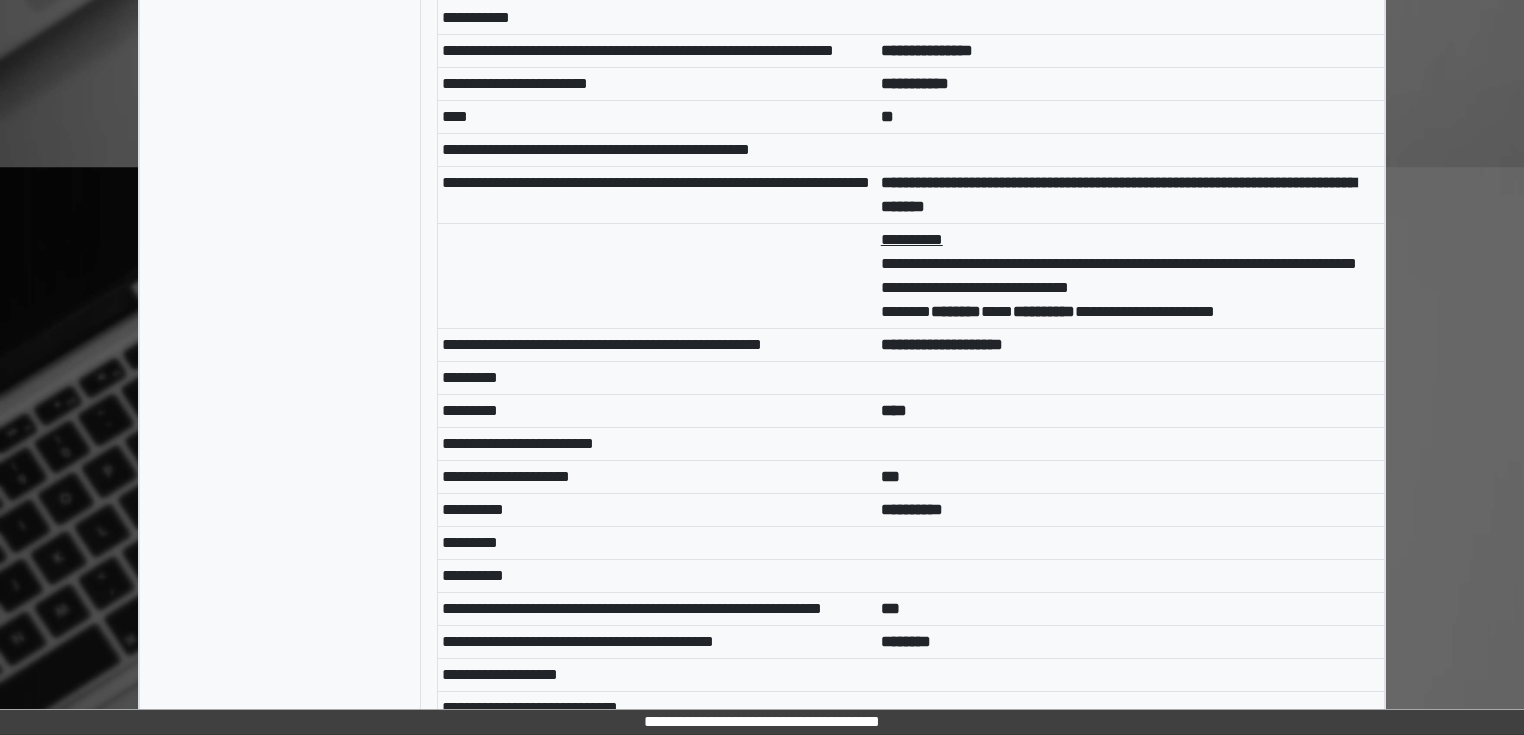 scroll, scrollTop: 3611, scrollLeft: 0, axis: vertical 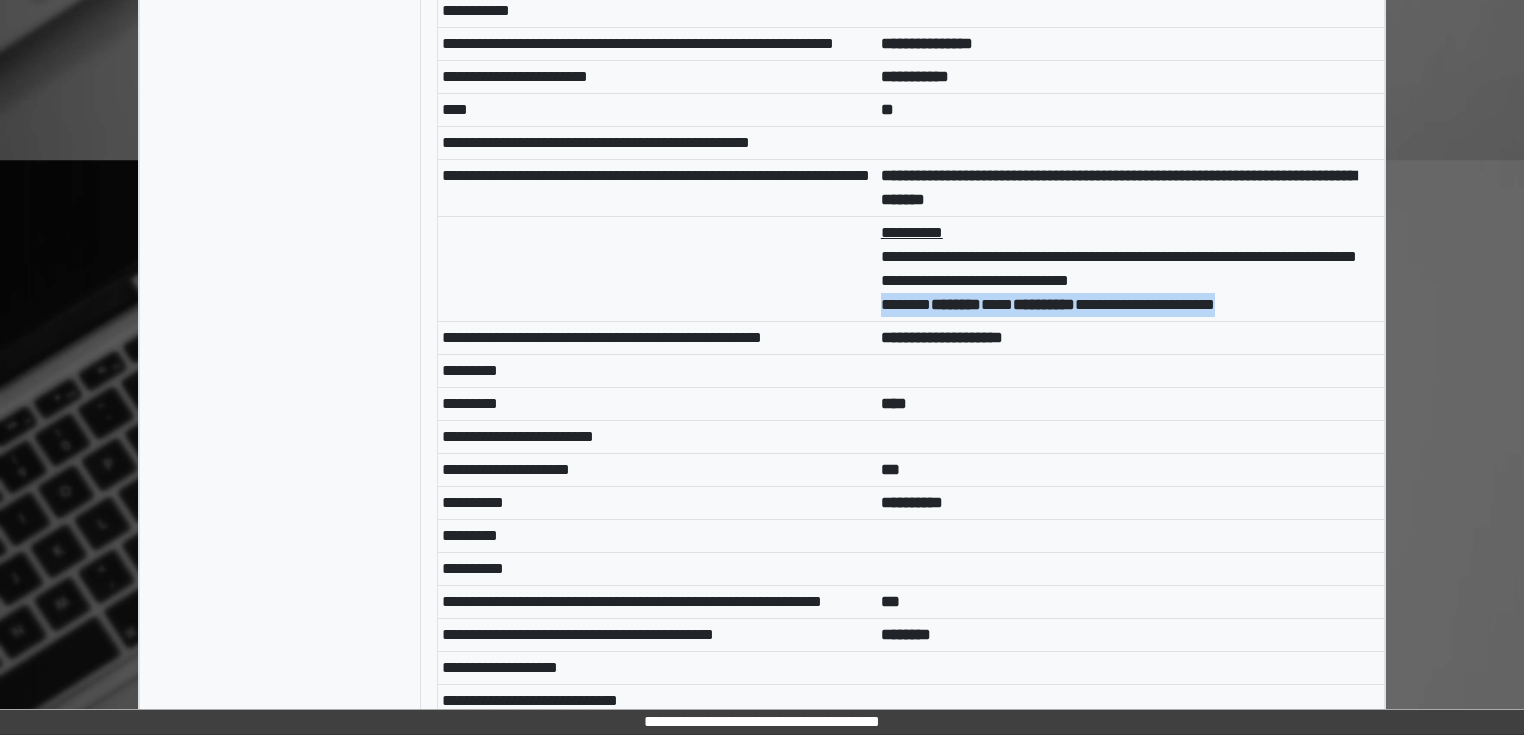 drag, startPoint x: 892, startPoint y: 436, endPoint x: 1332, endPoint y: 441, distance: 440.0284 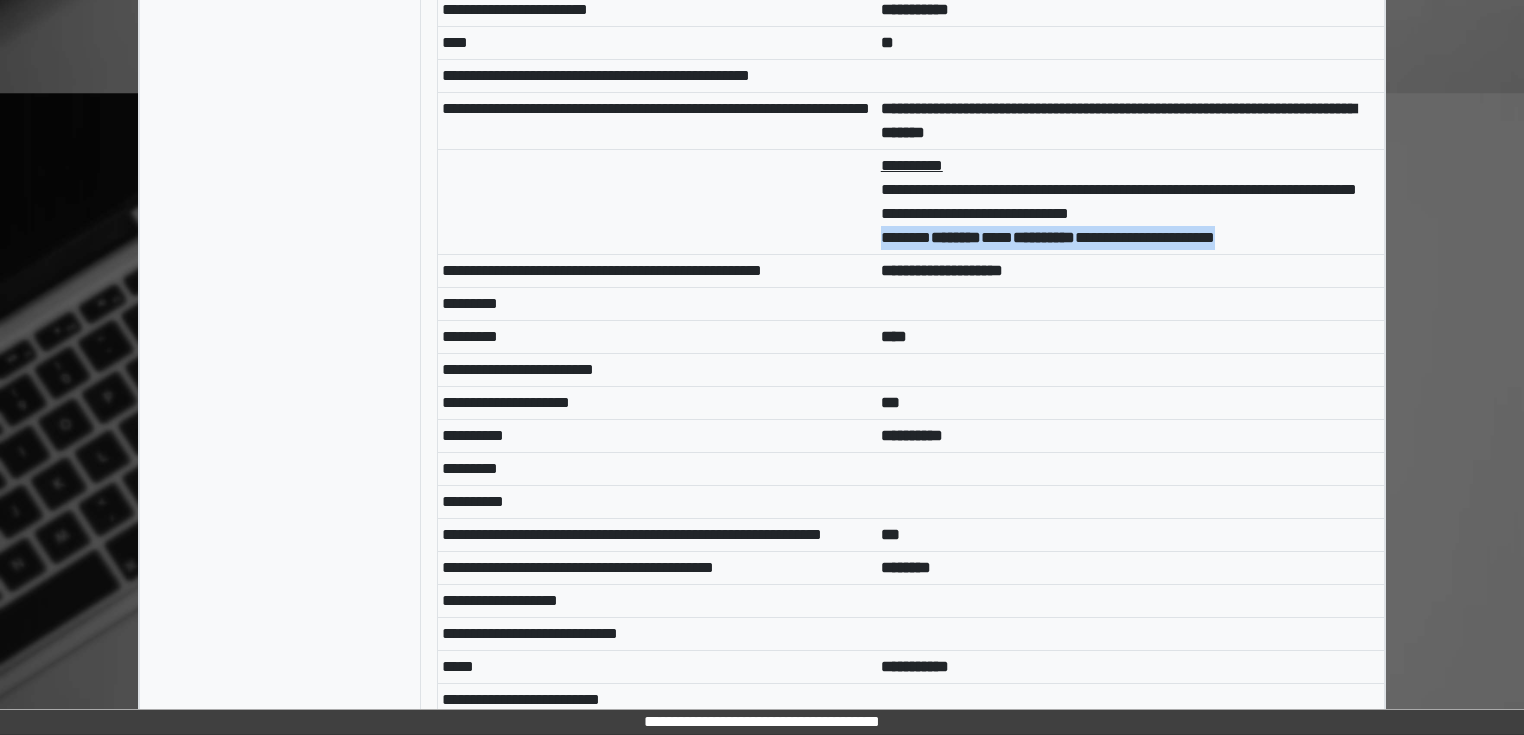 scroll, scrollTop: 3771, scrollLeft: 0, axis: vertical 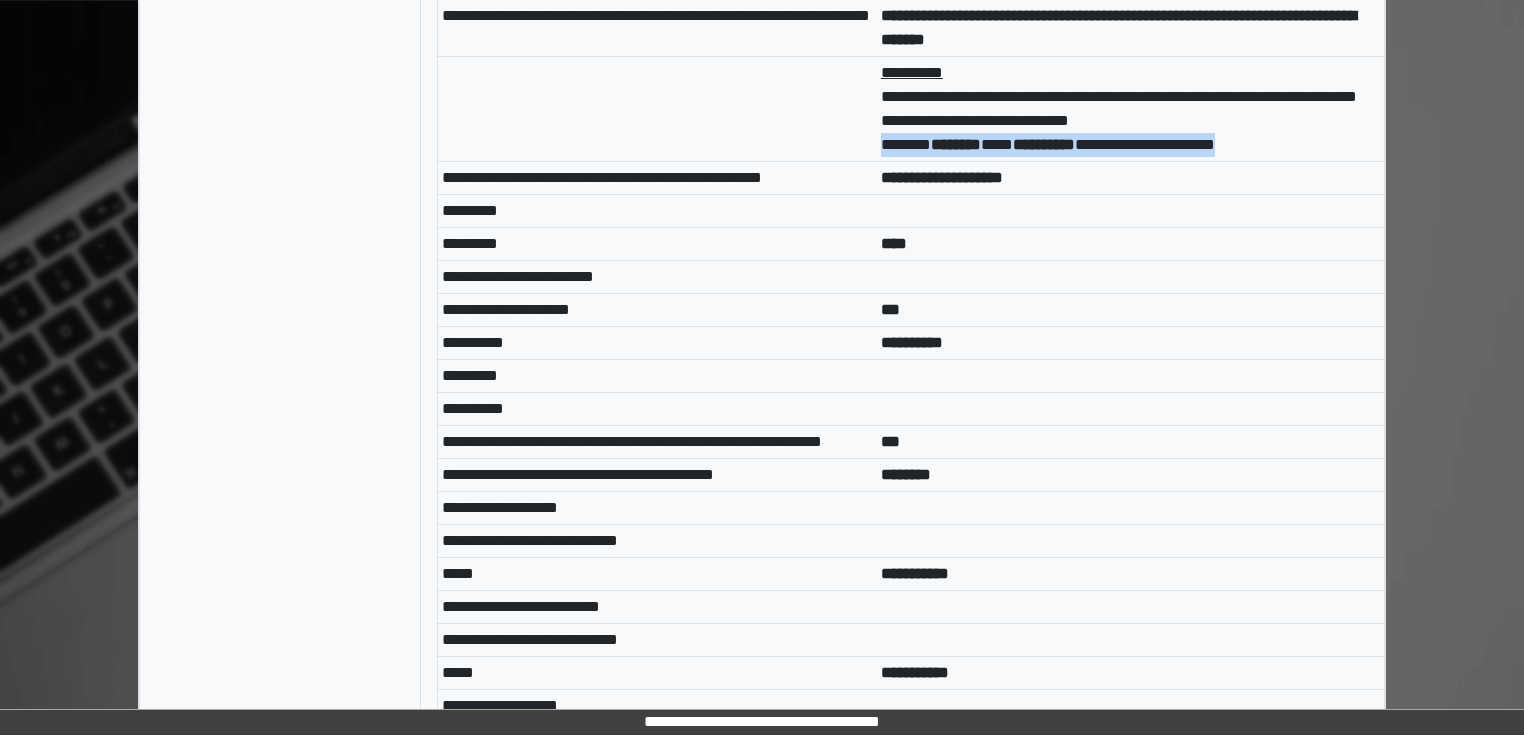 click on "**********" at bounding box center (1044, 144) 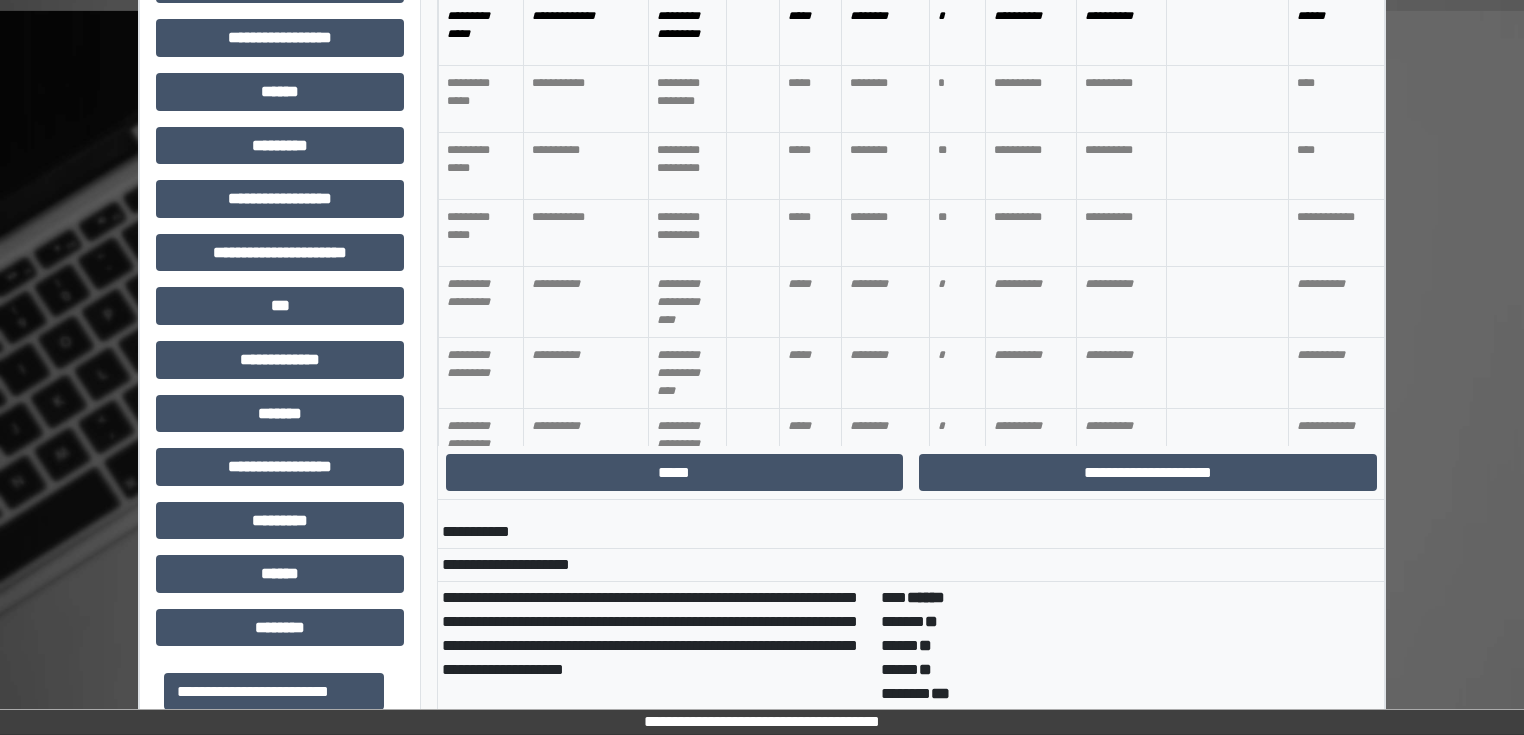 scroll, scrollTop: 571, scrollLeft: 0, axis: vertical 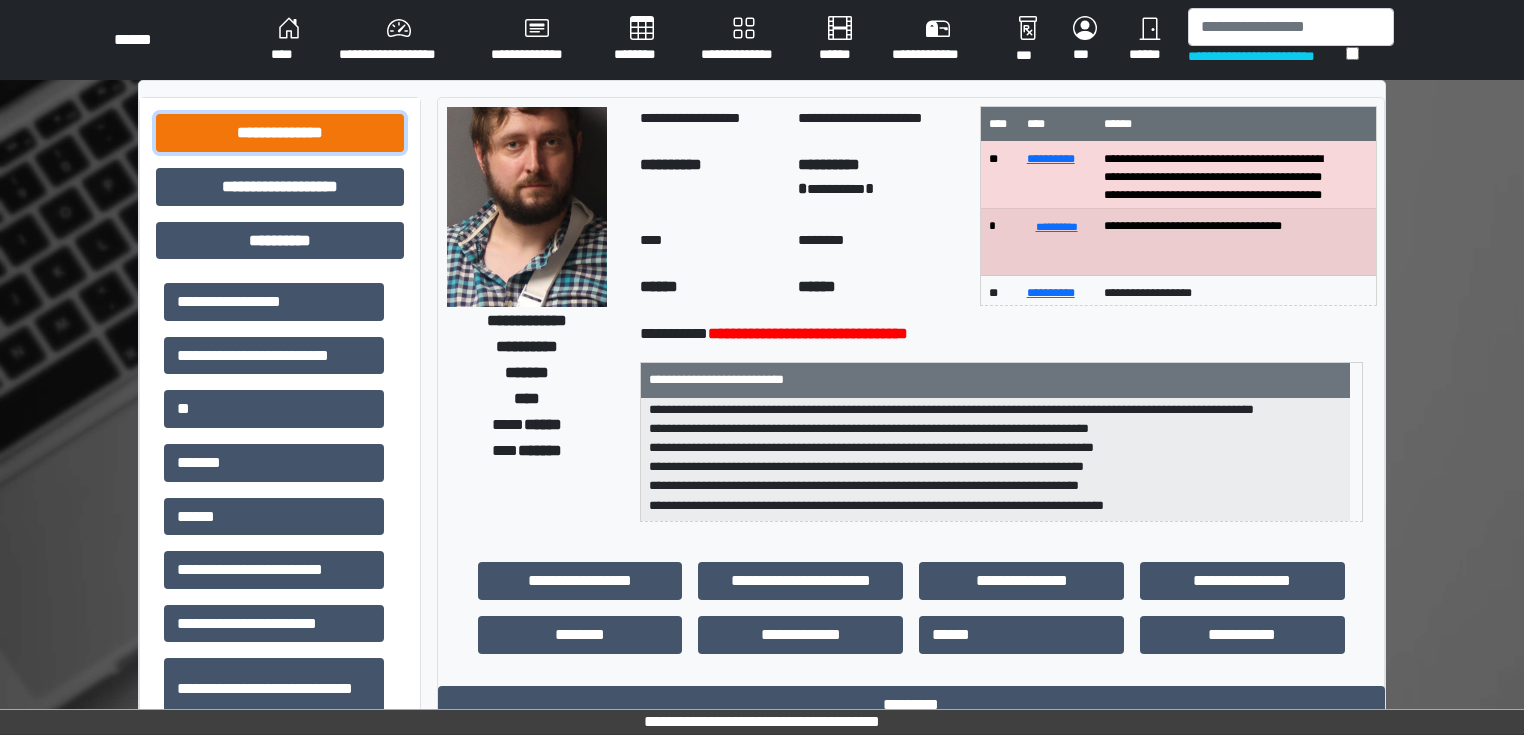 click on "**********" at bounding box center [280, 133] 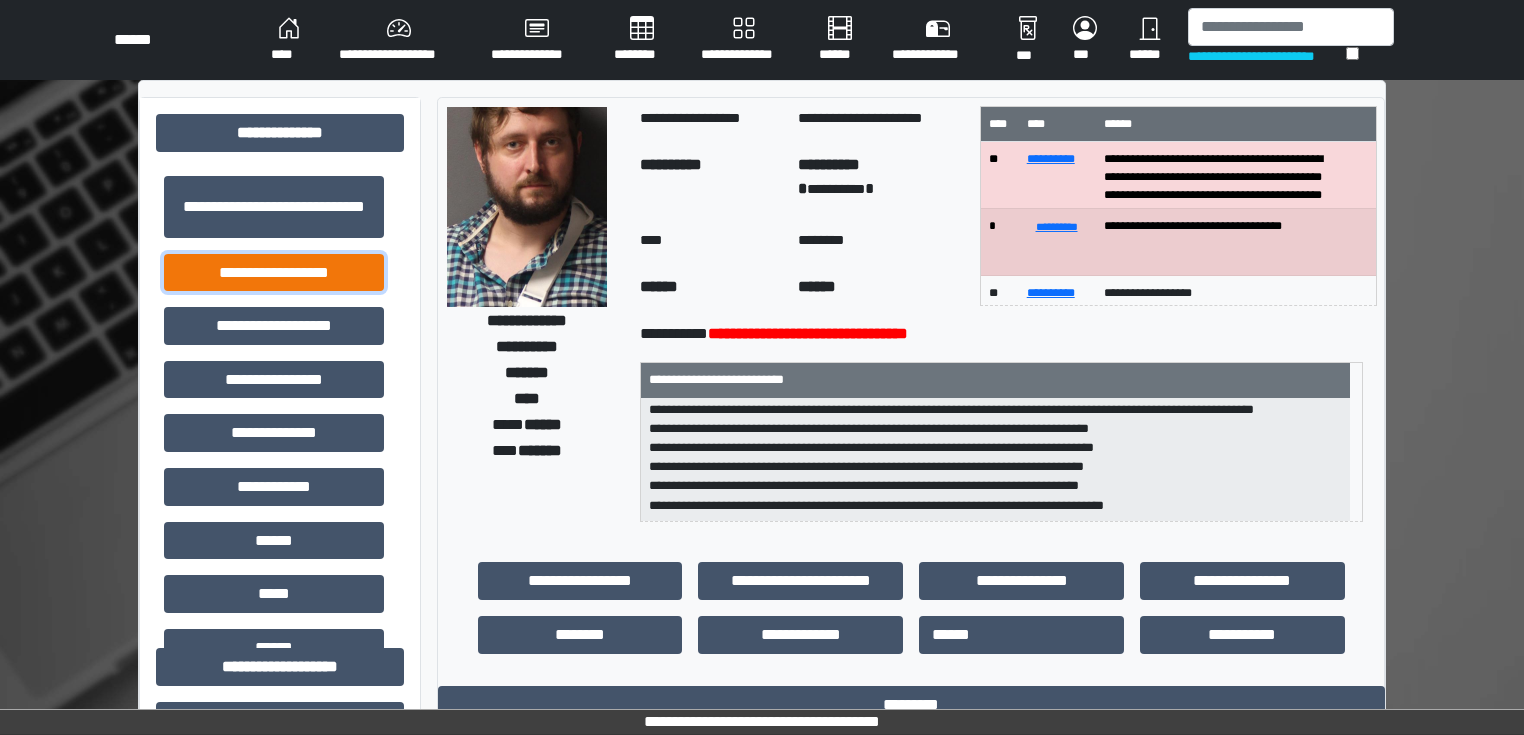 click on "**********" at bounding box center [274, 273] 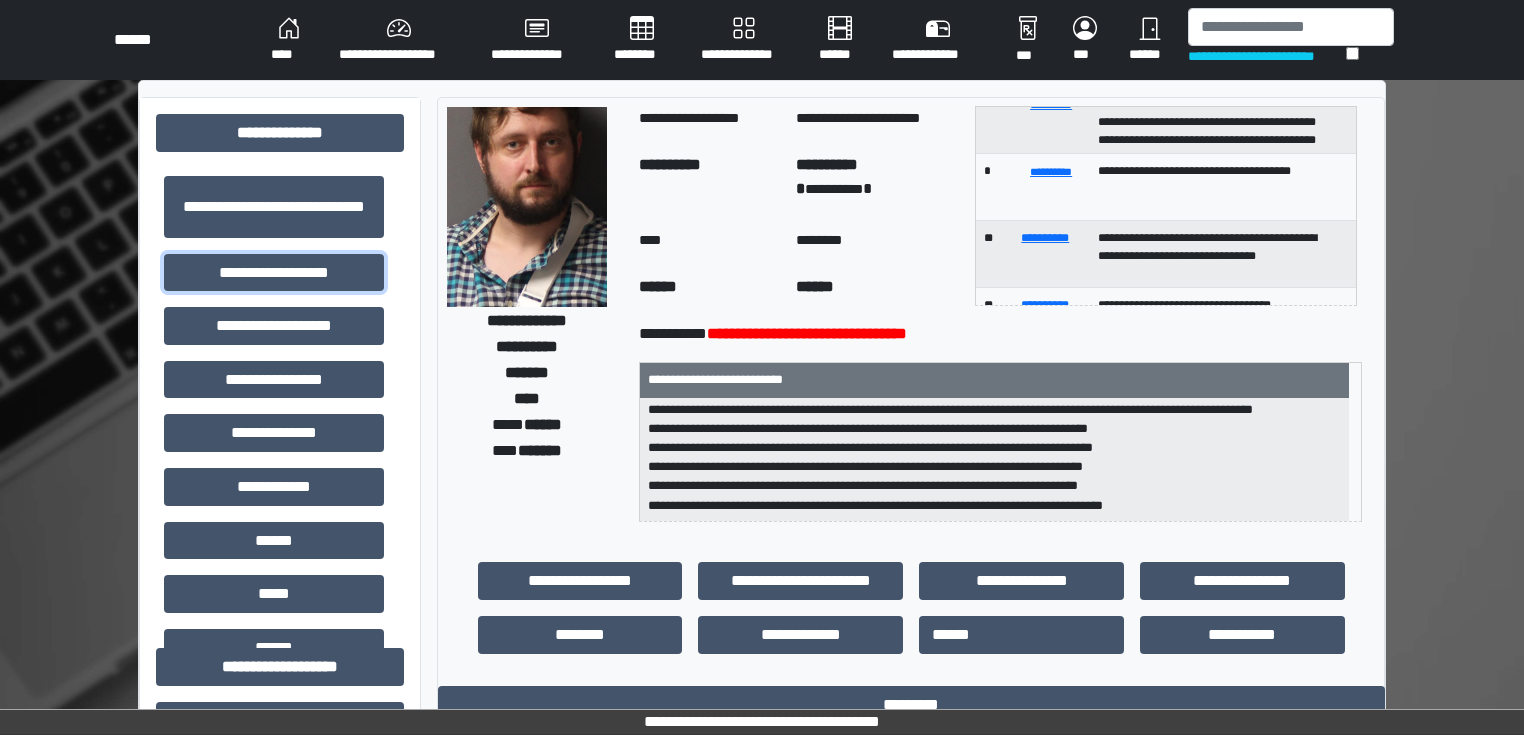 scroll, scrollTop: 320, scrollLeft: 0, axis: vertical 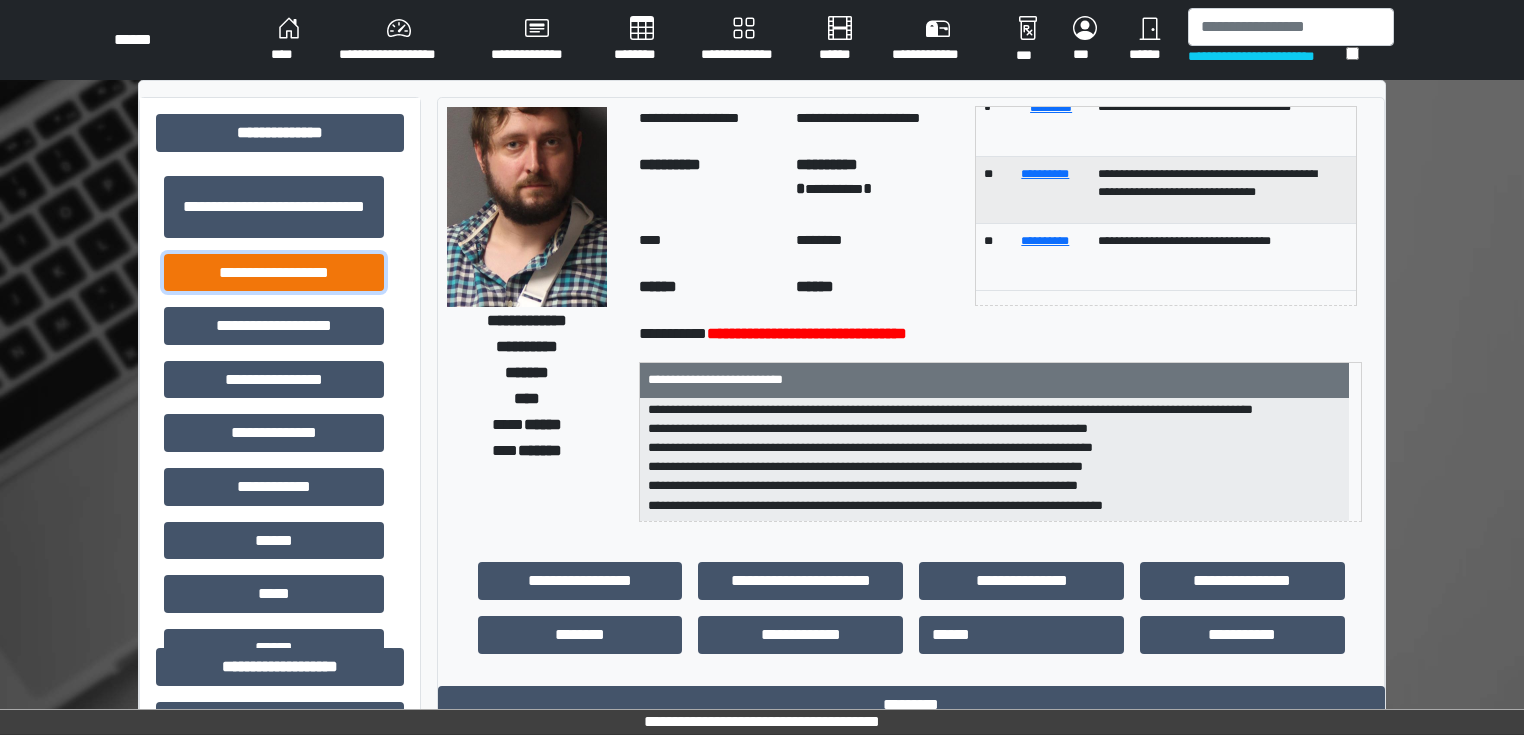 click on "**********" at bounding box center (274, 273) 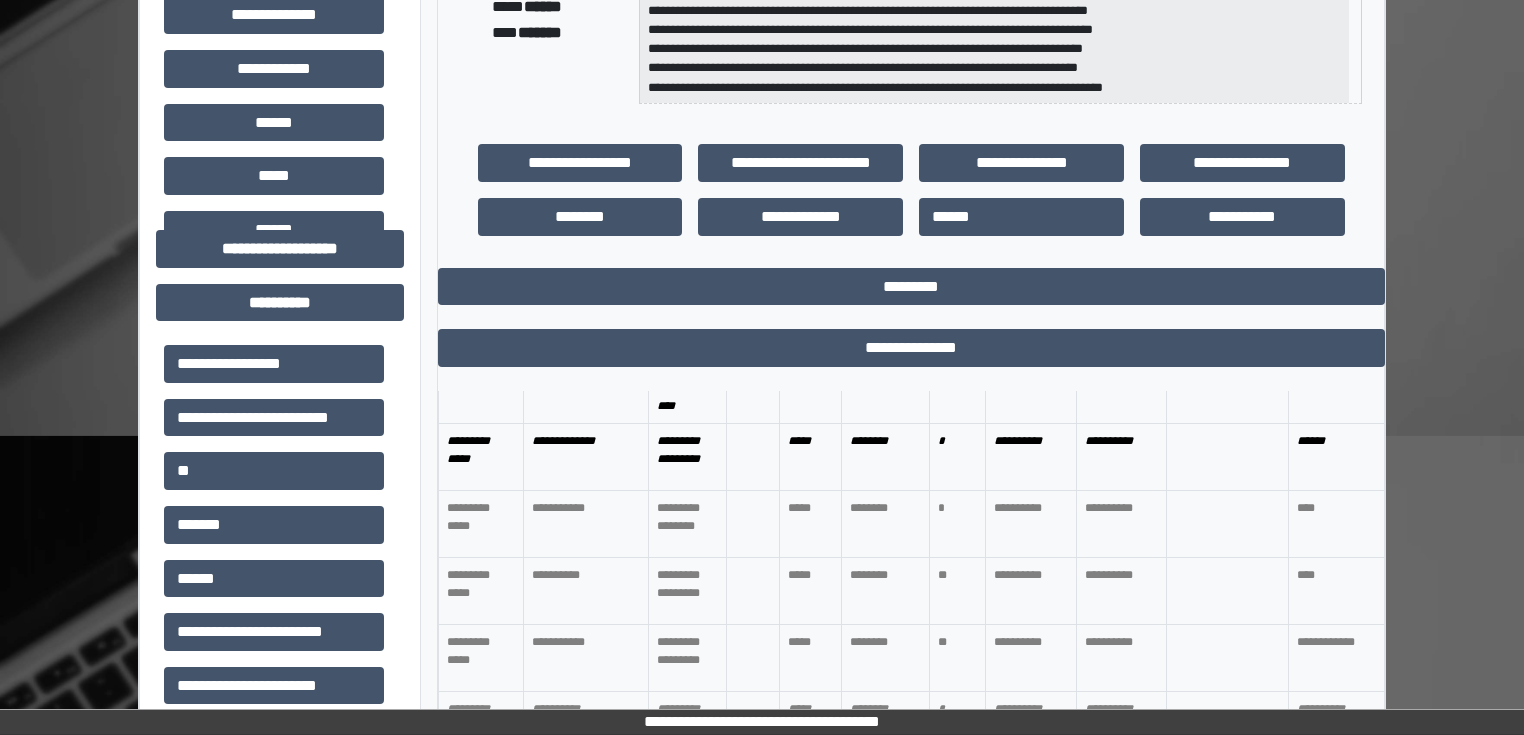 scroll, scrollTop: 240, scrollLeft: 0, axis: vertical 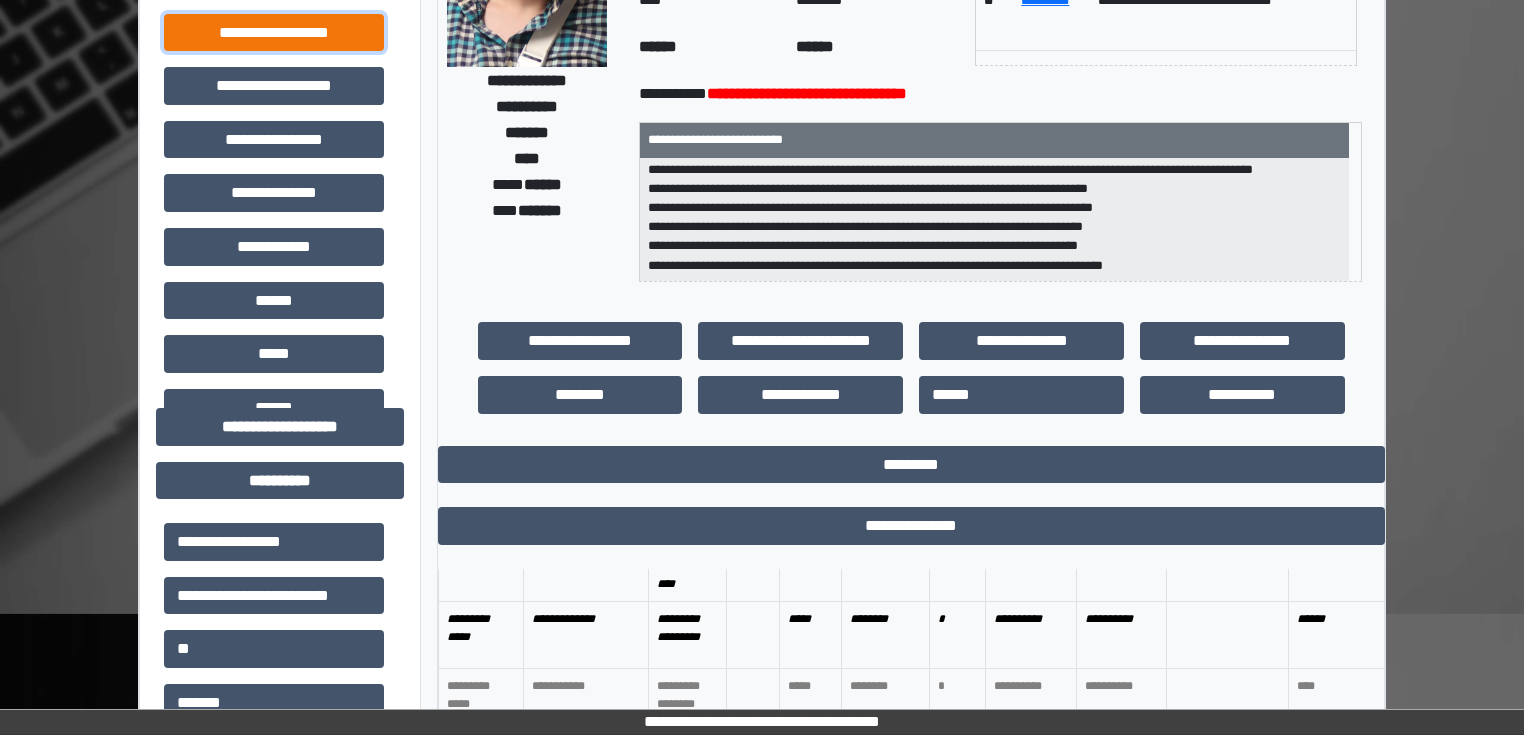 click on "**********" at bounding box center [274, 33] 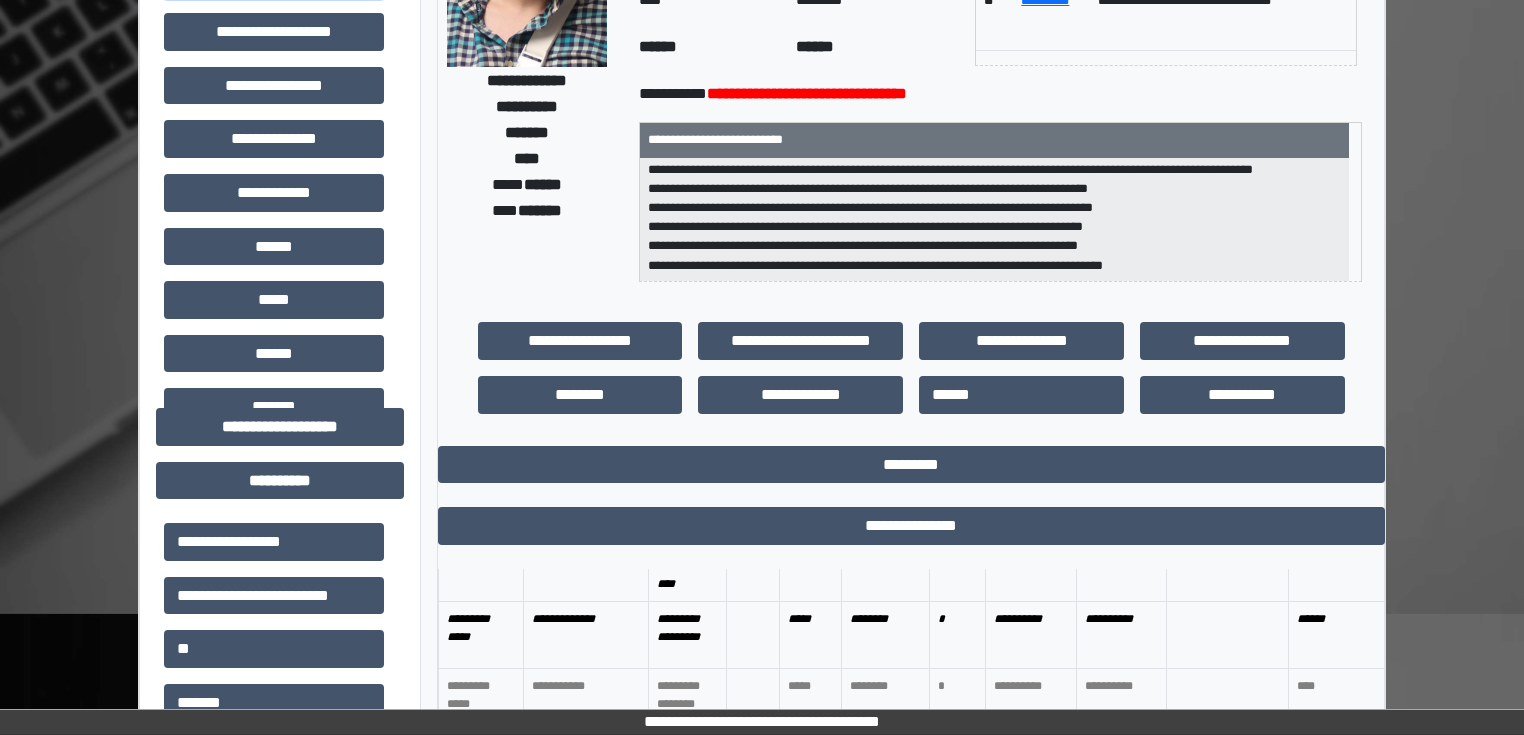 scroll, scrollTop: 240, scrollLeft: 0, axis: vertical 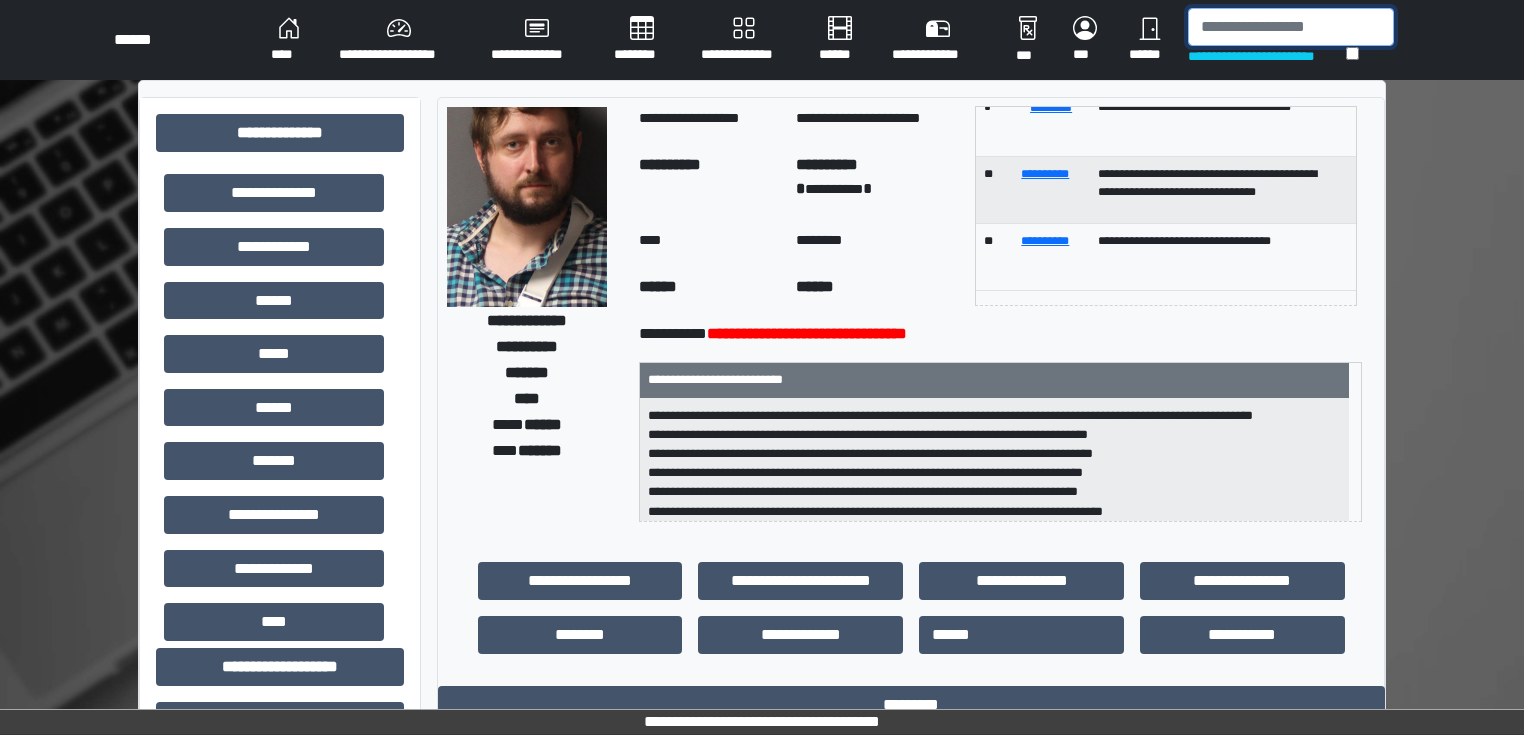 click at bounding box center (1291, 27) 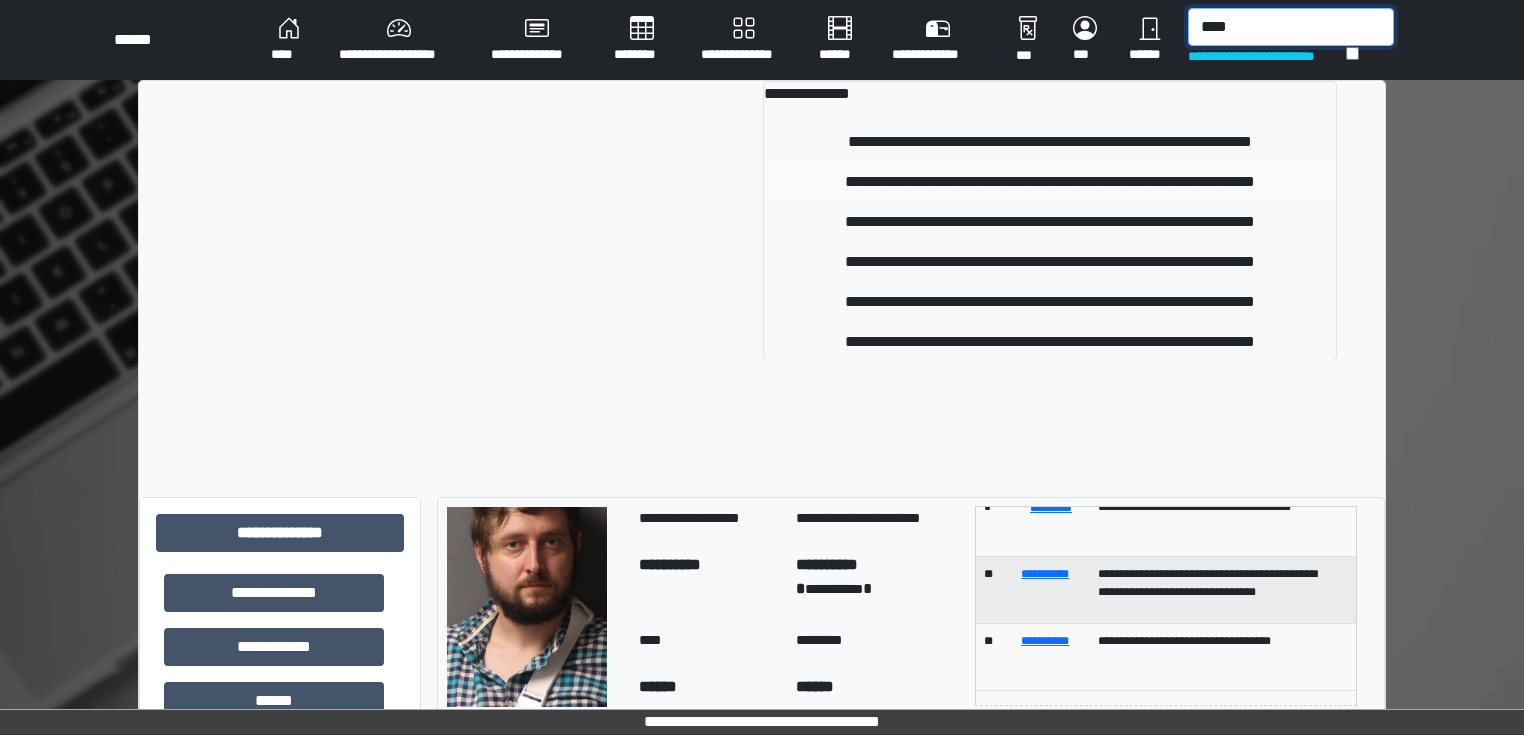 type on "****" 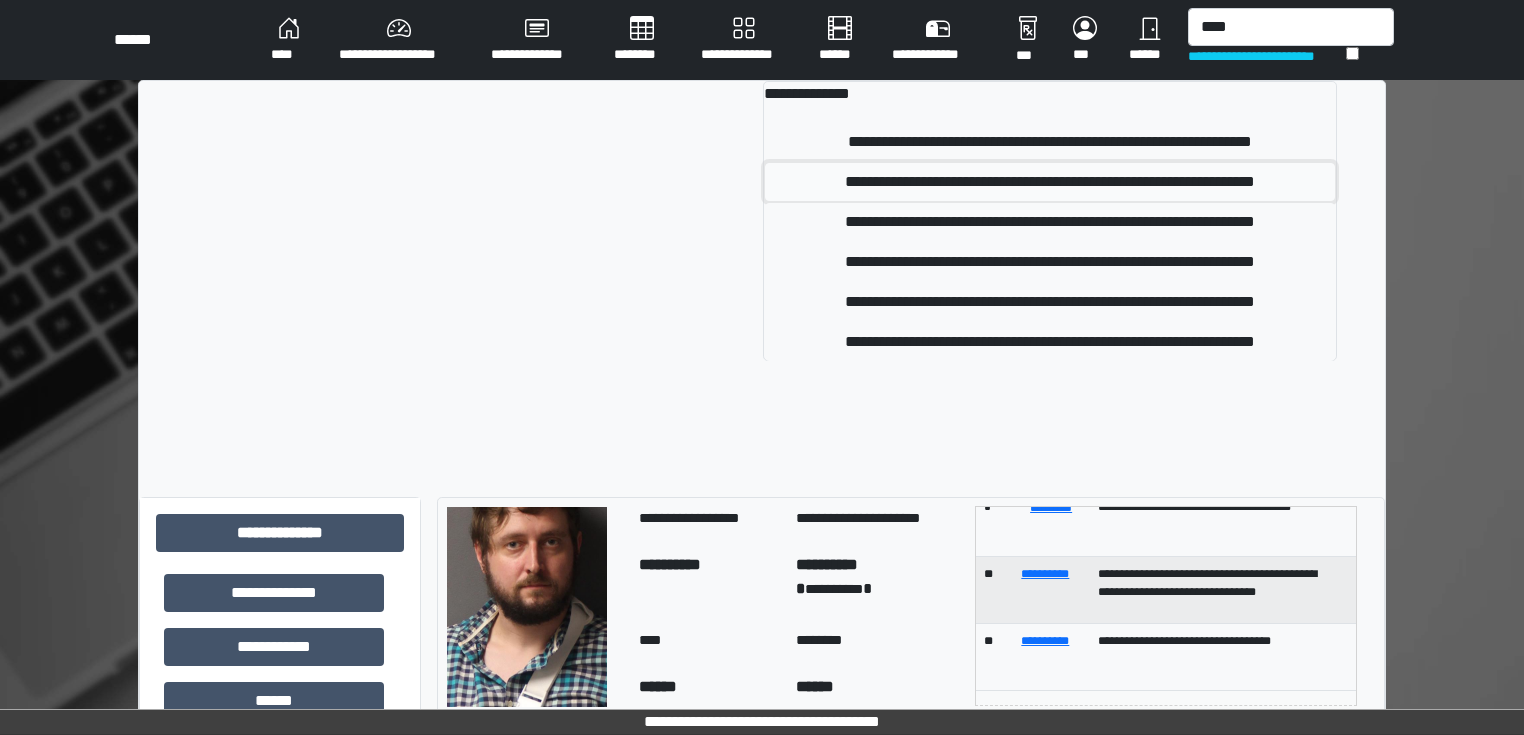 click on "**********" at bounding box center [1050, 182] 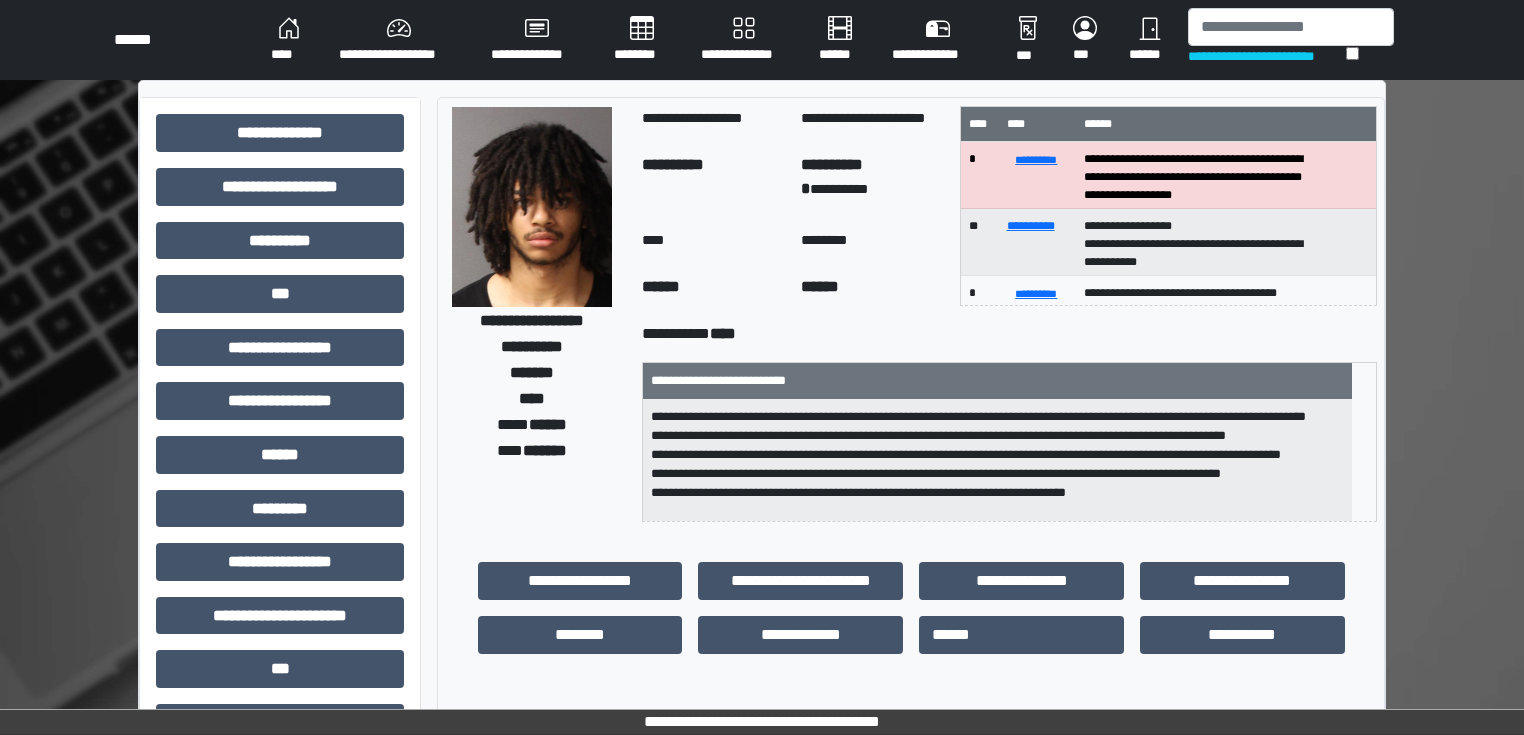 click on "**********" at bounding box center (536, 314) 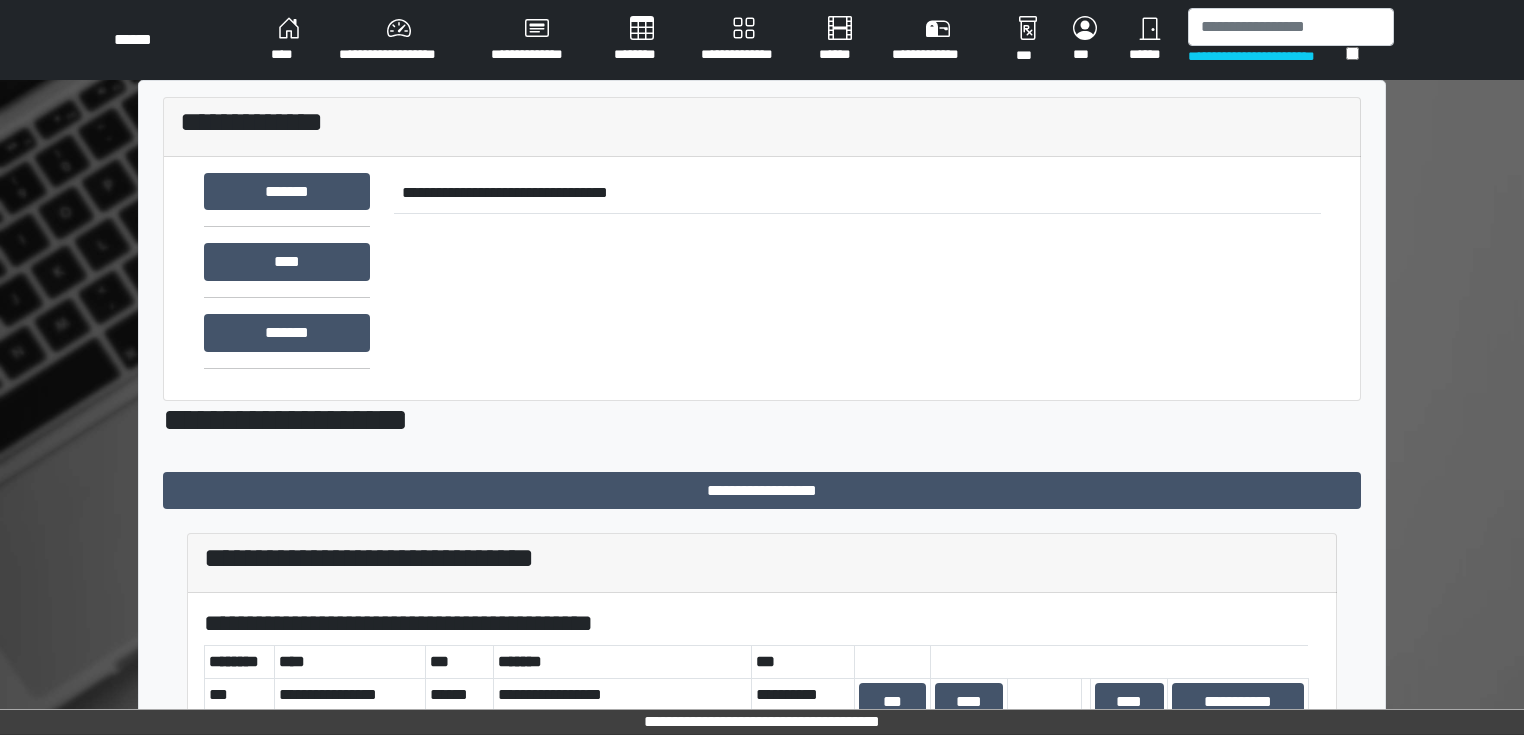 click on "****" at bounding box center [289, 40] 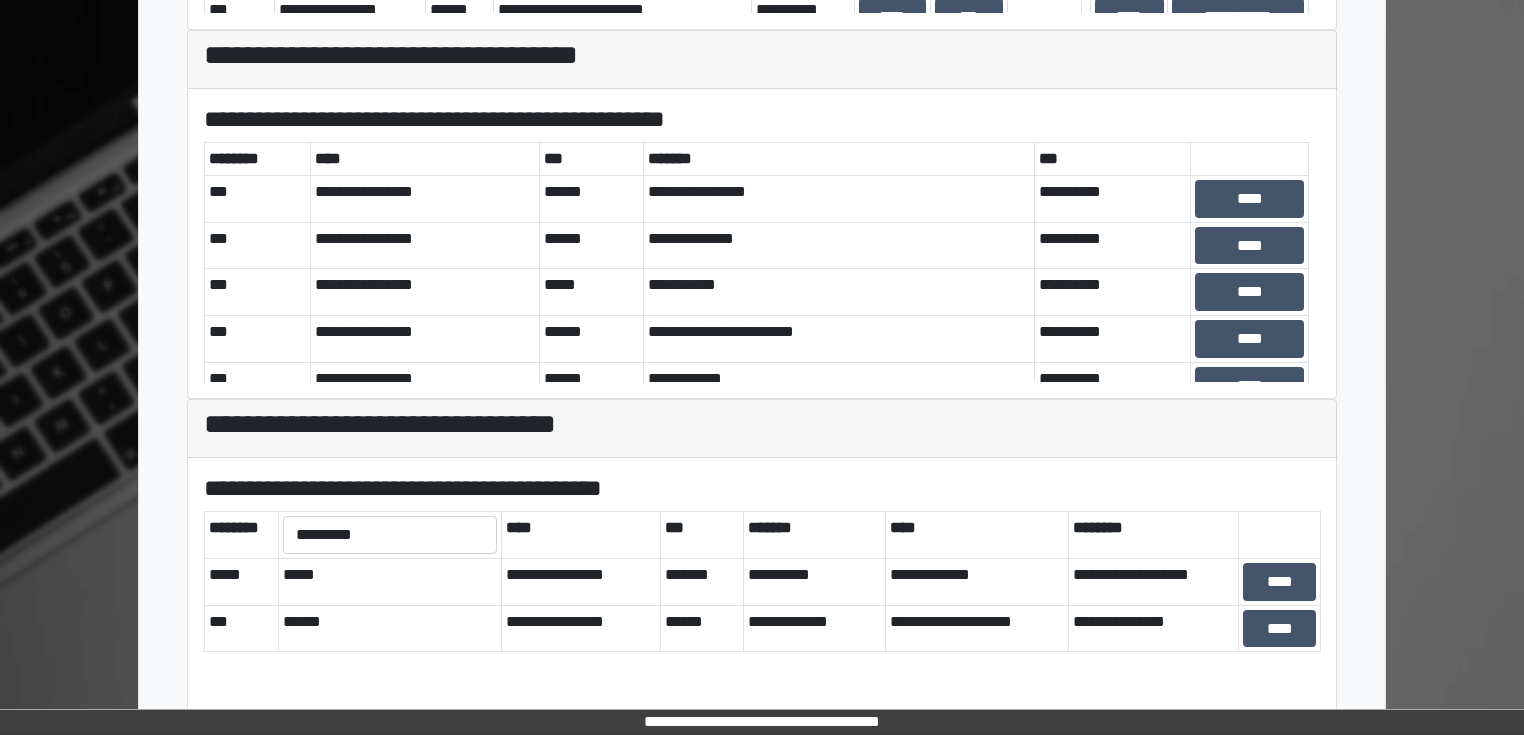 scroll, scrollTop: 880, scrollLeft: 0, axis: vertical 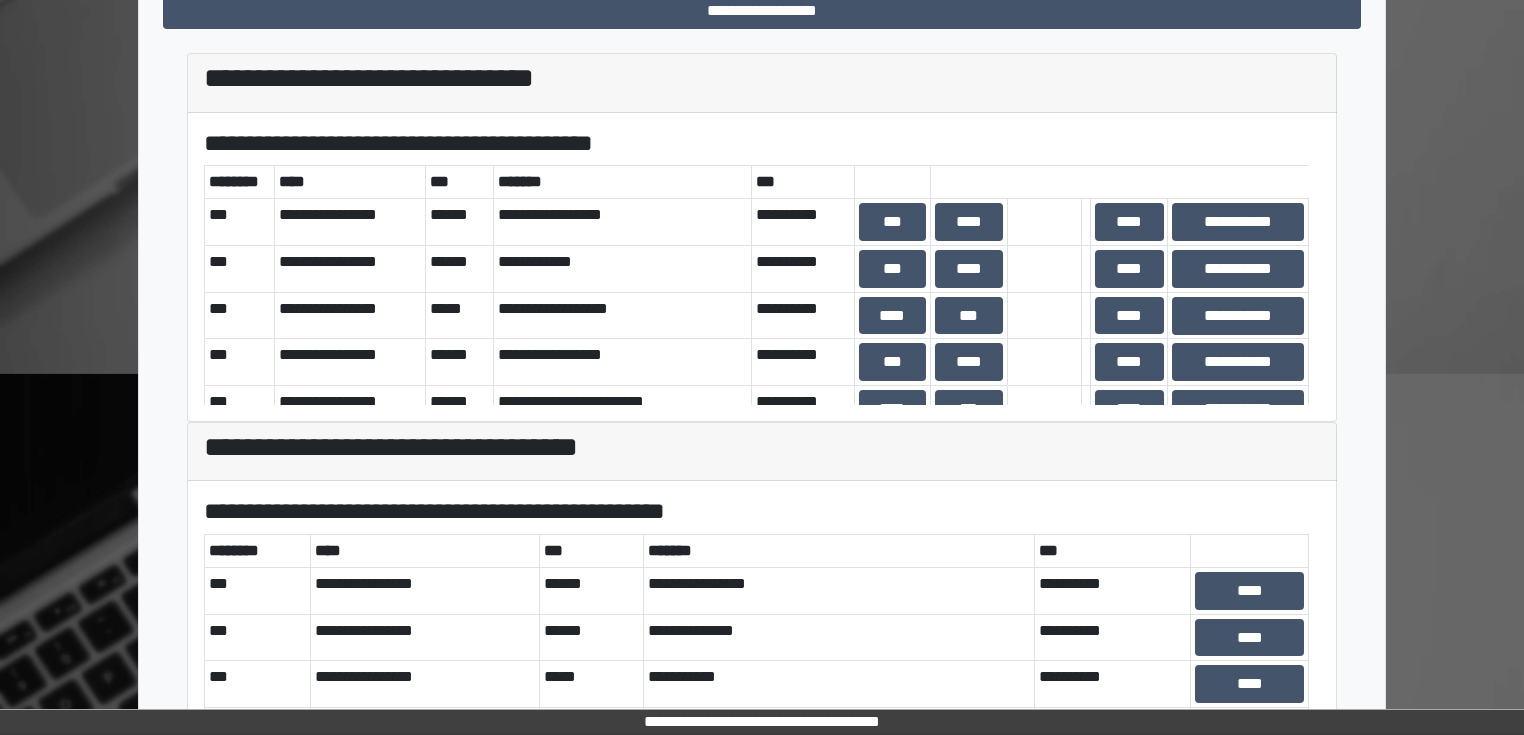 click on "[PHONE]" at bounding box center [762, 400] 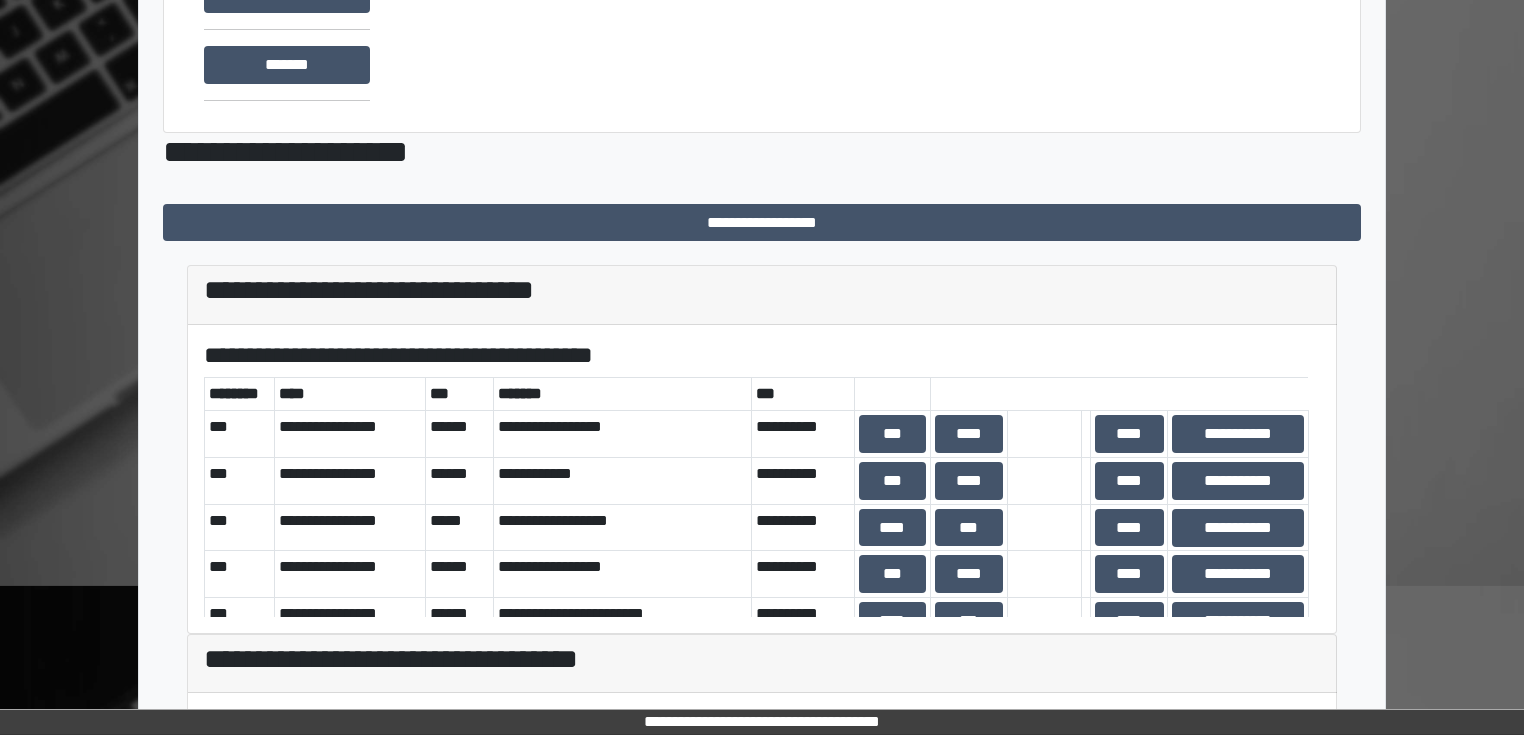 scroll, scrollTop: 0, scrollLeft: 0, axis: both 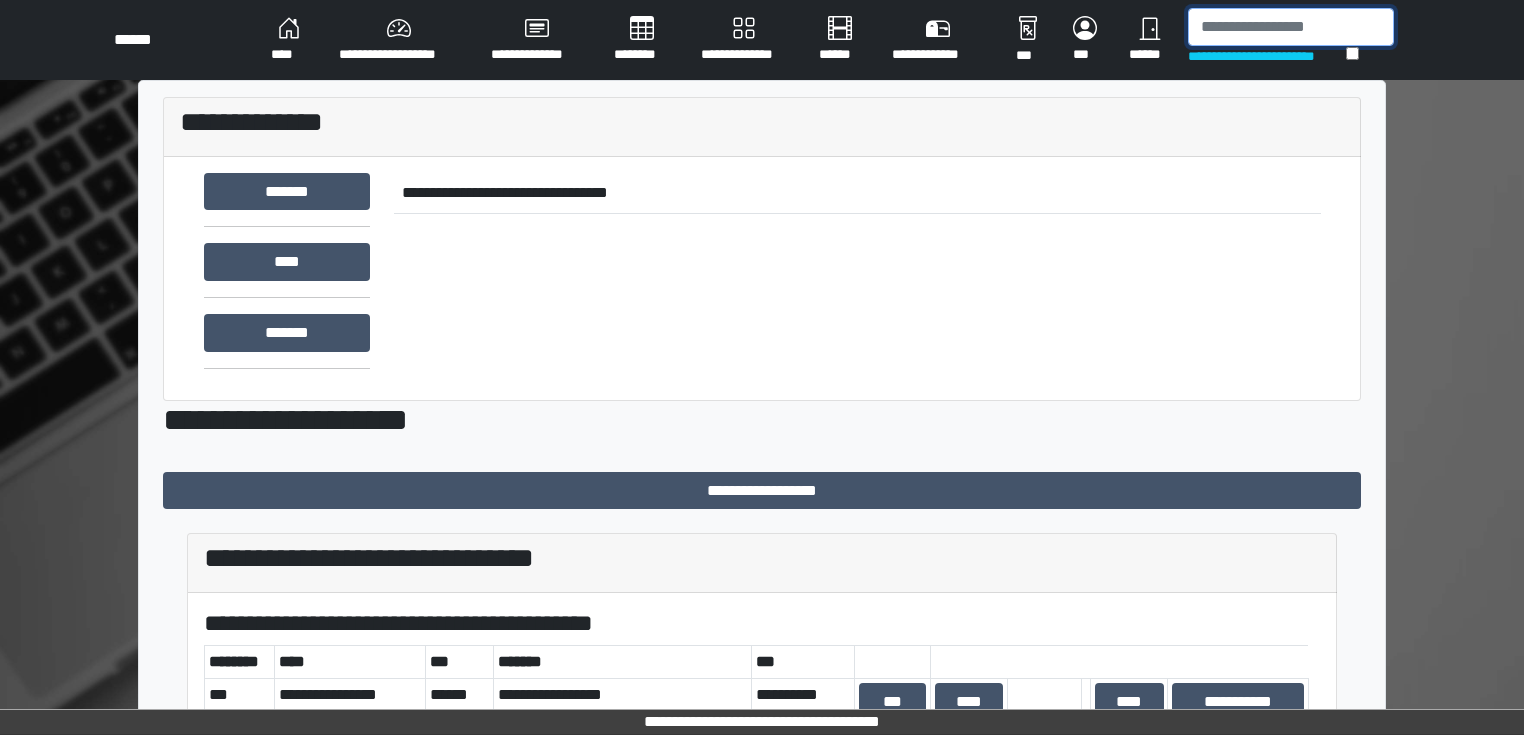 click at bounding box center (1291, 27) 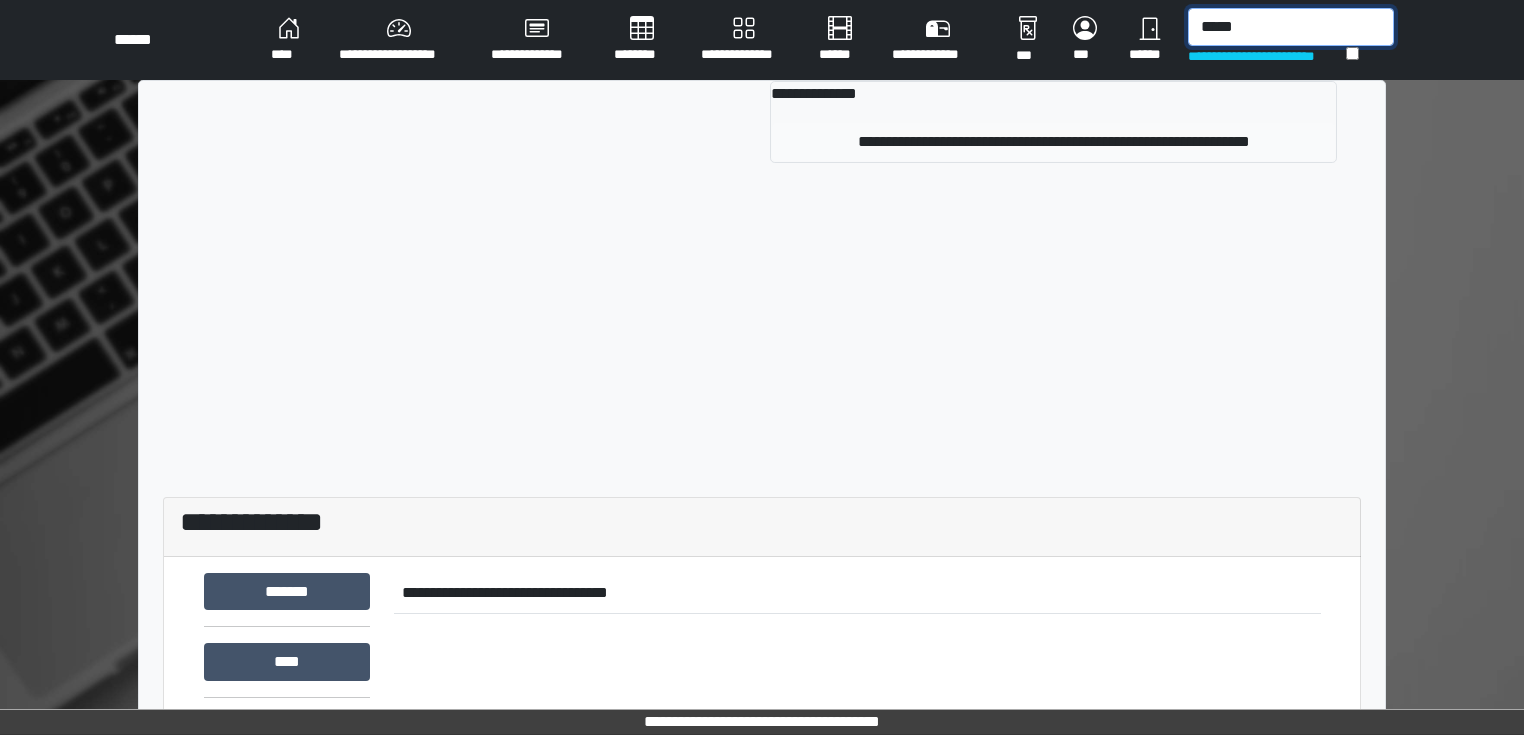 type on "*****" 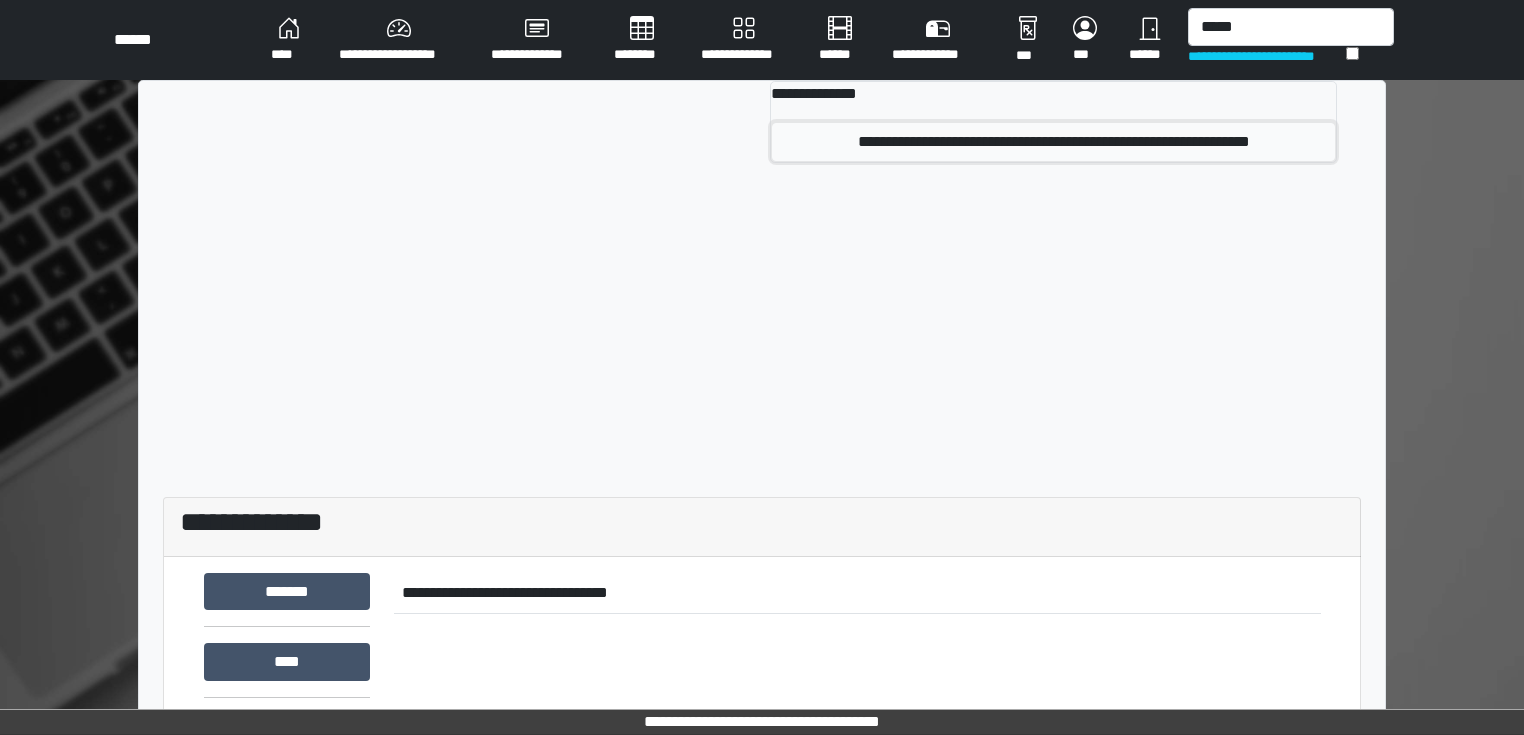 click on "**********" at bounding box center (1053, 142) 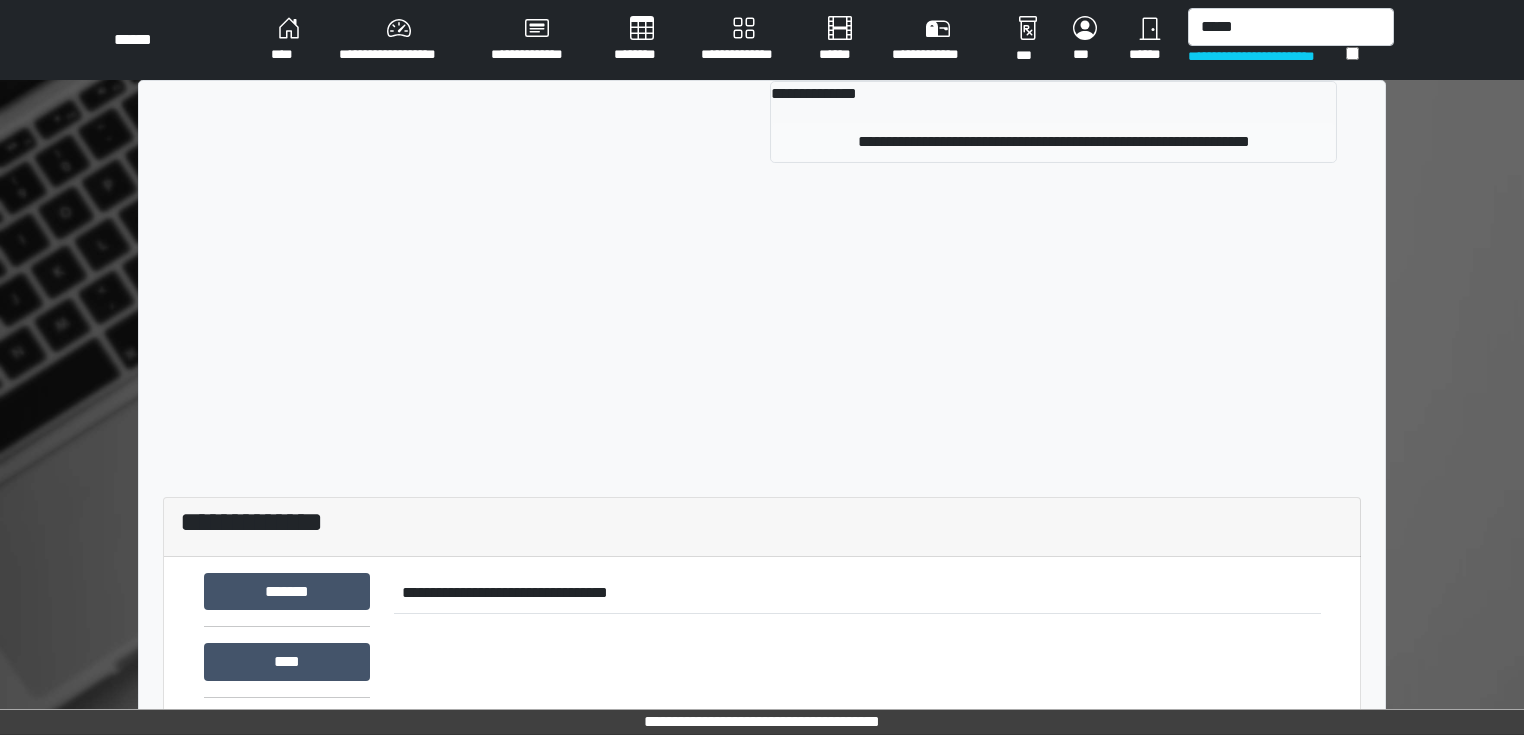 type 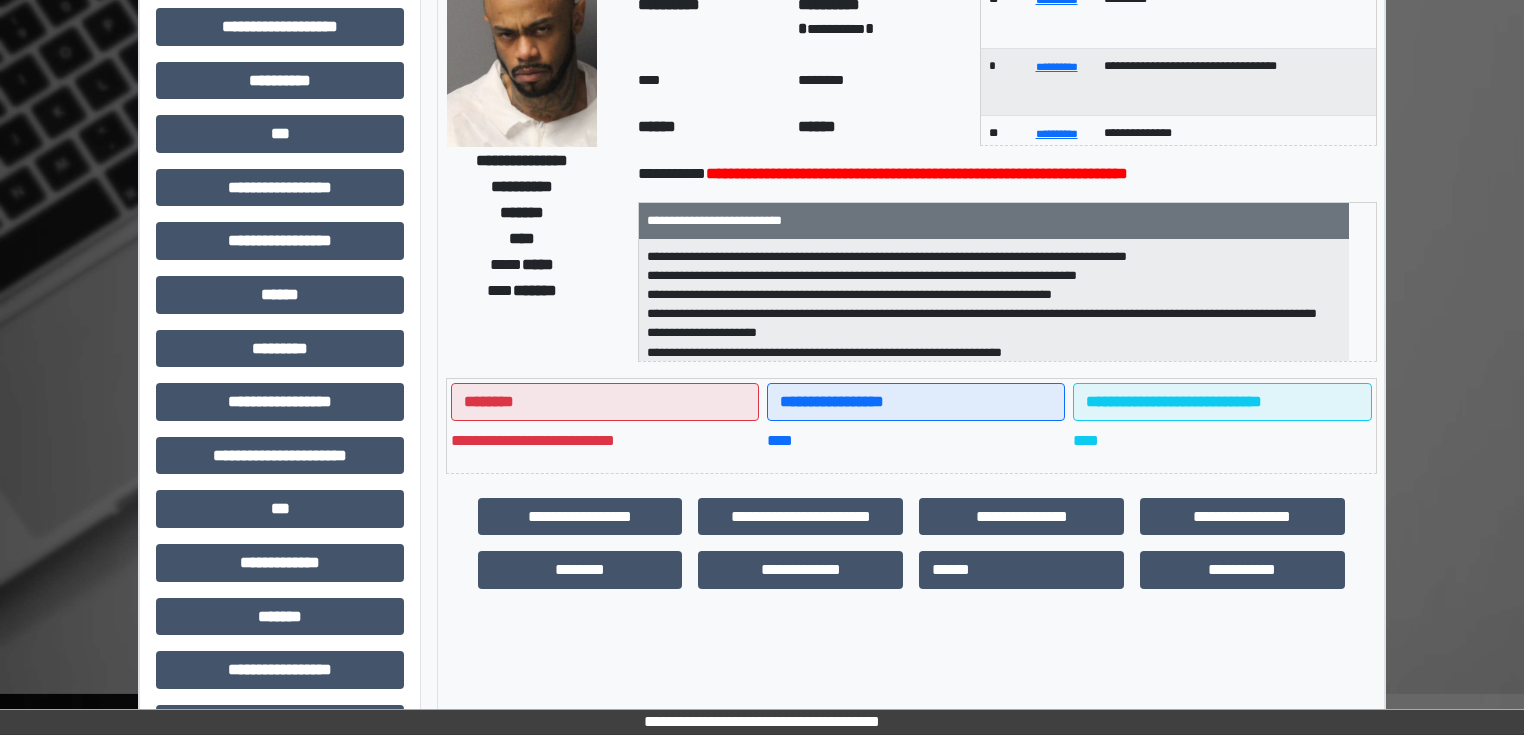 scroll, scrollTop: 160, scrollLeft: 0, axis: vertical 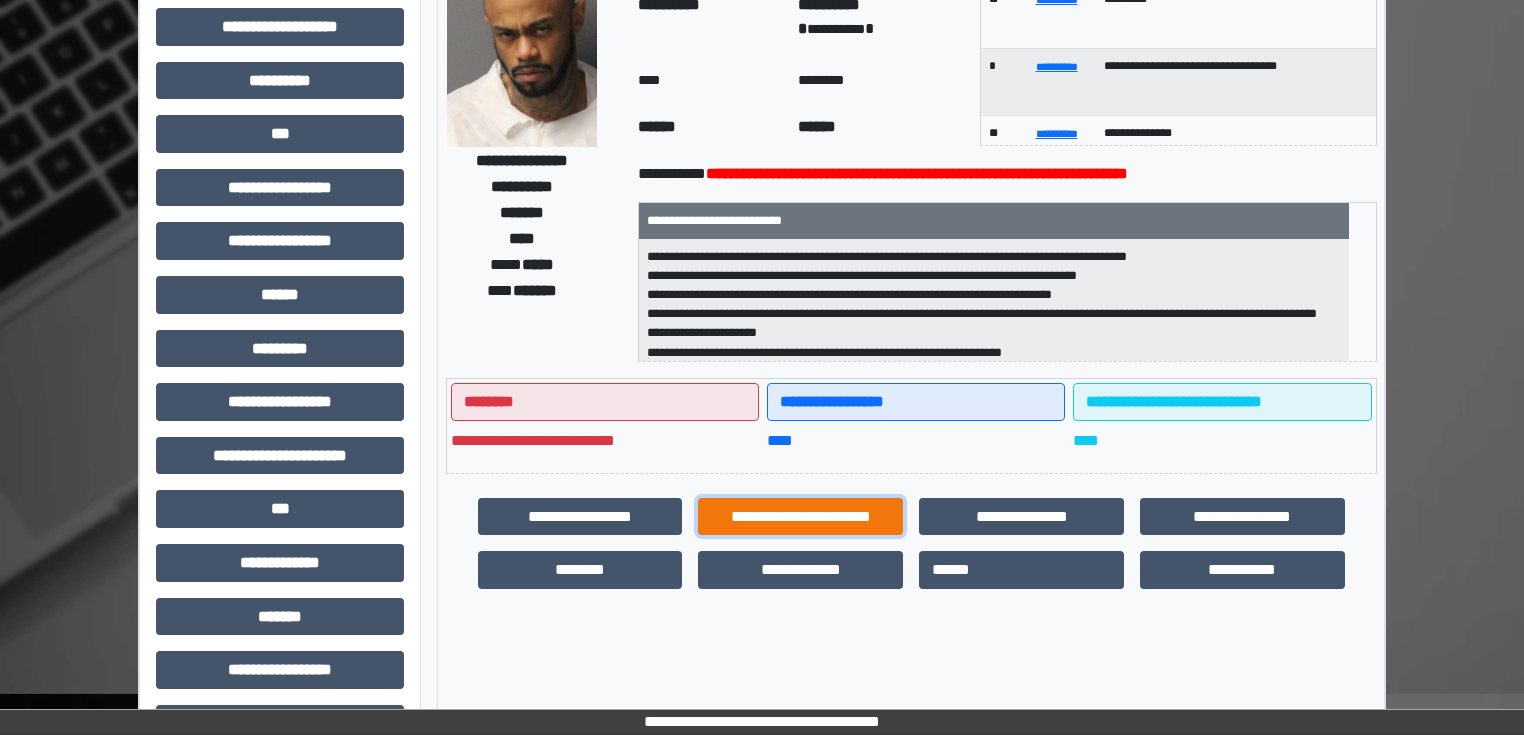 click on "**********" at bounding box center (800, 517) 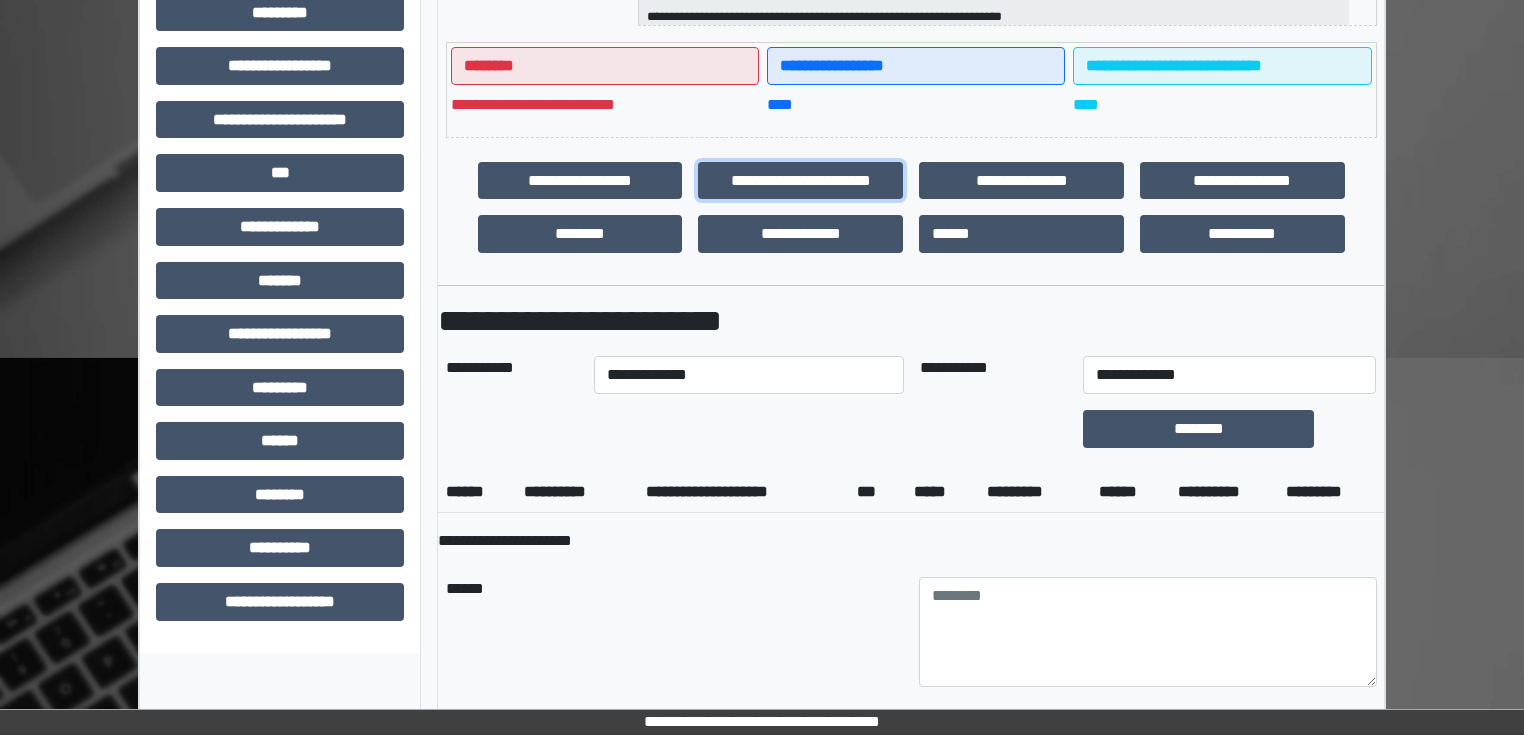 scroll, scrollTop: 591, scrollLeft: 0, axis: vertical 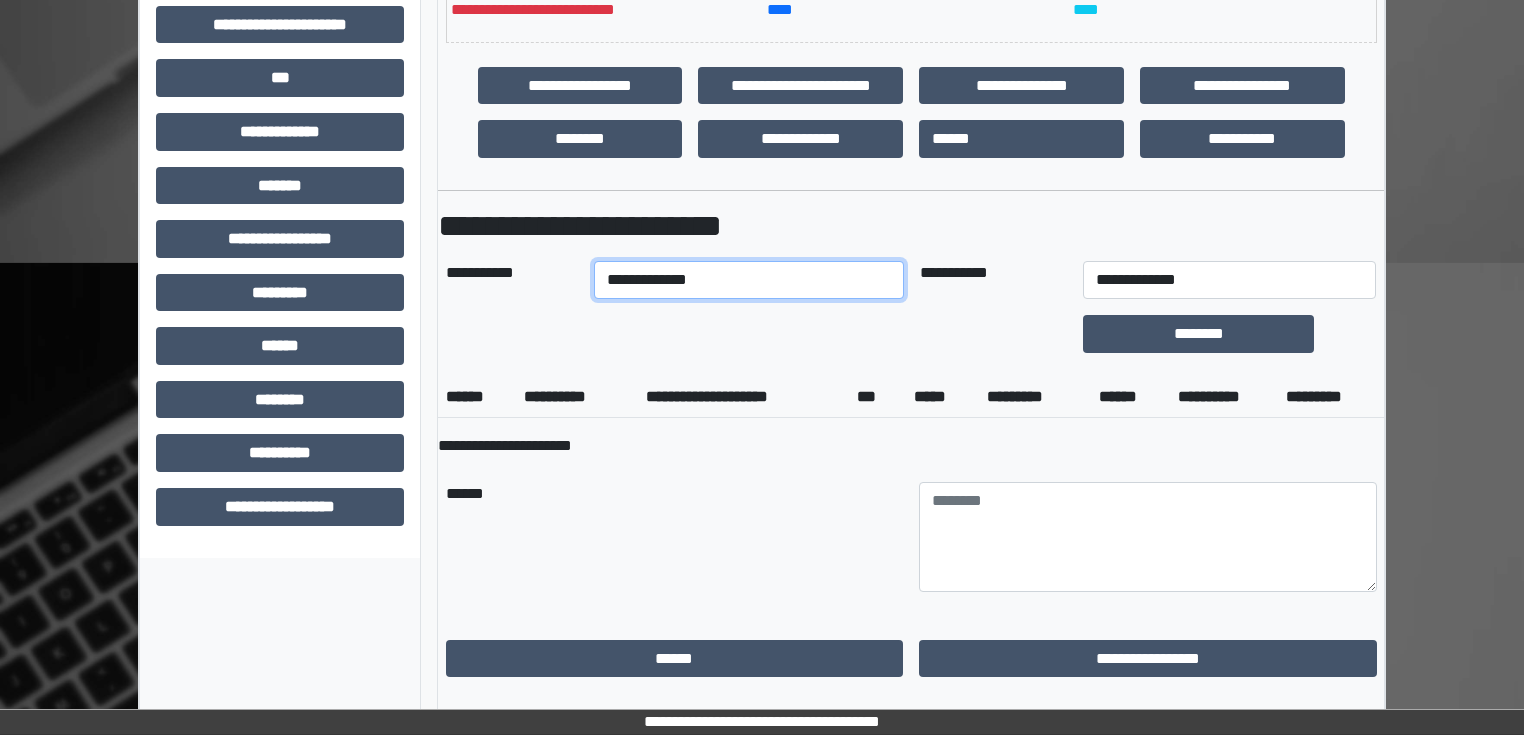 click on "**********" at bounding box center [748, 280] 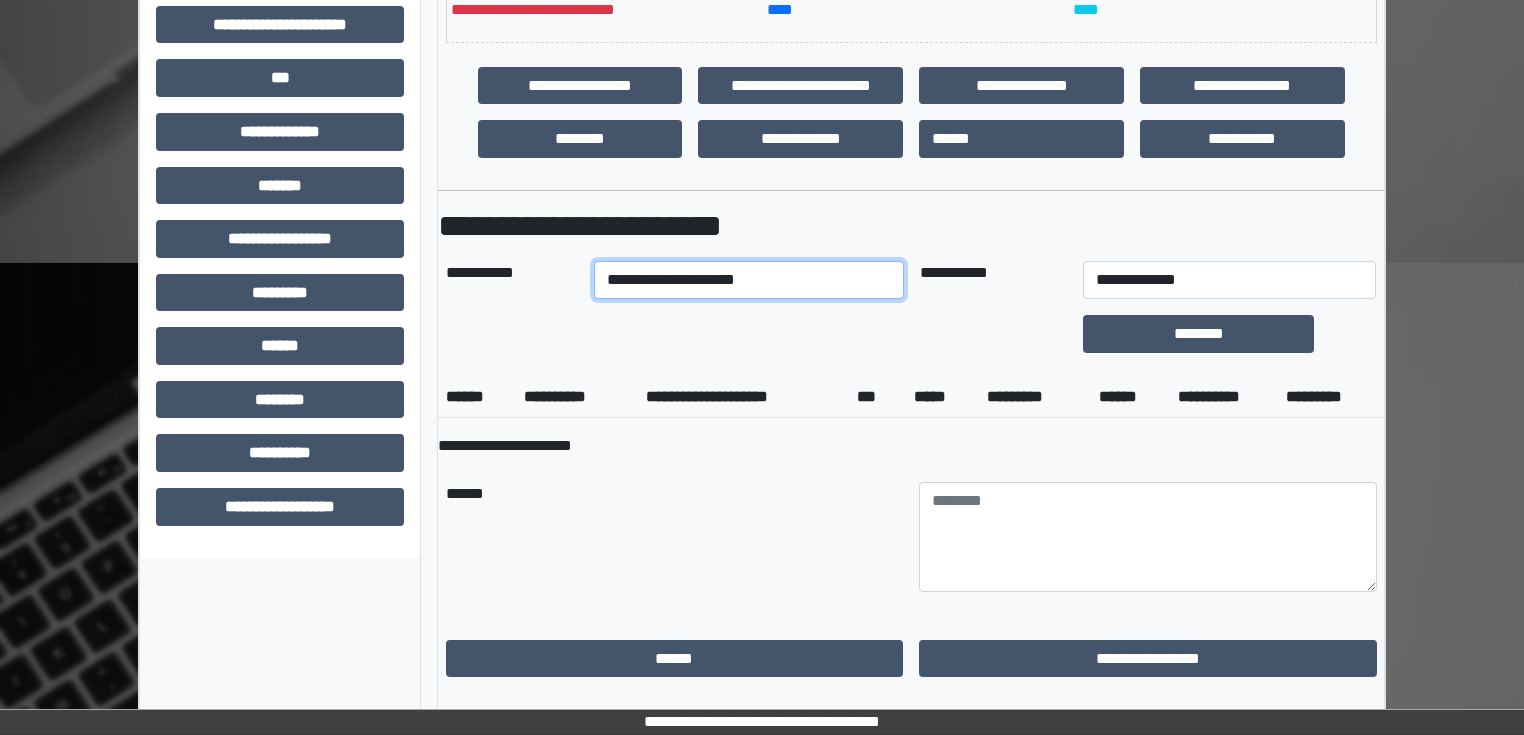 click on "**********" at bounding box center [748, 280] 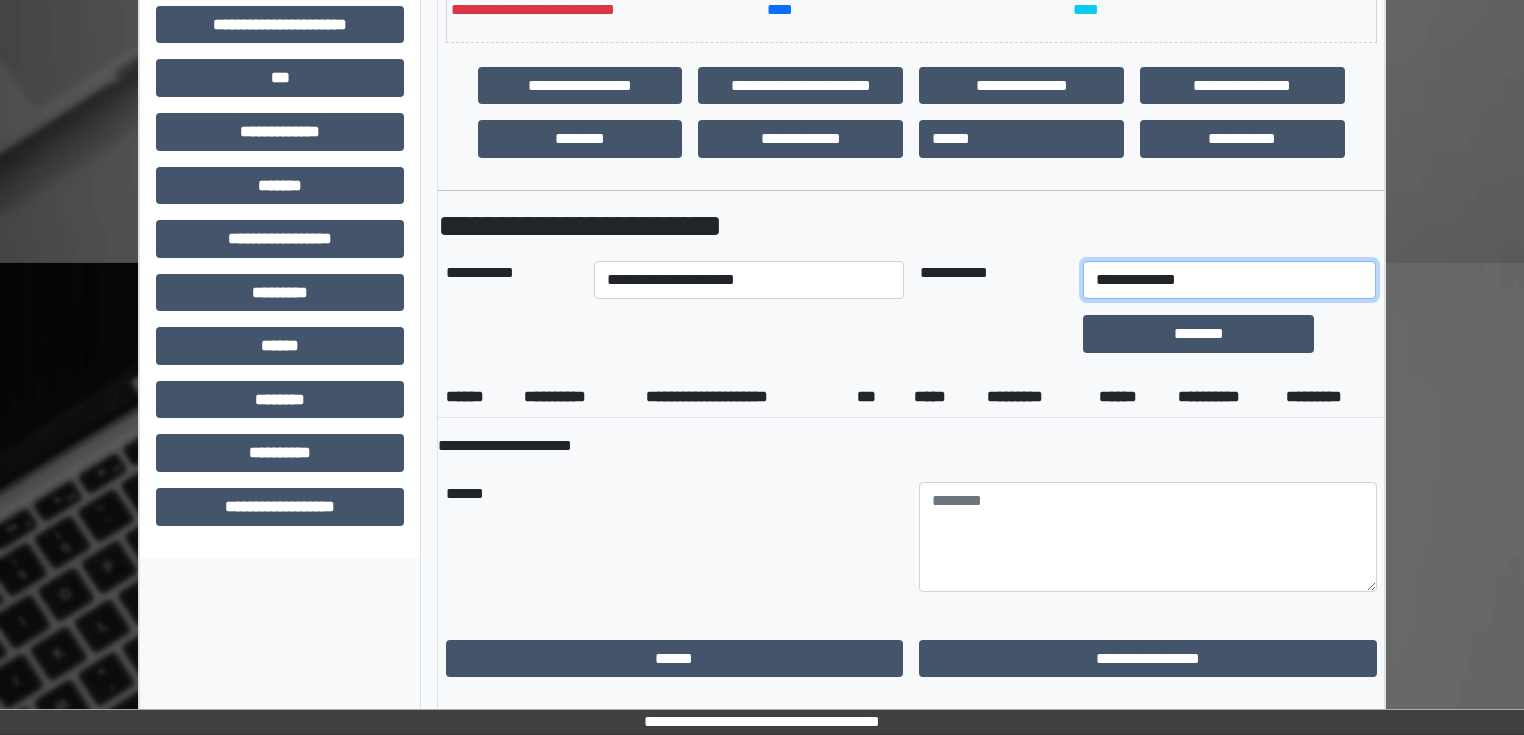 click on "**********" at bounding box center [1229, 280] 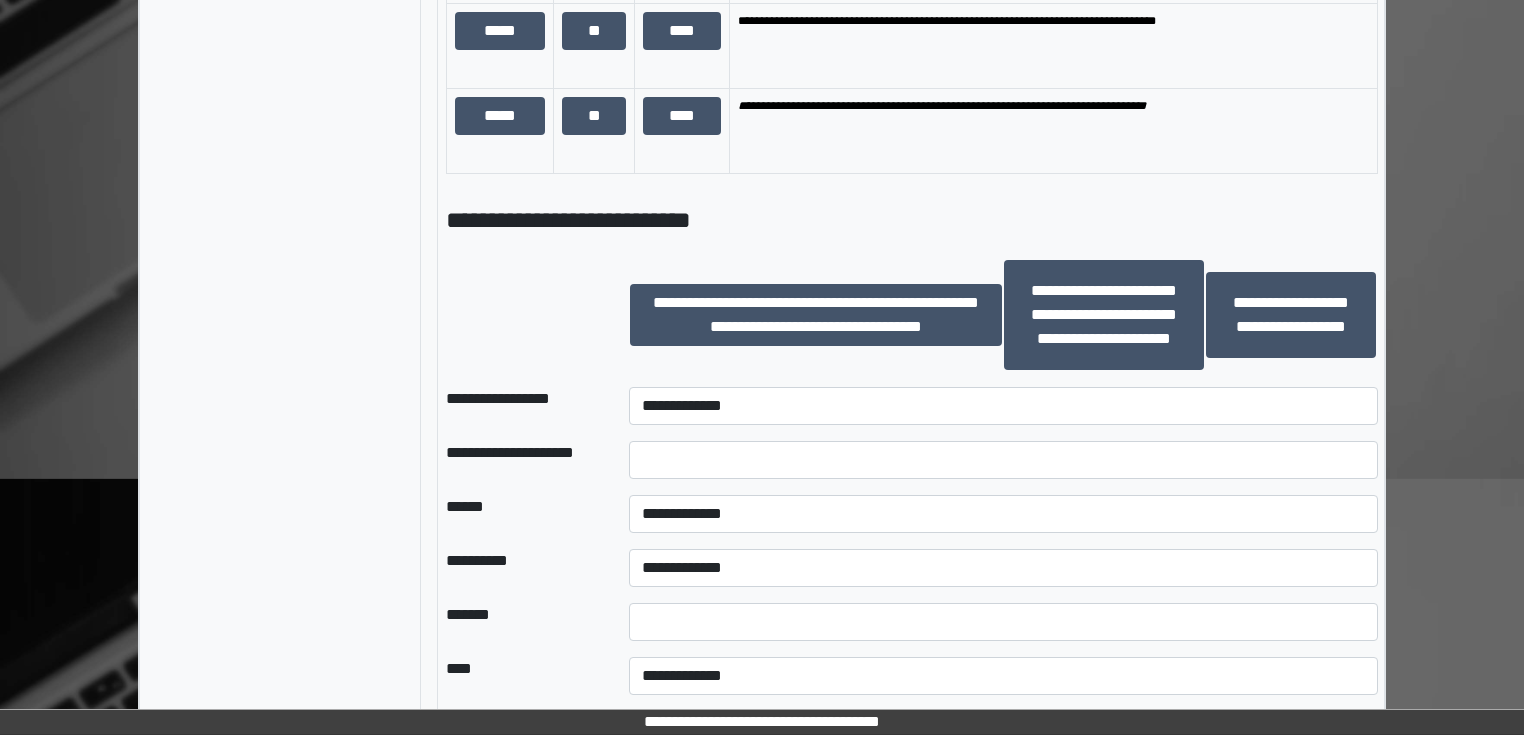 scroll, scrollTop: 2582, scrollLeft: 0, axis: vertical 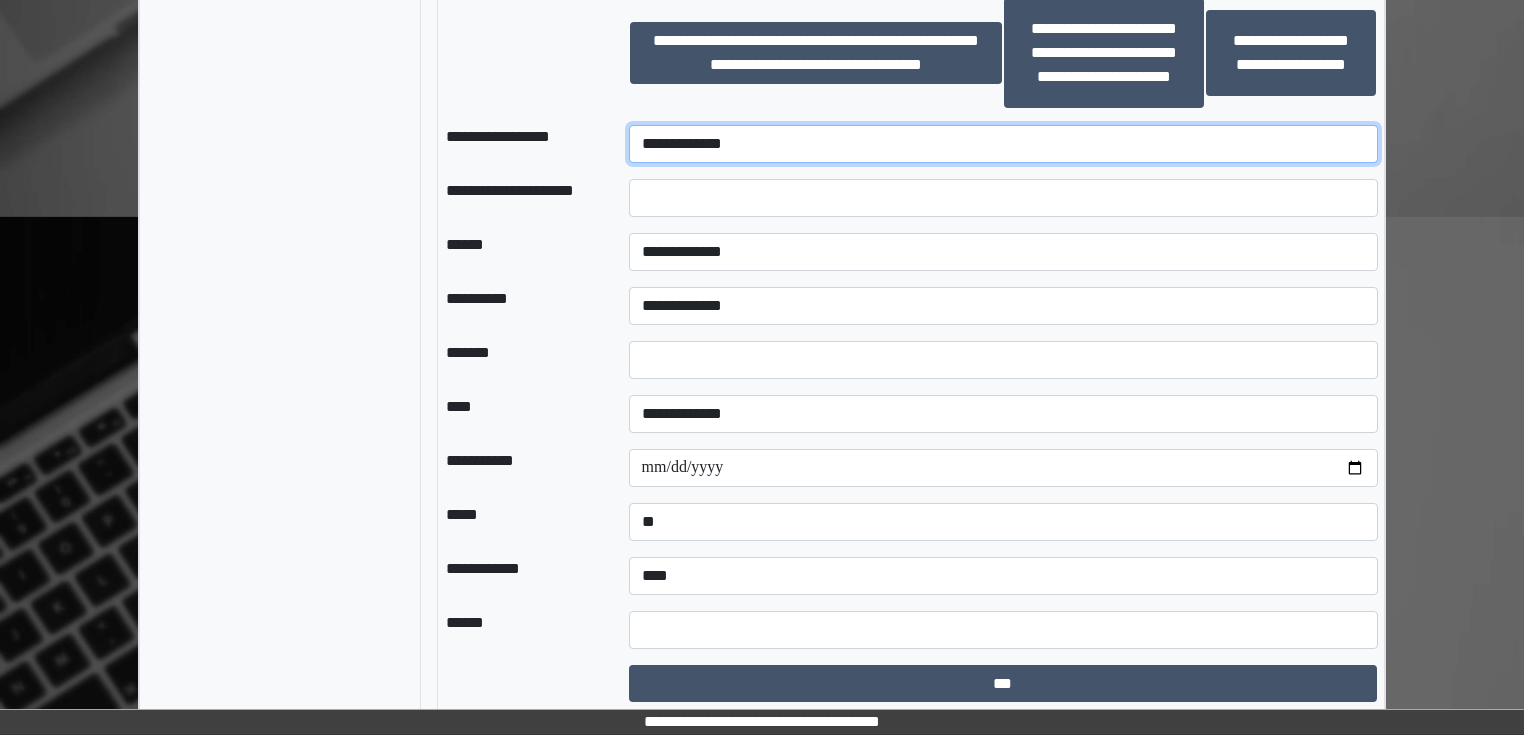 click on "**********" at bounding box center (1003, 144) 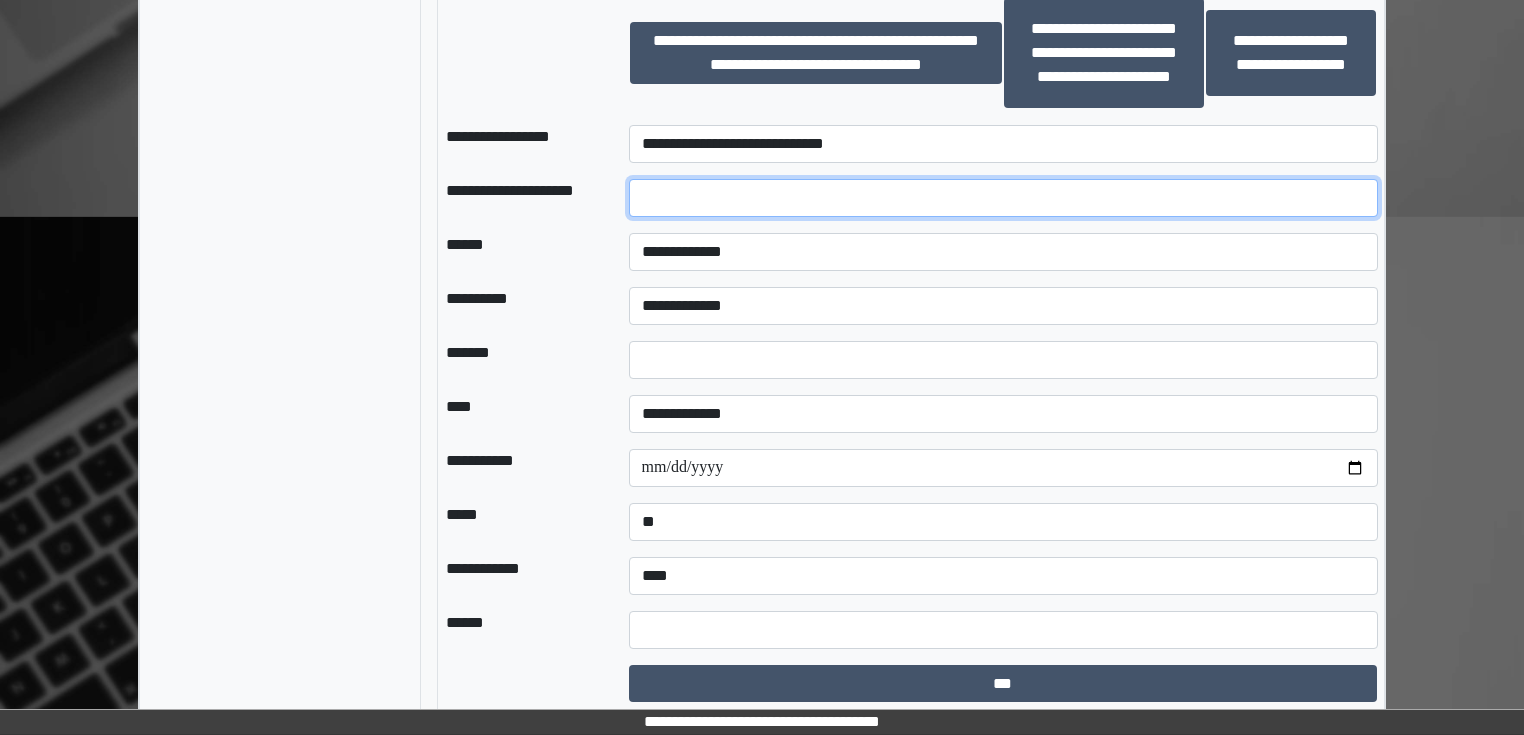 click at bounding box center [1003, 198] 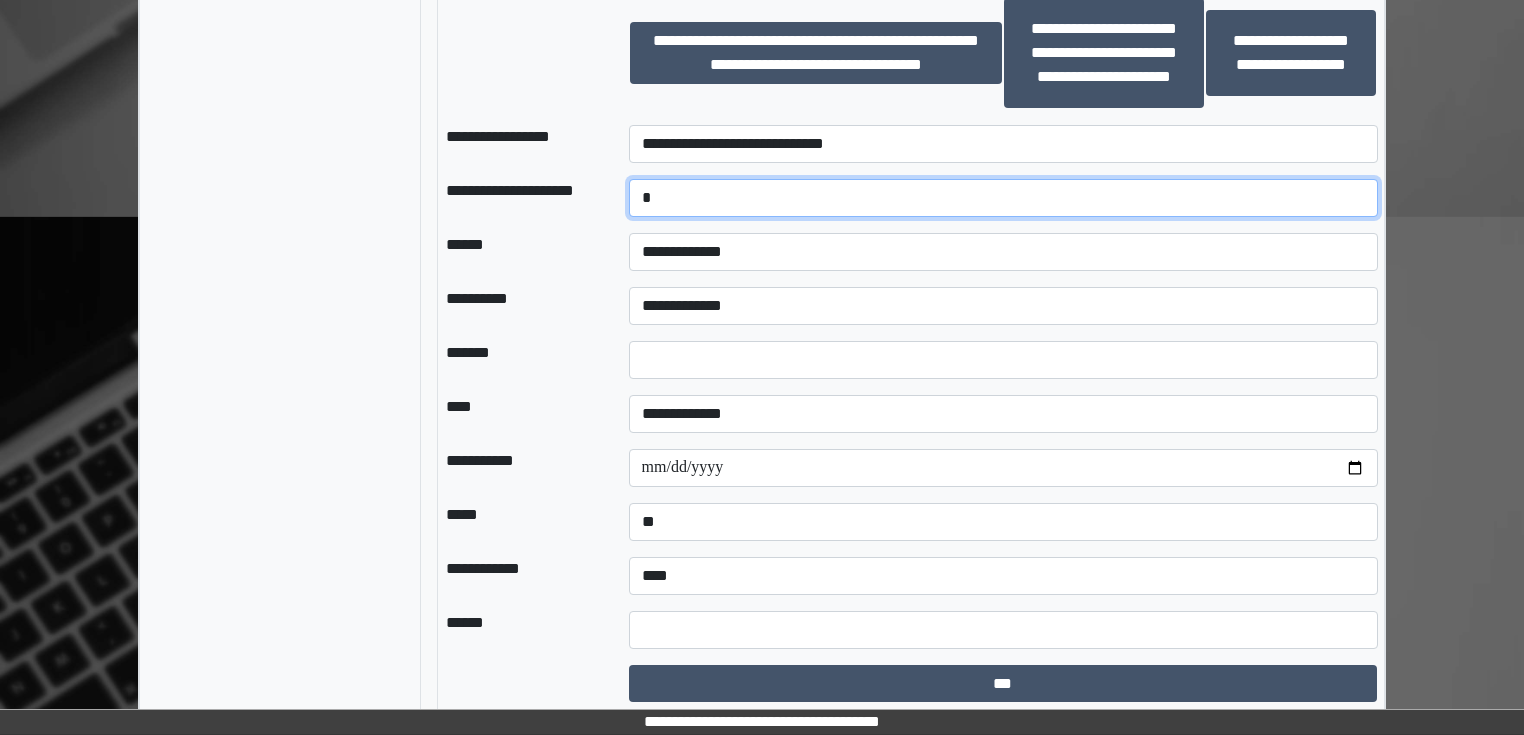 type on "*" 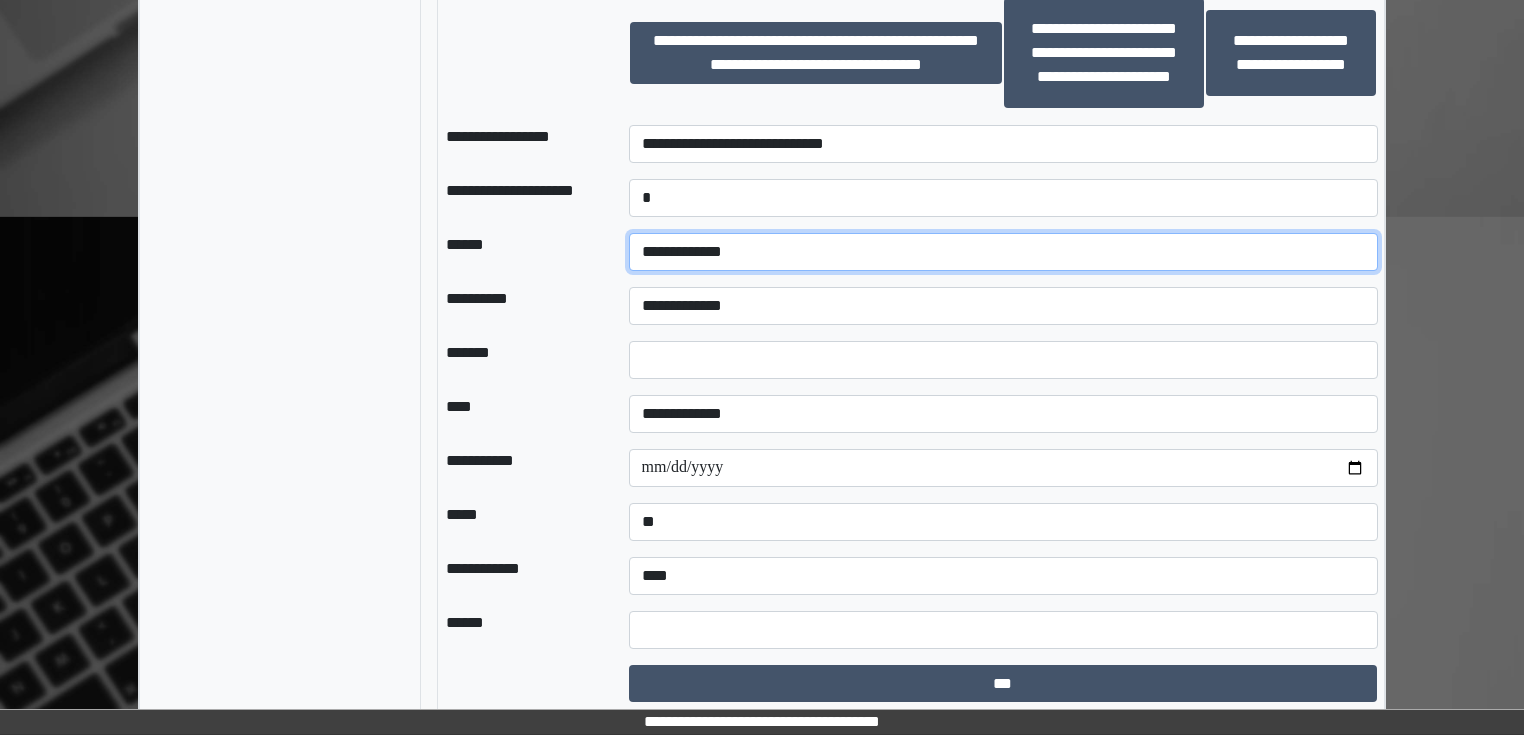 click on "**********" at bounding box center (1003, 252) 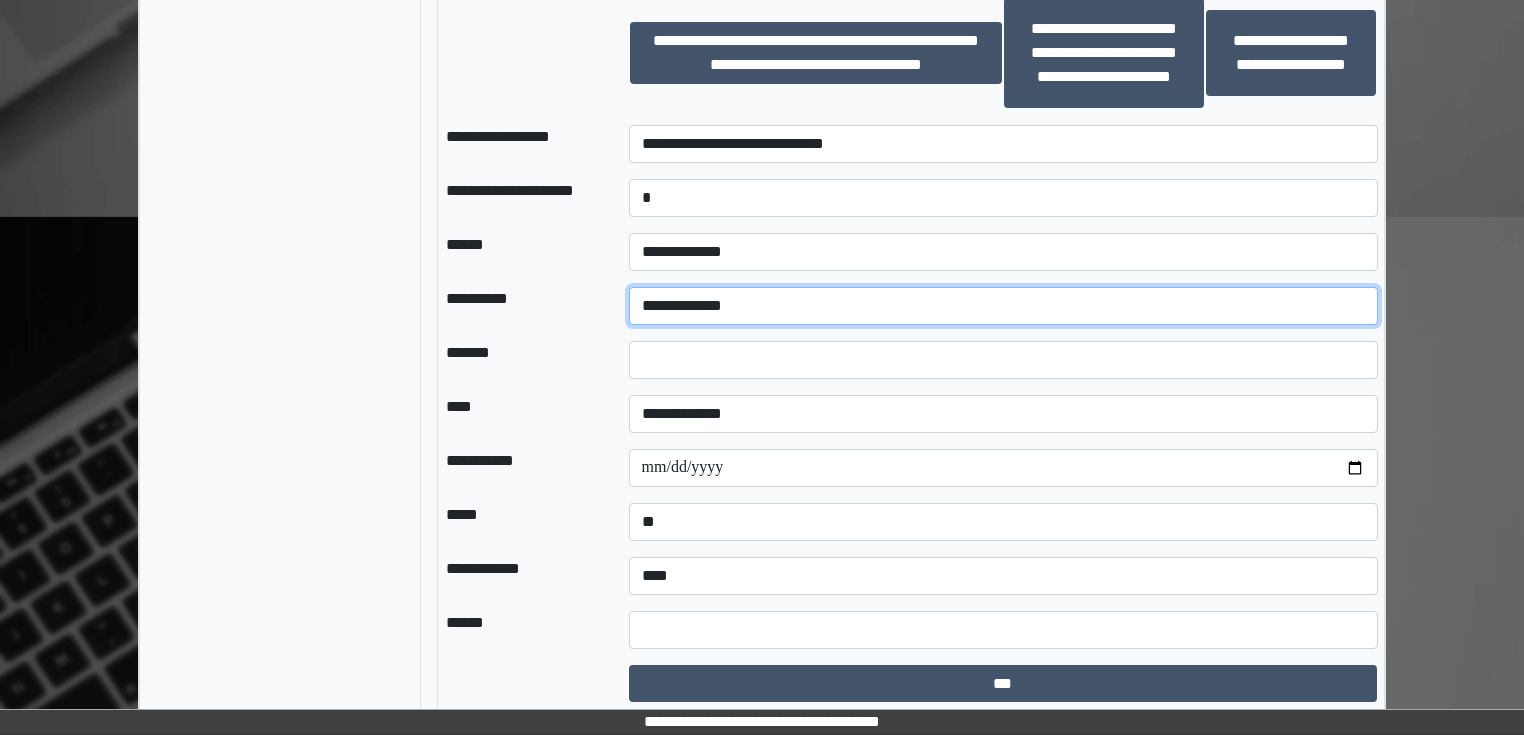 click on "**********" at bounding box center (1003, 306) 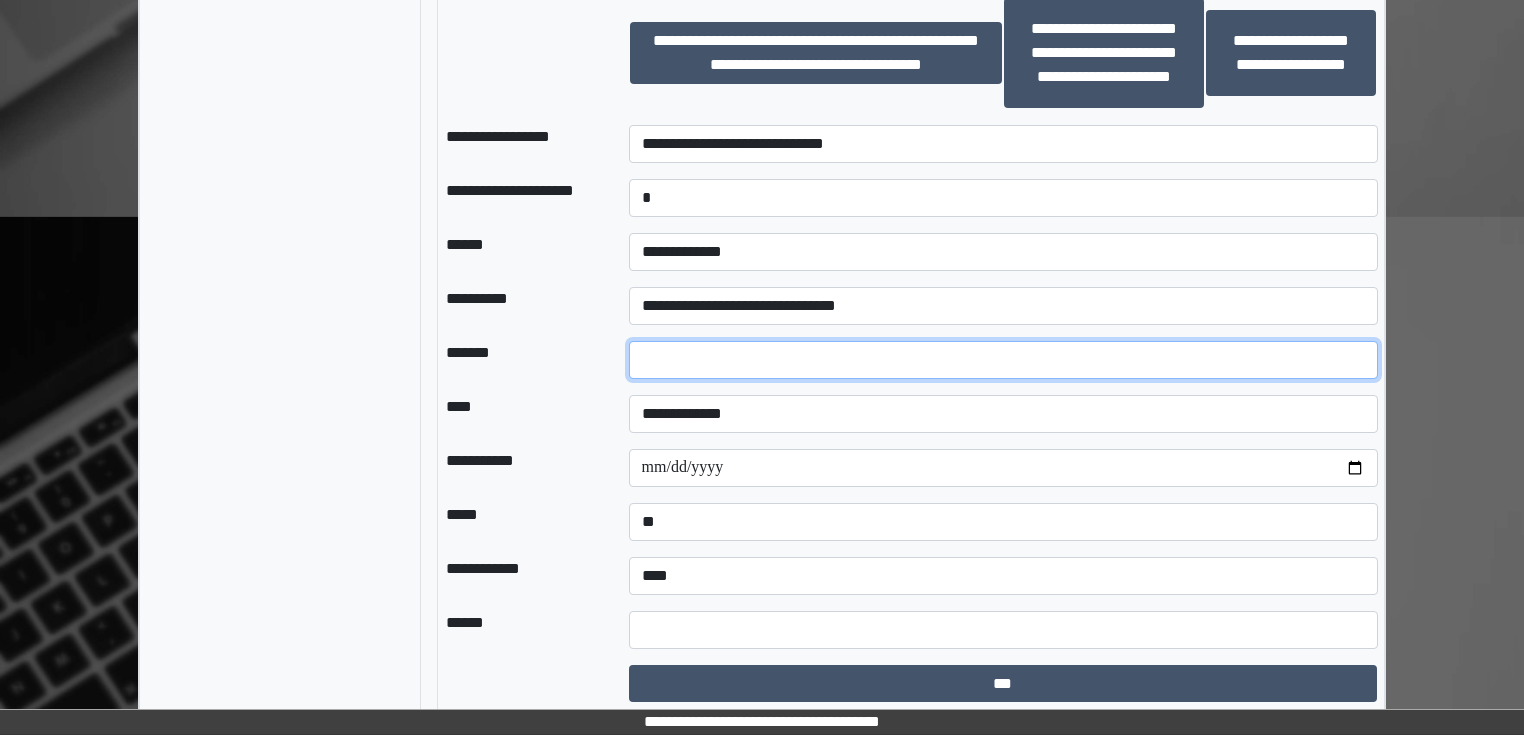 click at bounding box center [1003, 360] 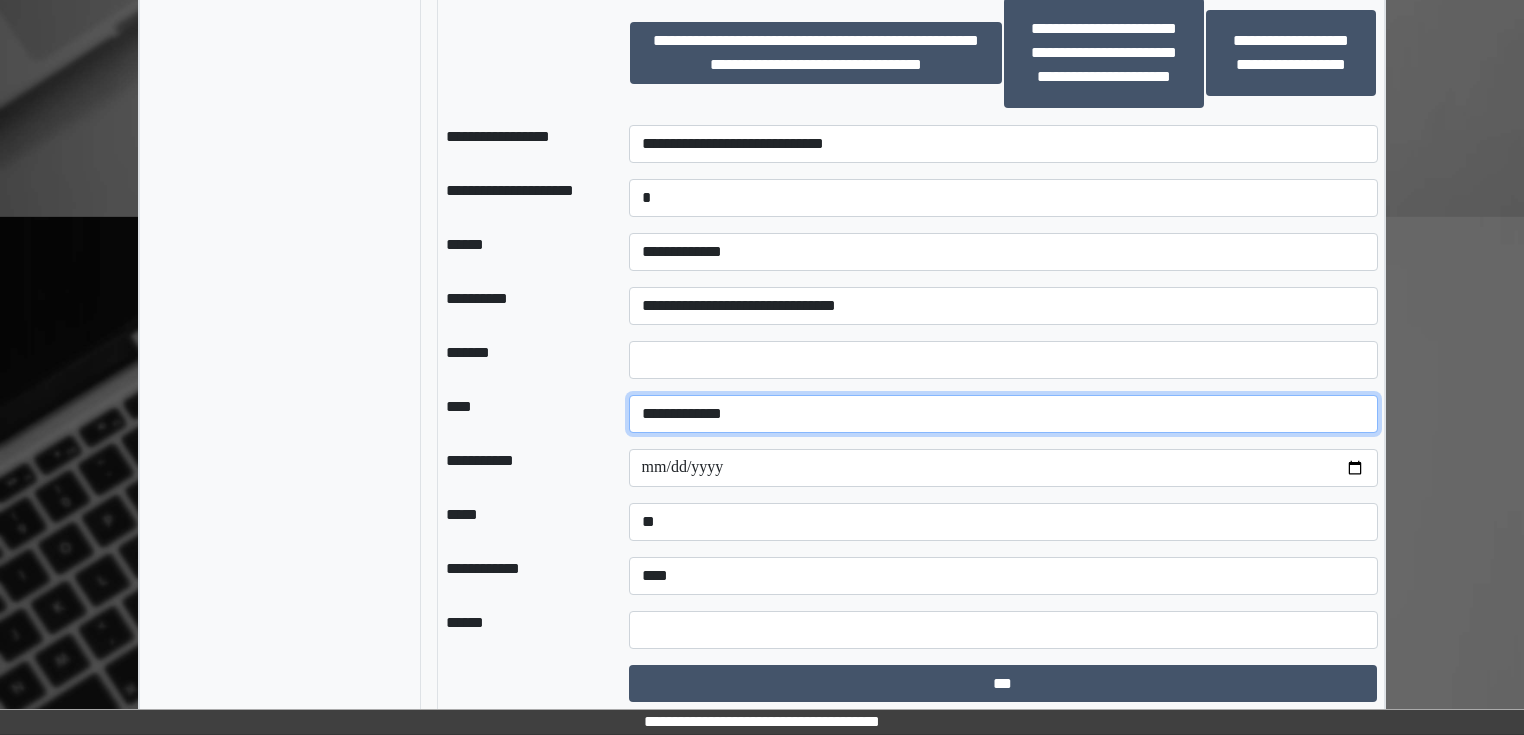 click on "**********" at bounding box center (1003, 414) 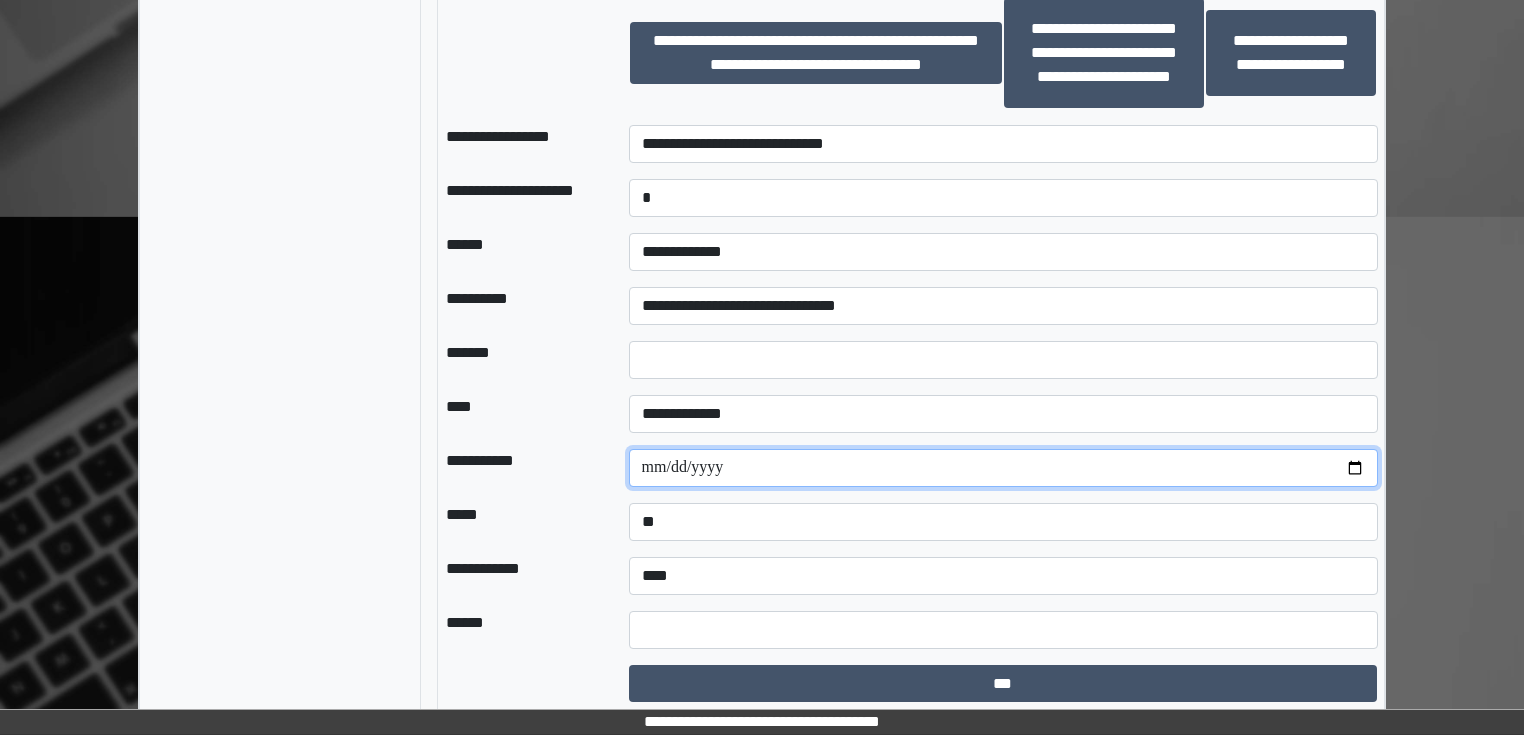 click at bounding box center (1003, 468) 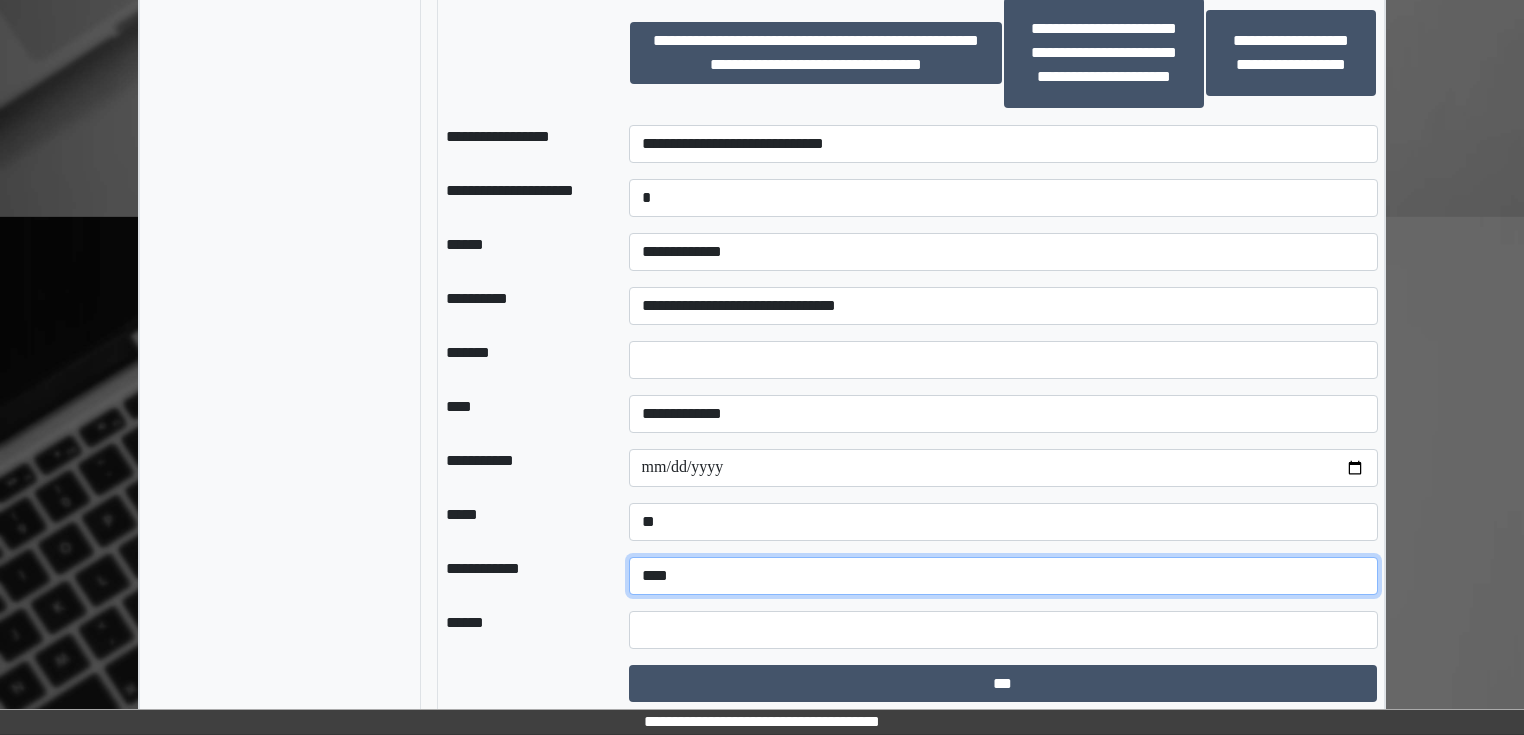 click on "**********" at bounding box center [1003, 576] 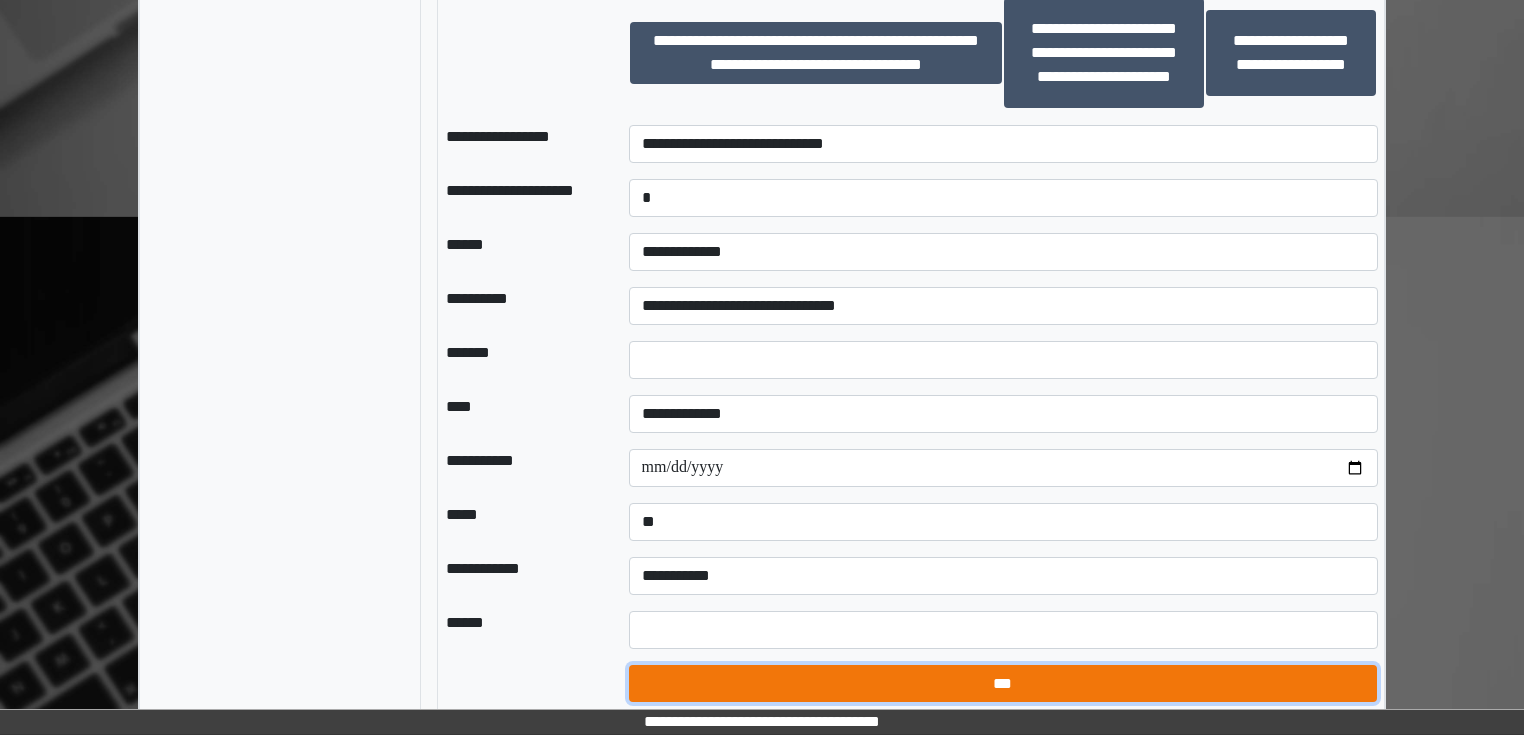 click on "***" at bounding box center (1003, 684) 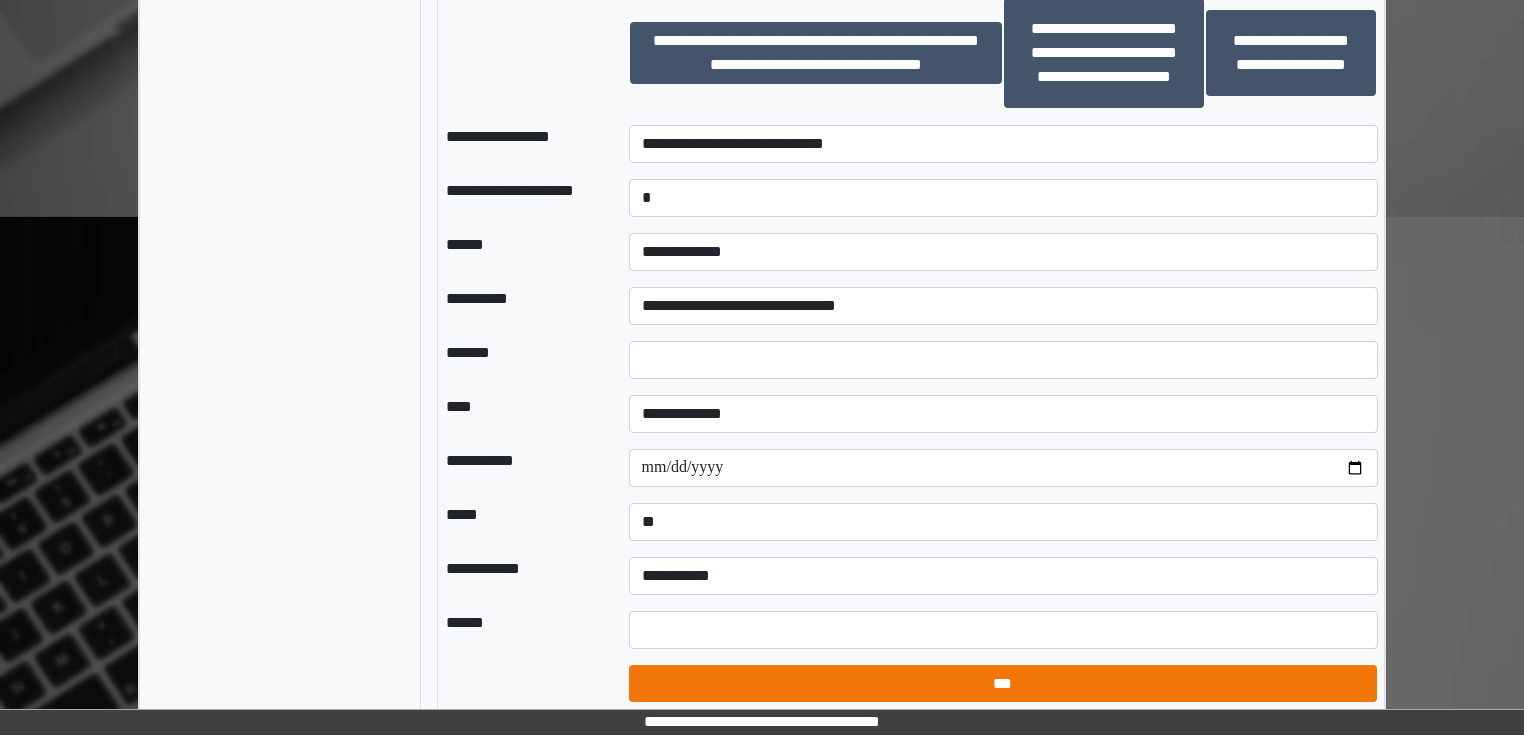 select on "*" 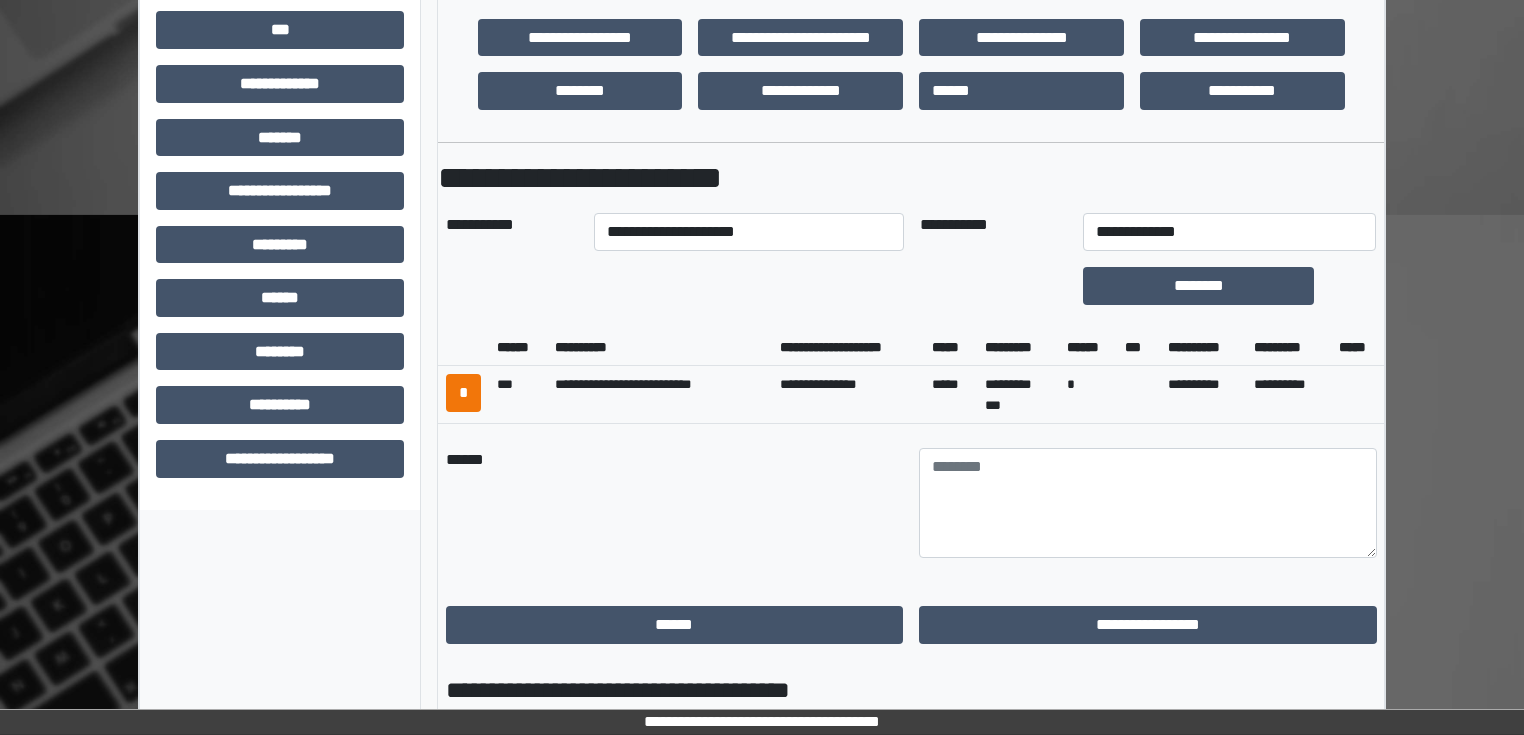 scroll, scrollTop: 662, scrollLeft: 0, axis: vertical 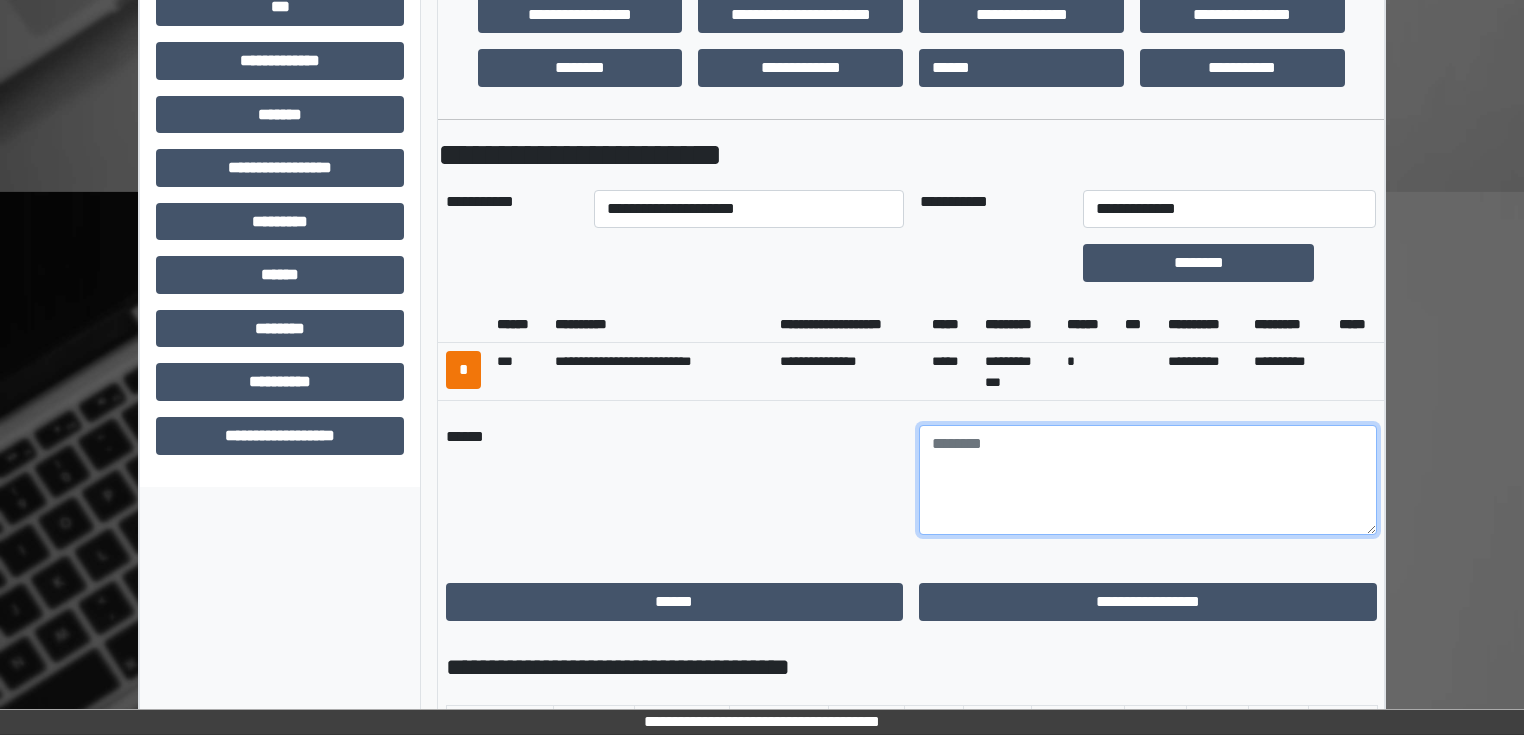 click at bounding box center (1148, 480) 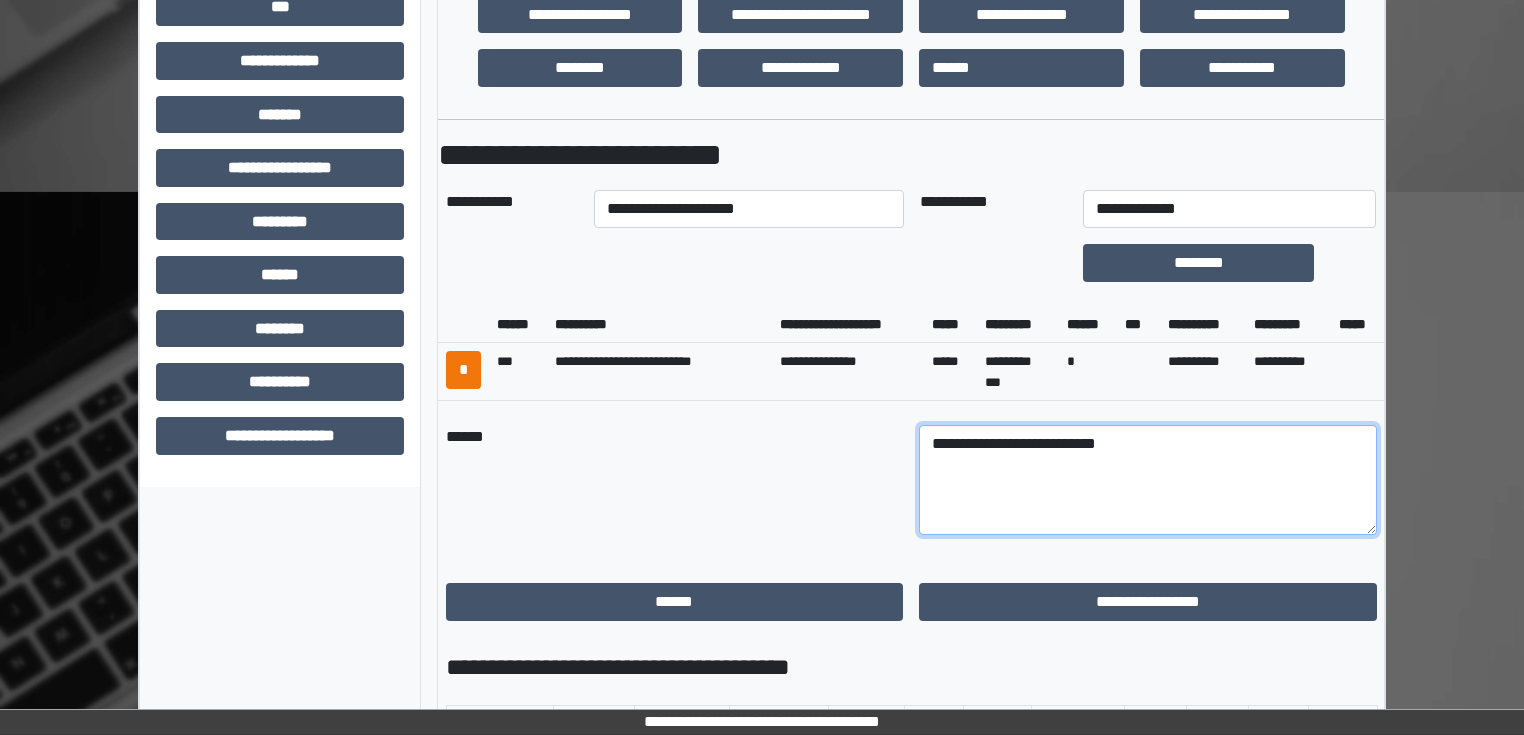 type on "**********" 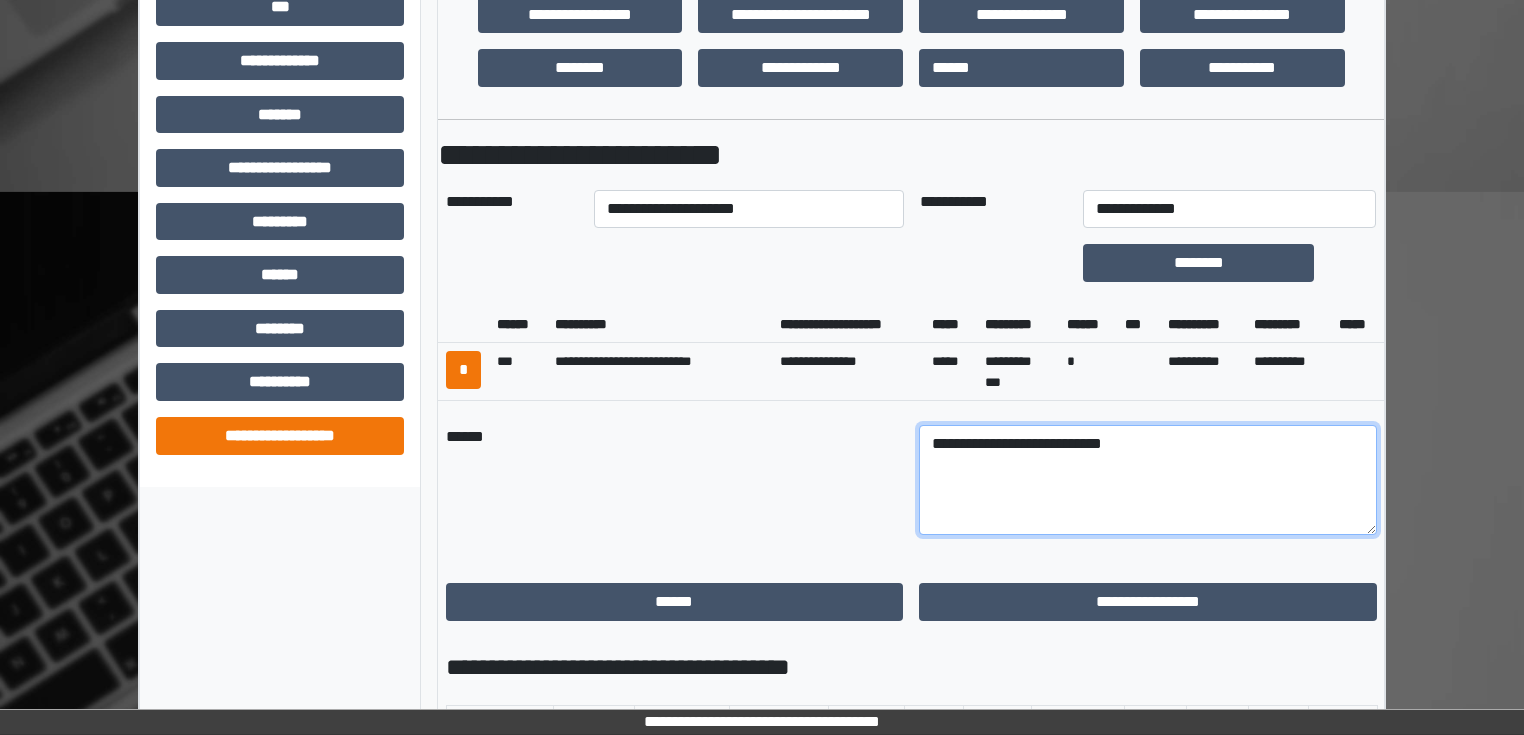 drag, startPoint x: 1212, startPoint y: 438, endPoint x: 231, endPoint y: 449, distance: 981.06165 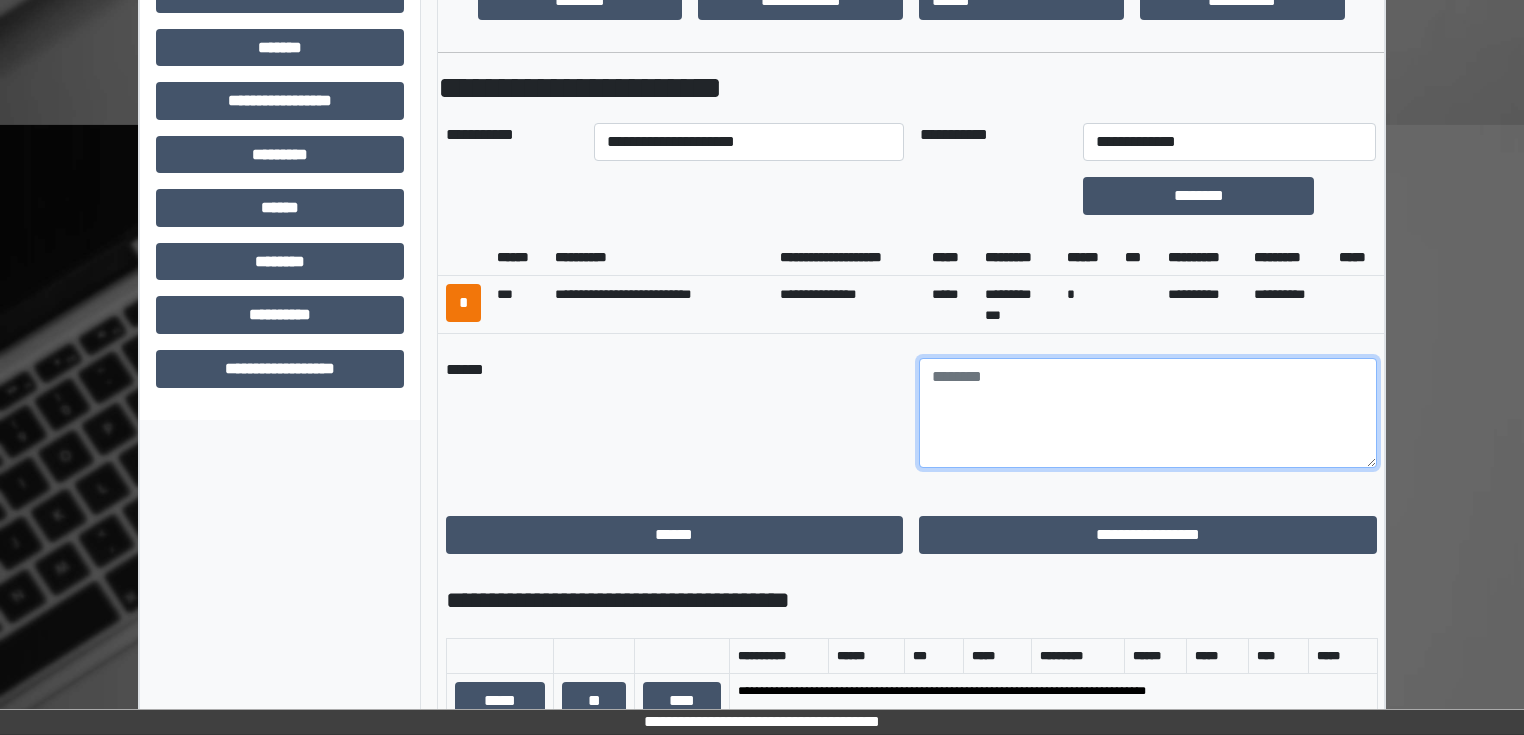 scroll, scrollTop: 742, scrollLeft: 0, axis: vertical 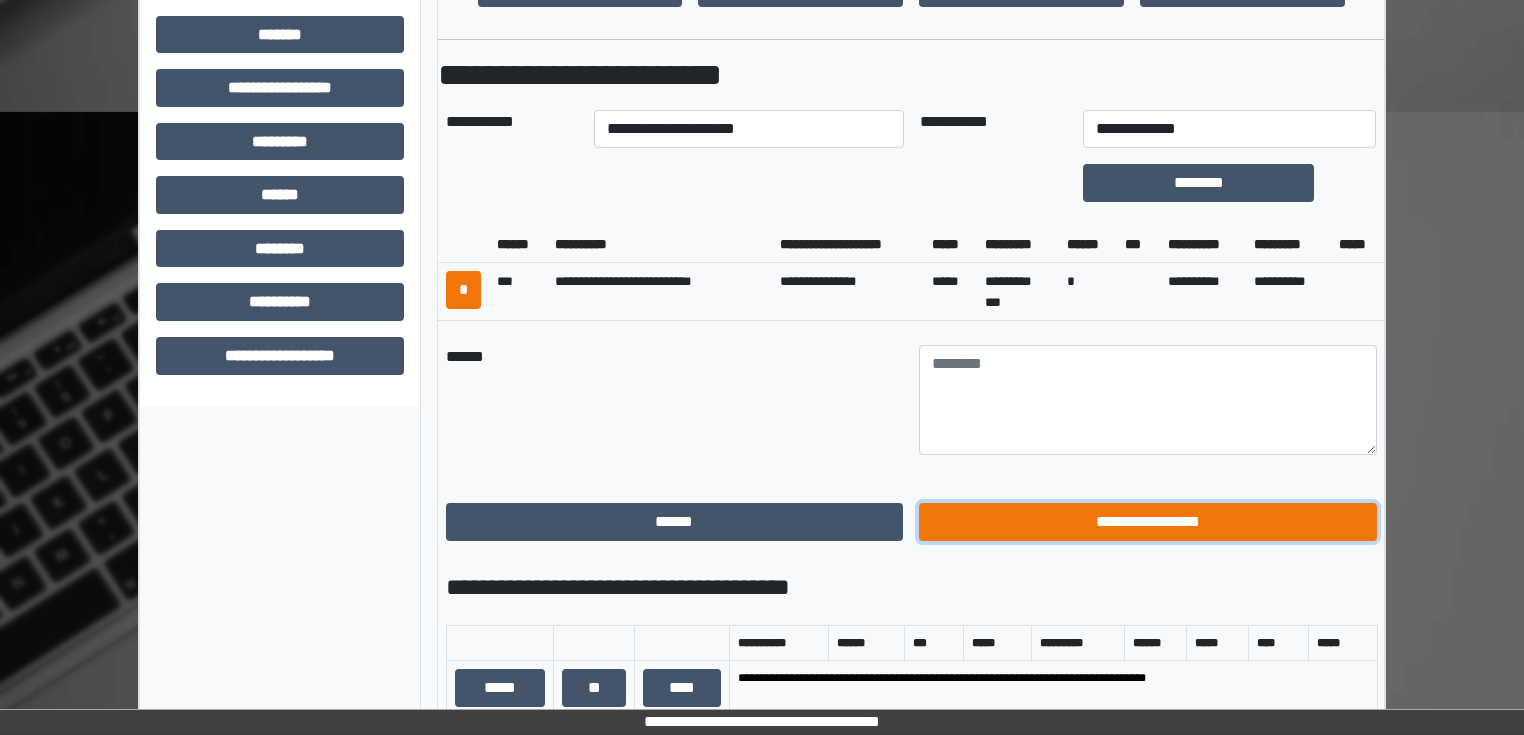 drag, startPoint x: 980, startPoint y: 516, endPoint x: 912, endPoint y: 495, distance: 71.168816 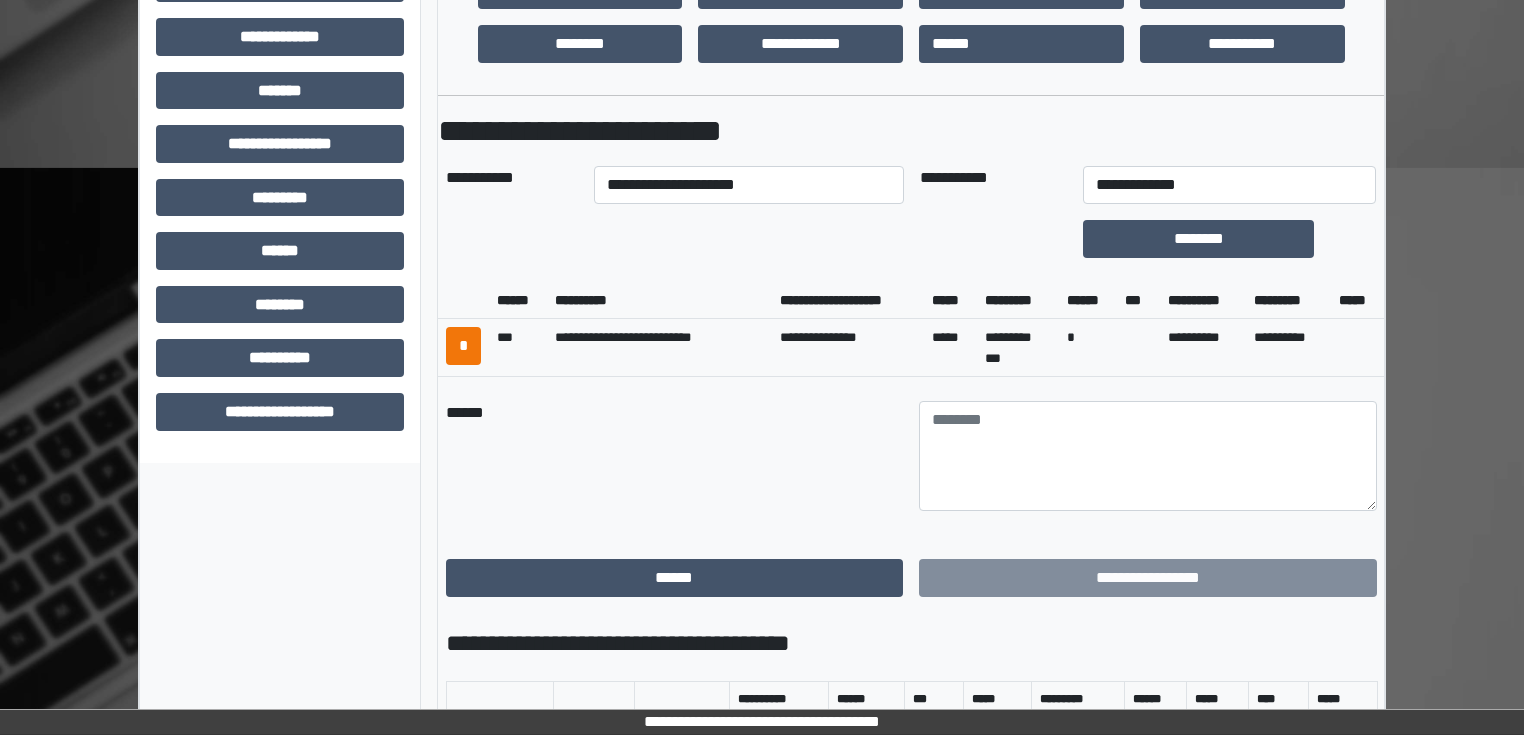 scroll, scrollTop: 662, scrollLeft: 0, axis: vertical 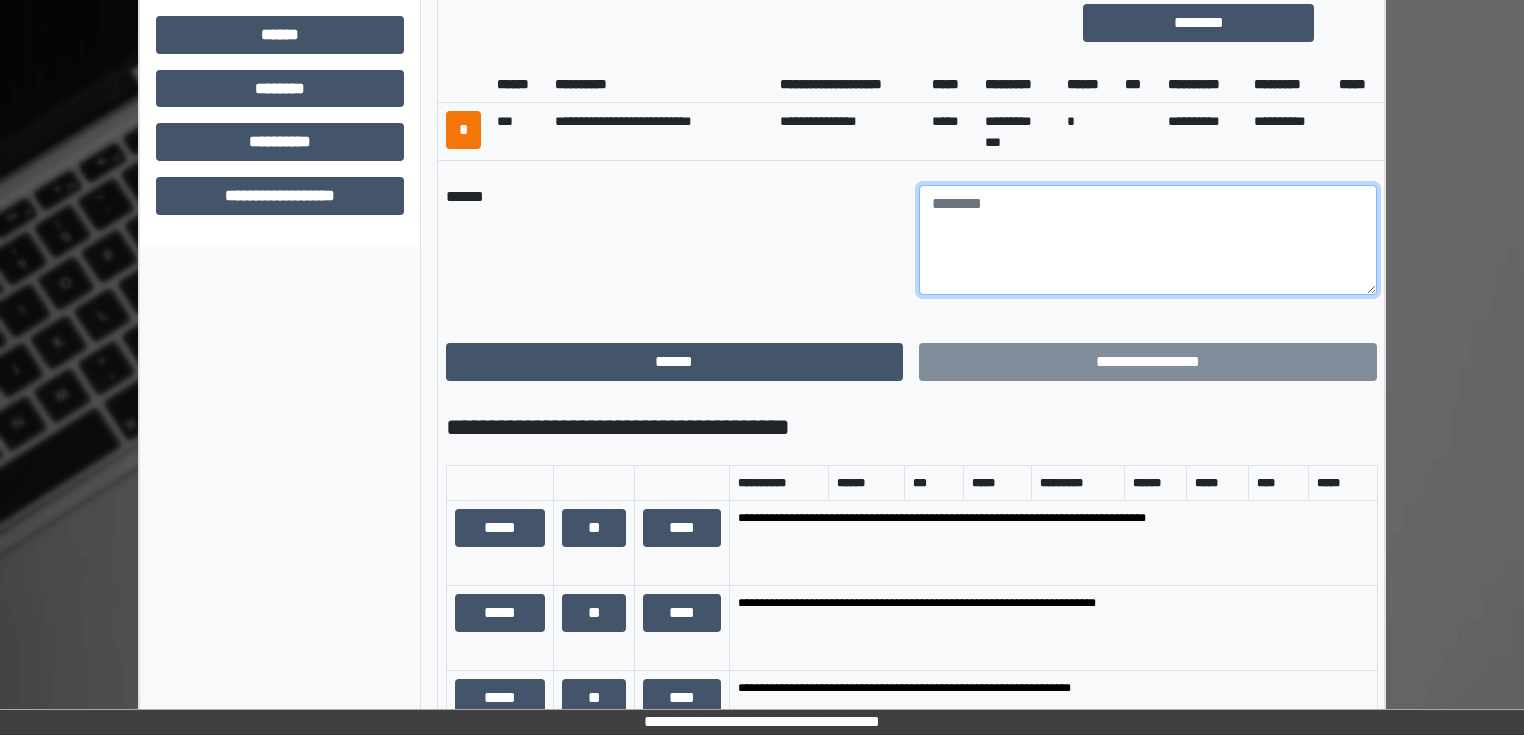 drag, startPoint x: 1113, startPoint y: 238, endPoint x: 1102, endPoint y: 235, distance: 11.401754 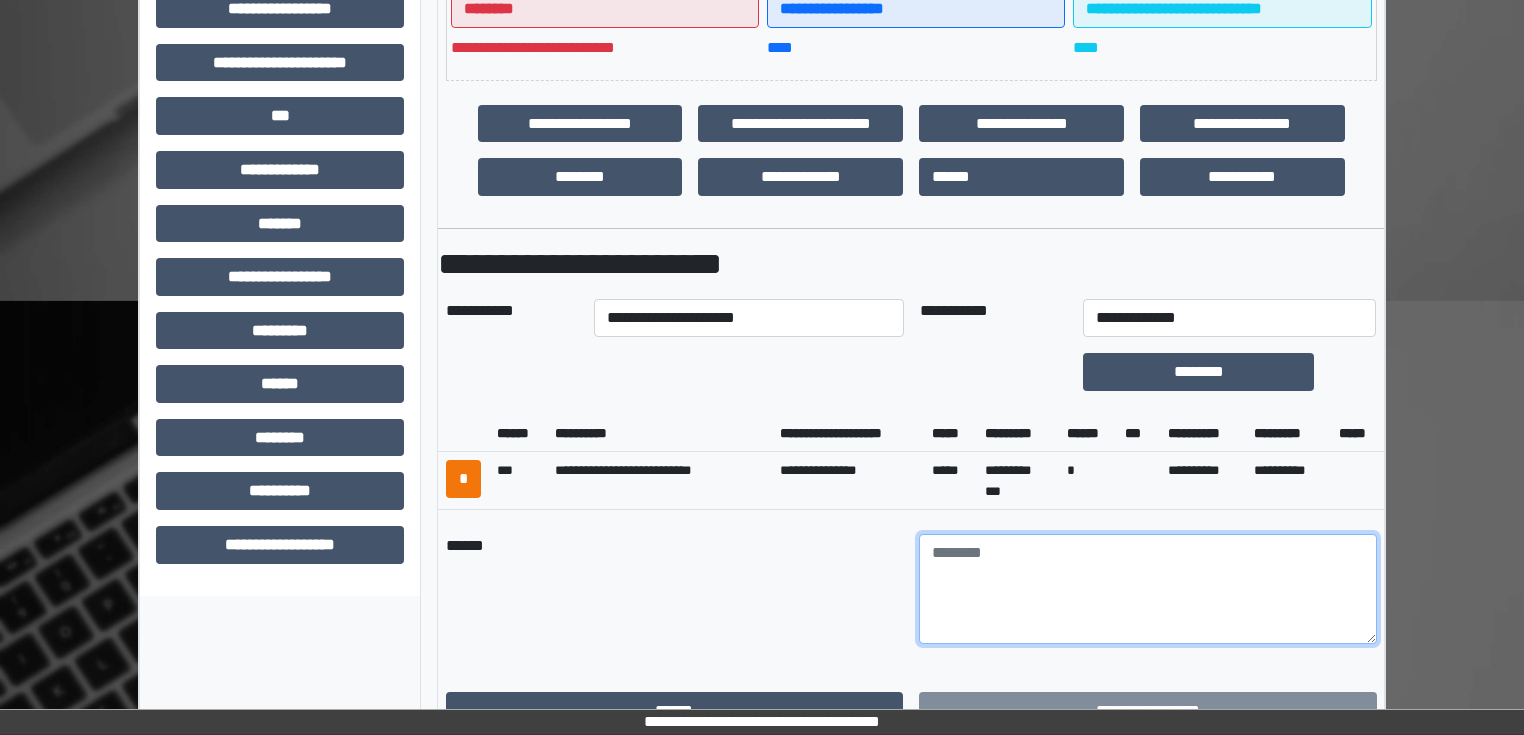 scroll, scrollTop: 502, scrollLeft: 0, axis: vertical 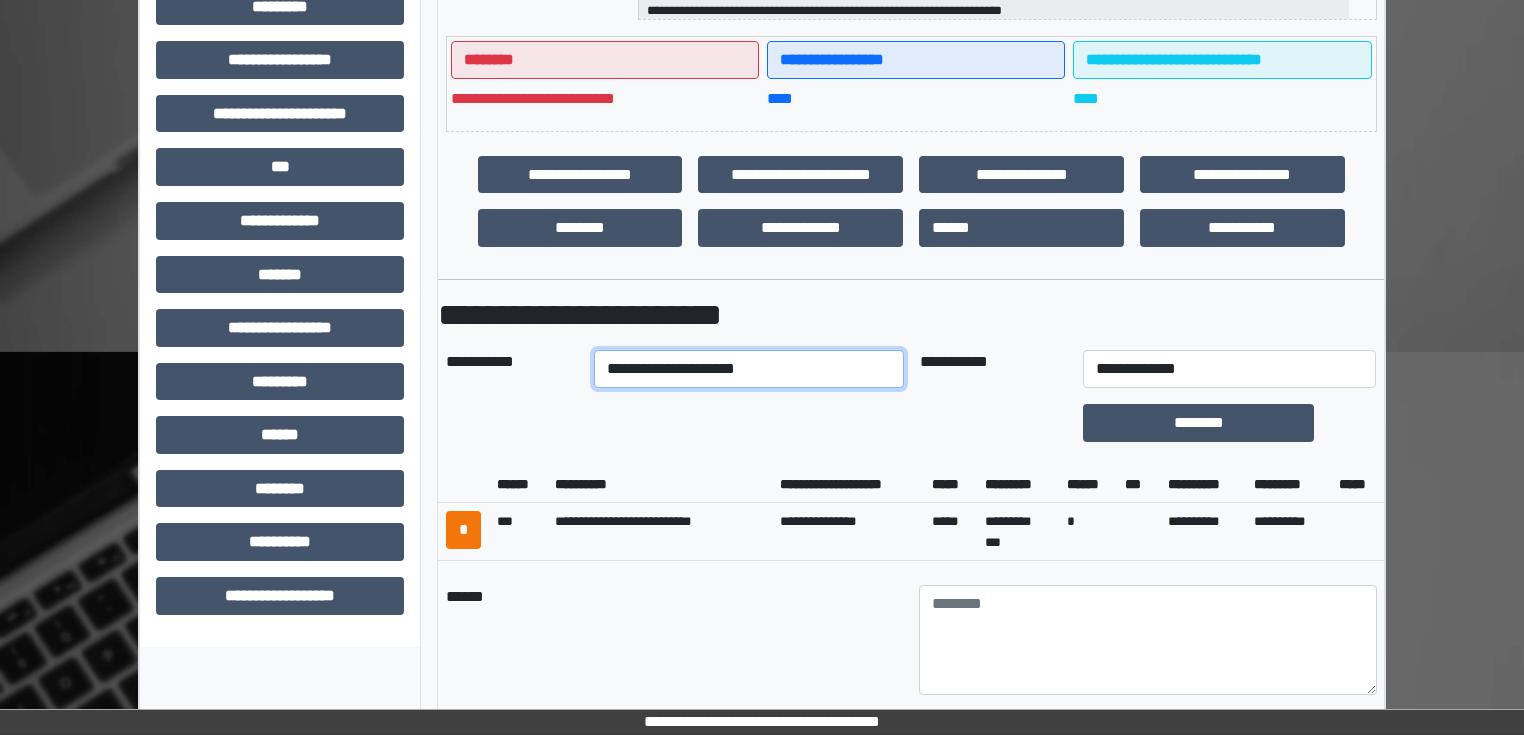 drag, startPoint x: 768, startPoint y: 360, endPoint x: 754, endPoint y: 388, distance: 31.304953 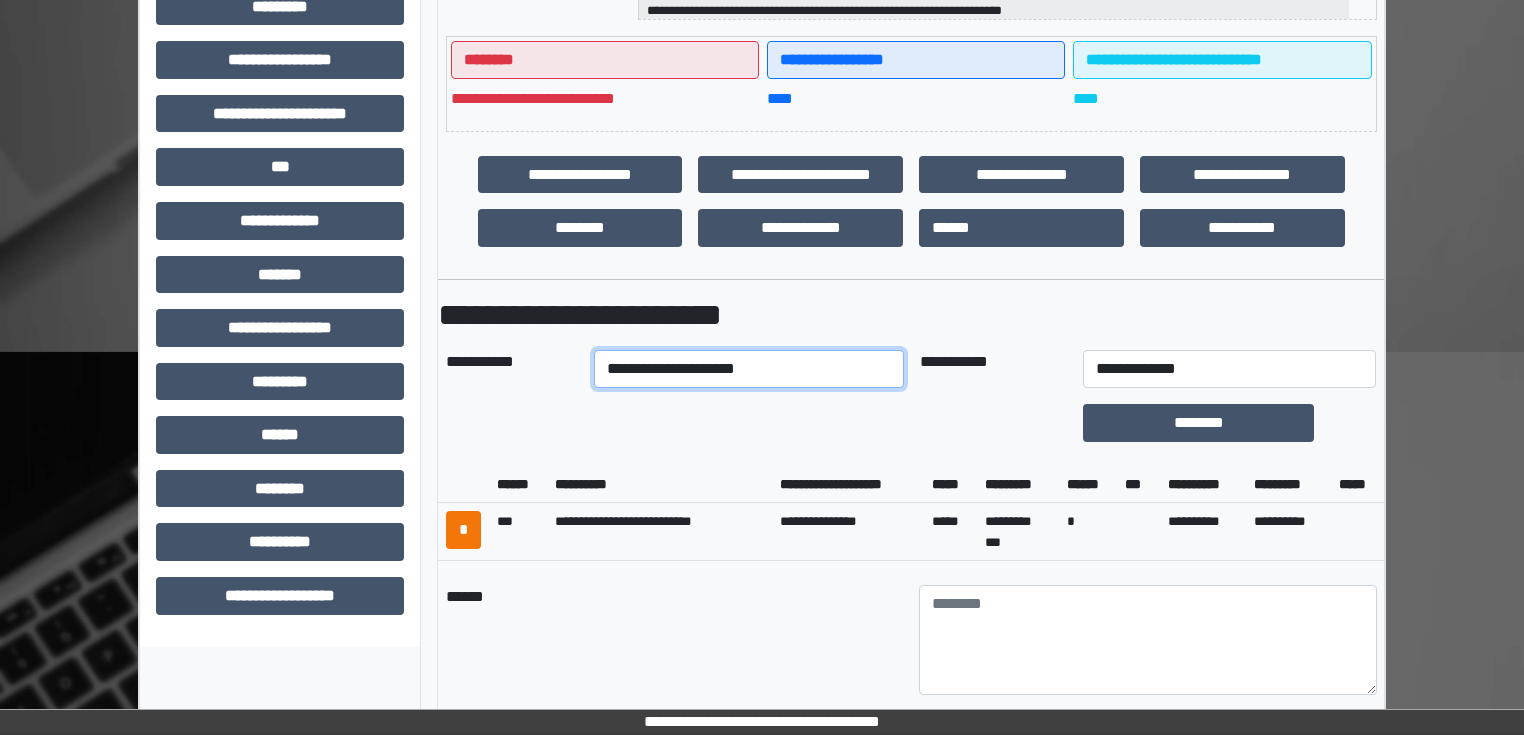 click on "**********" at bounding box center (748, 369) 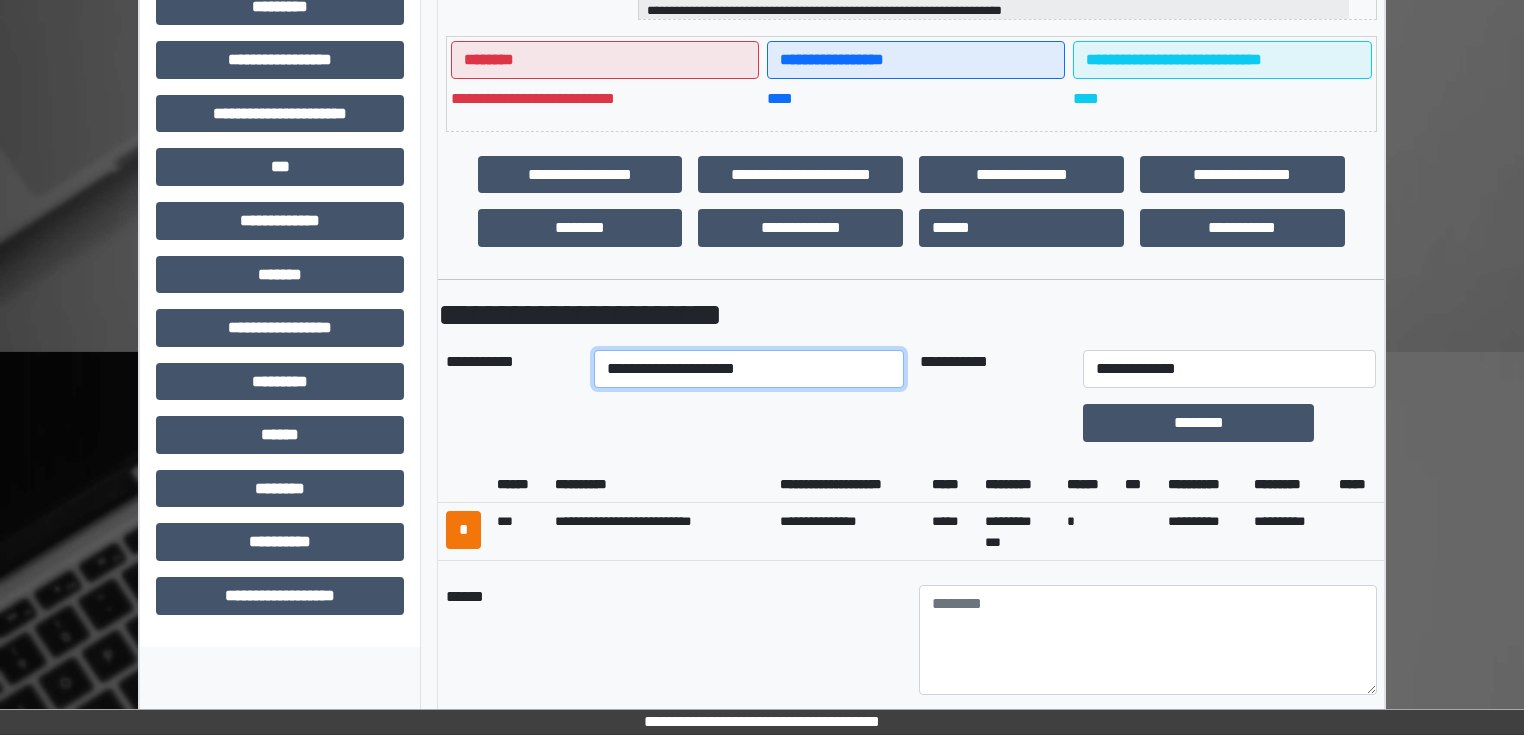 select on "****" 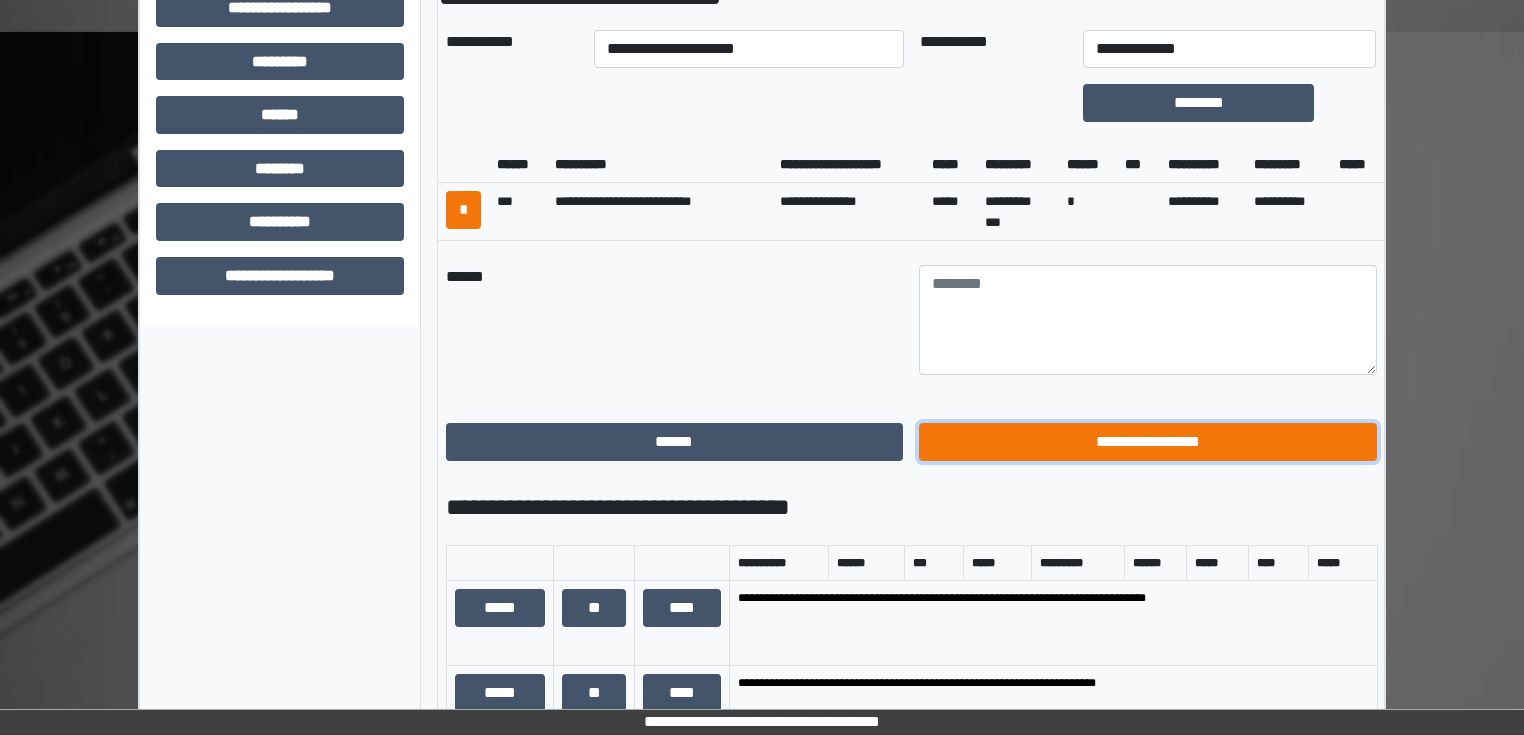 click on "**********" at bounding box center [1148, 442] 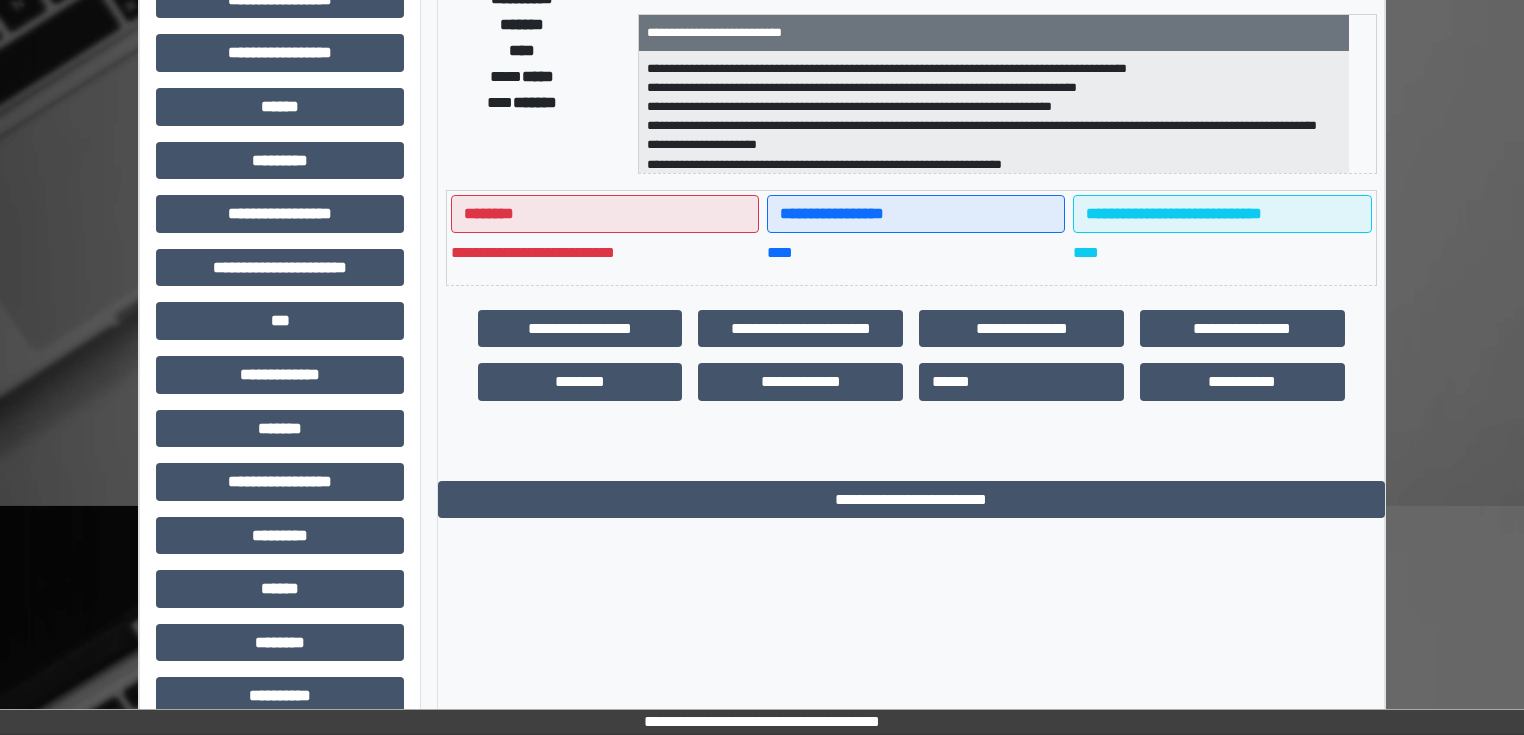 scroll, scrollTop: 271, scrollLeft: 0, axis: vertical 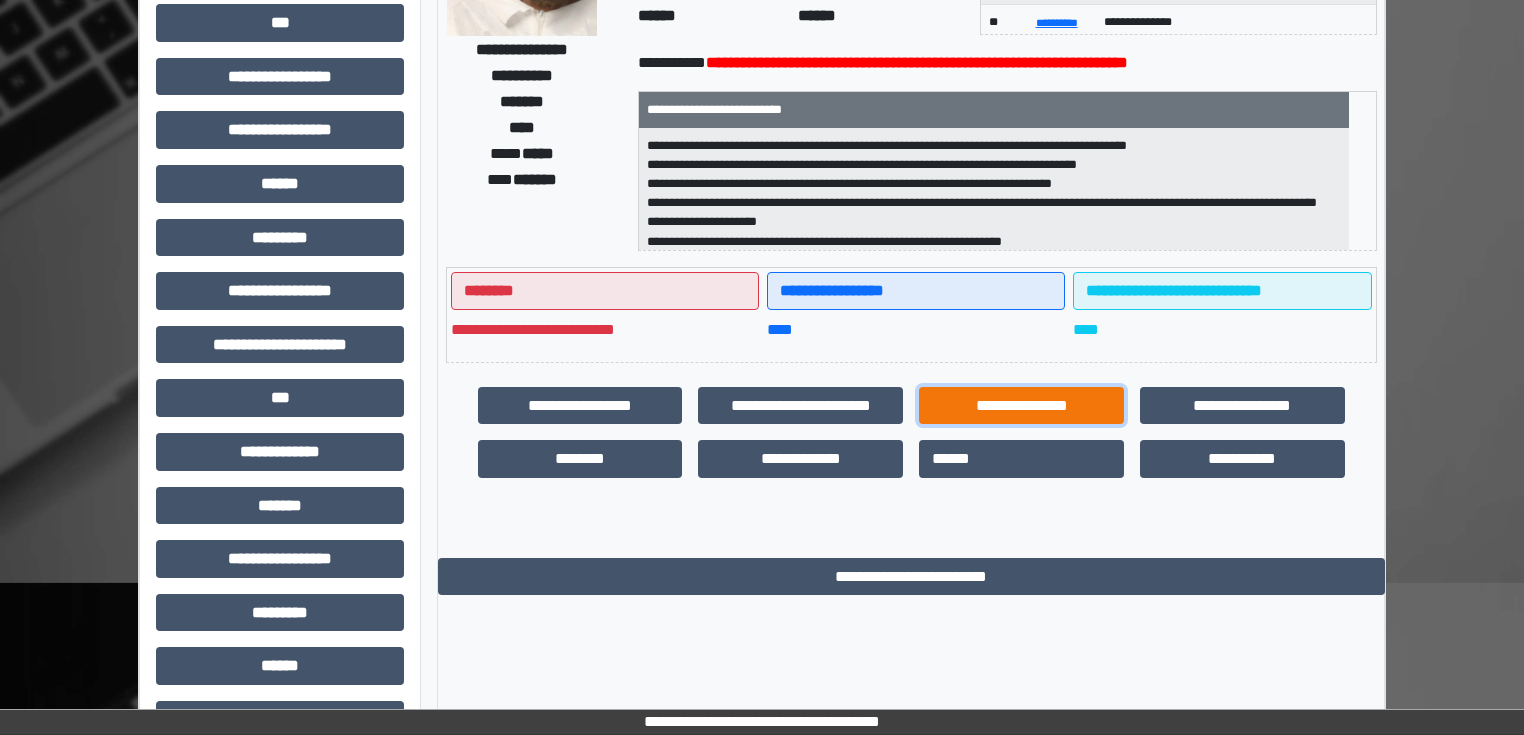 click on "**********" at bounding box center [1021, 406] 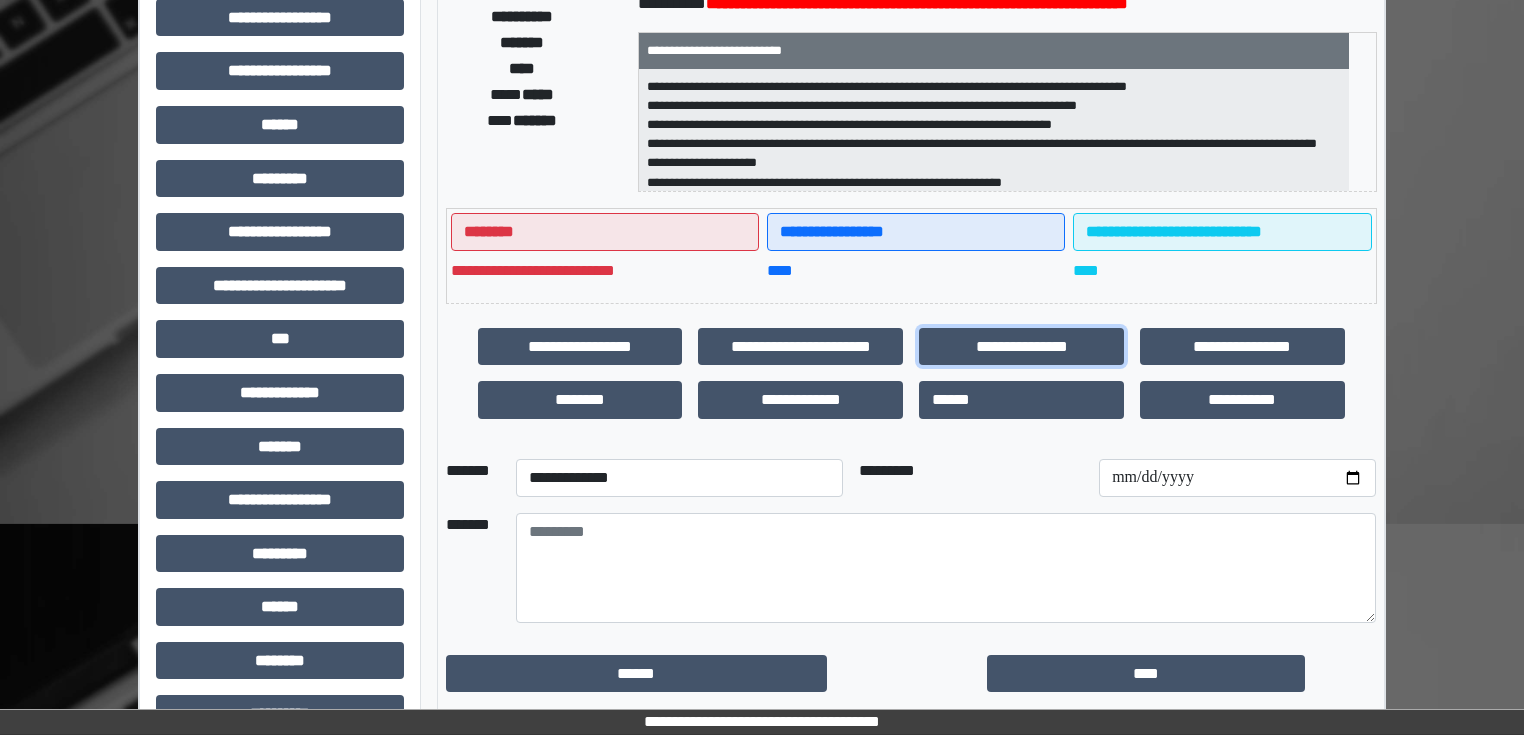 scroll, scrollTop: 431, scrollLeft: 0, axis: vertical 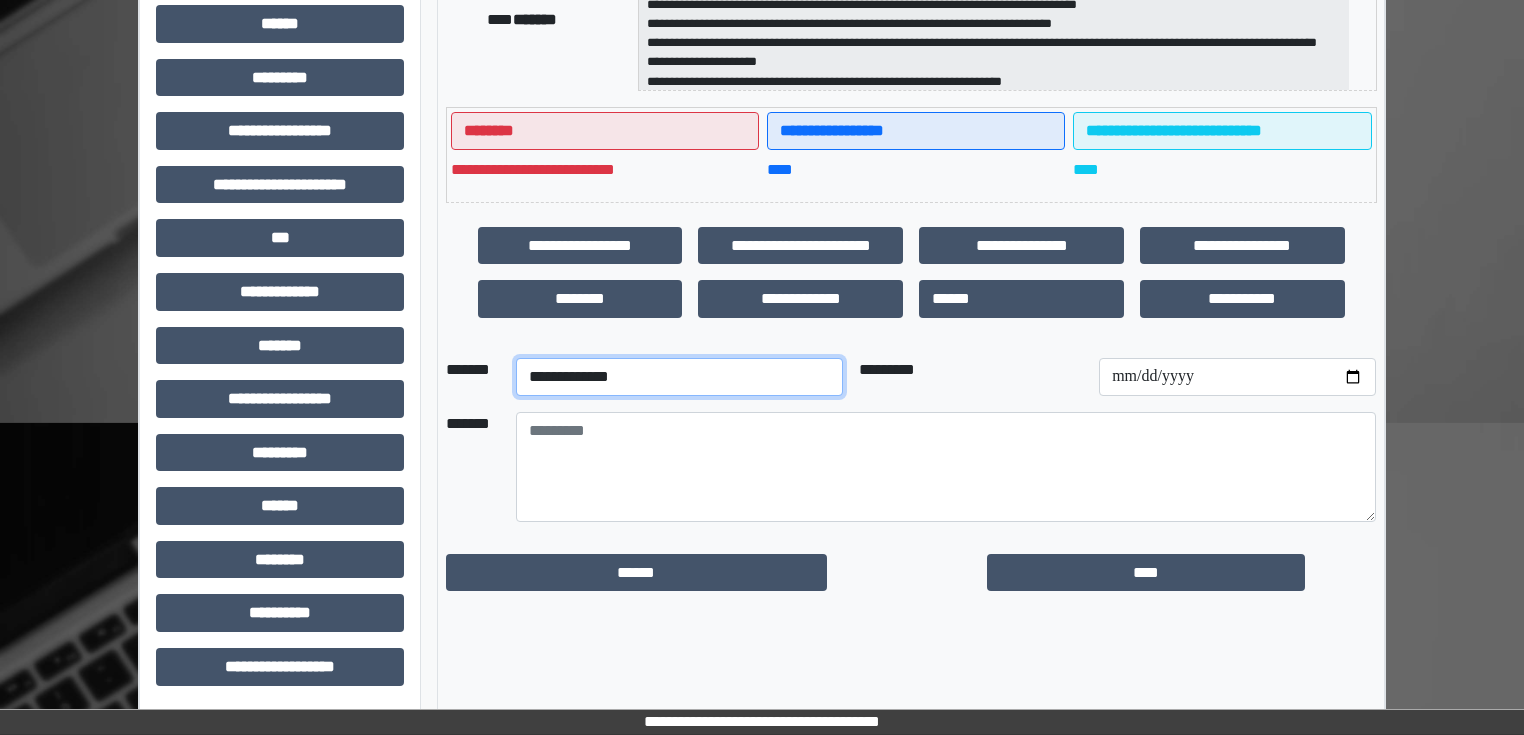 click on "**********" at bounding box center [679, 377] 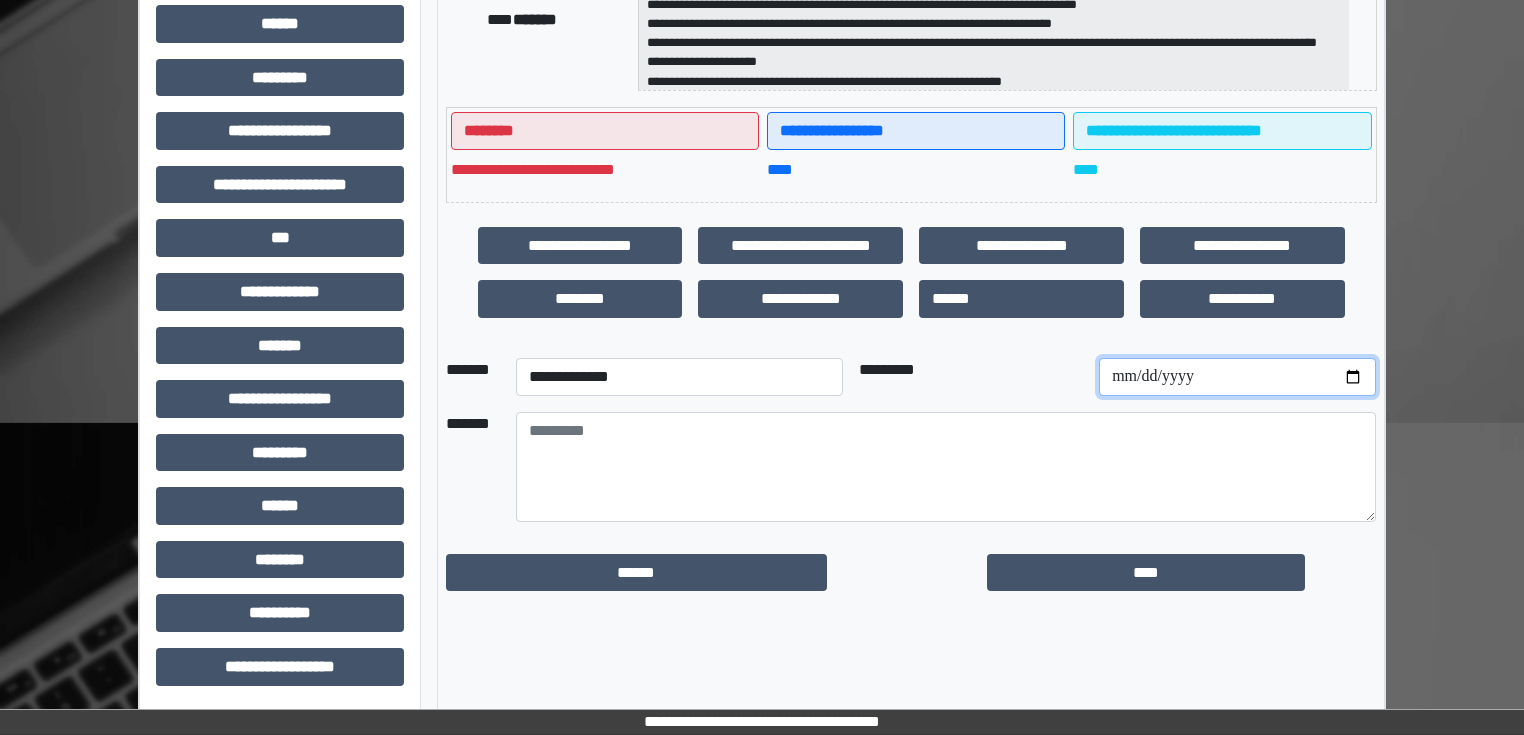 click at bounding box center (1237, 377) 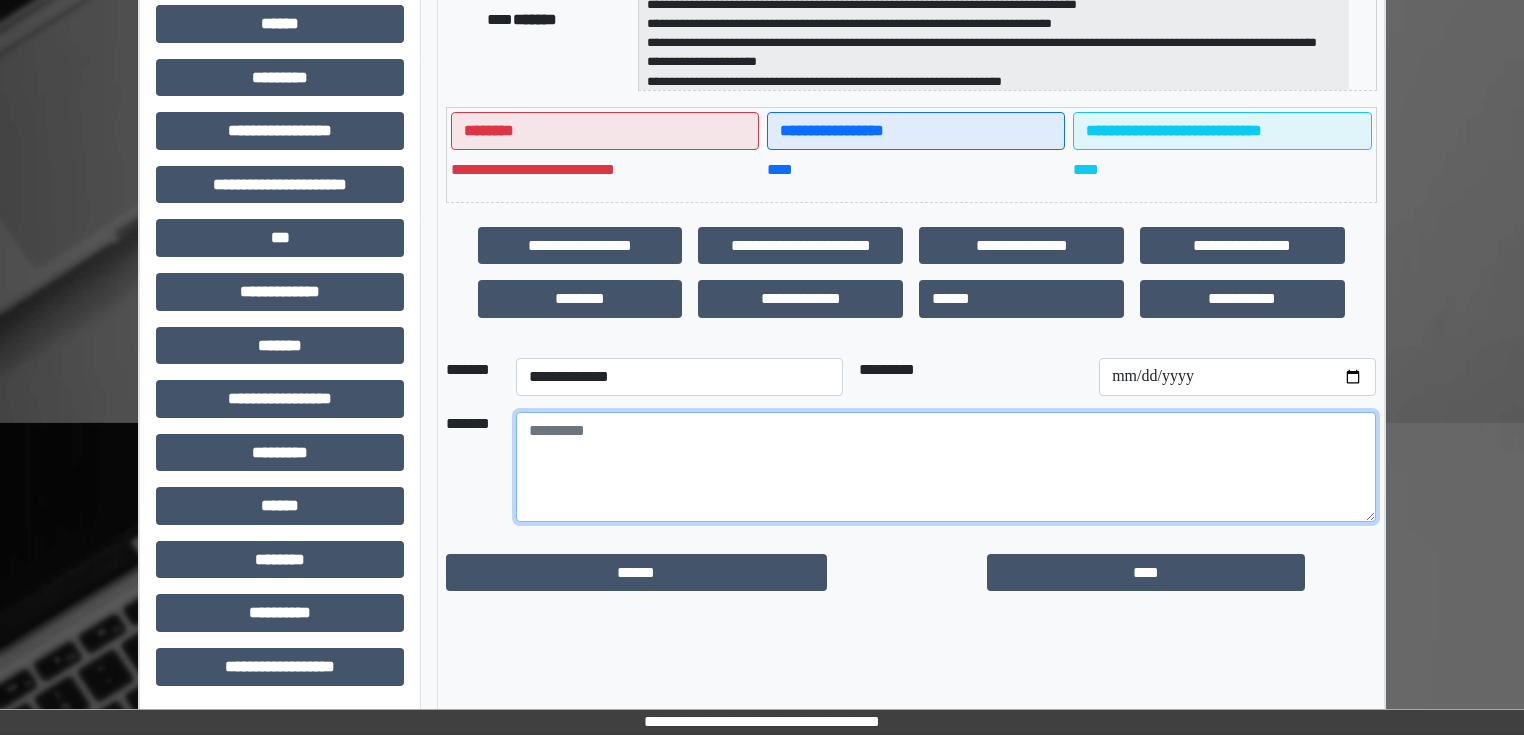 click at bounding box center (946, 467) 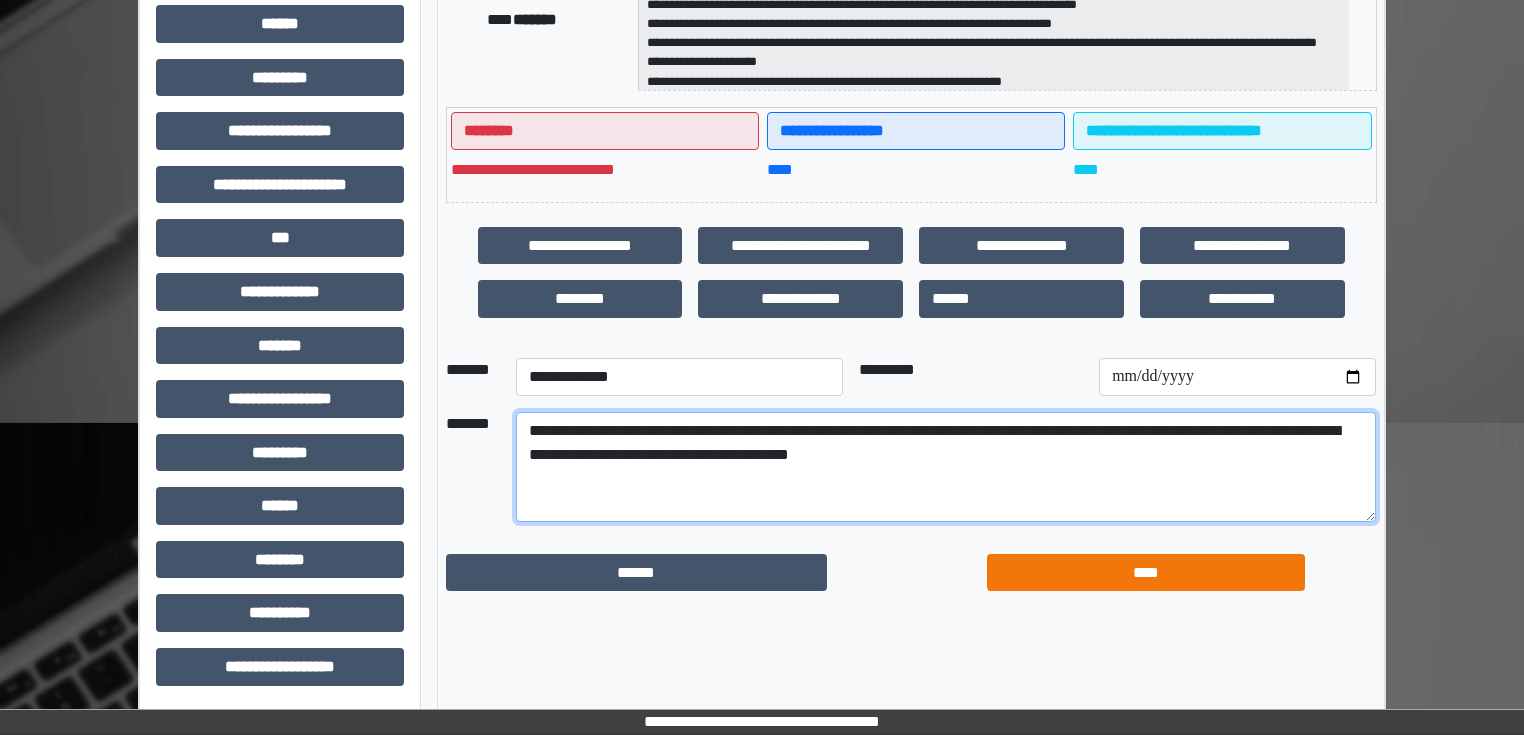 type on "**********" 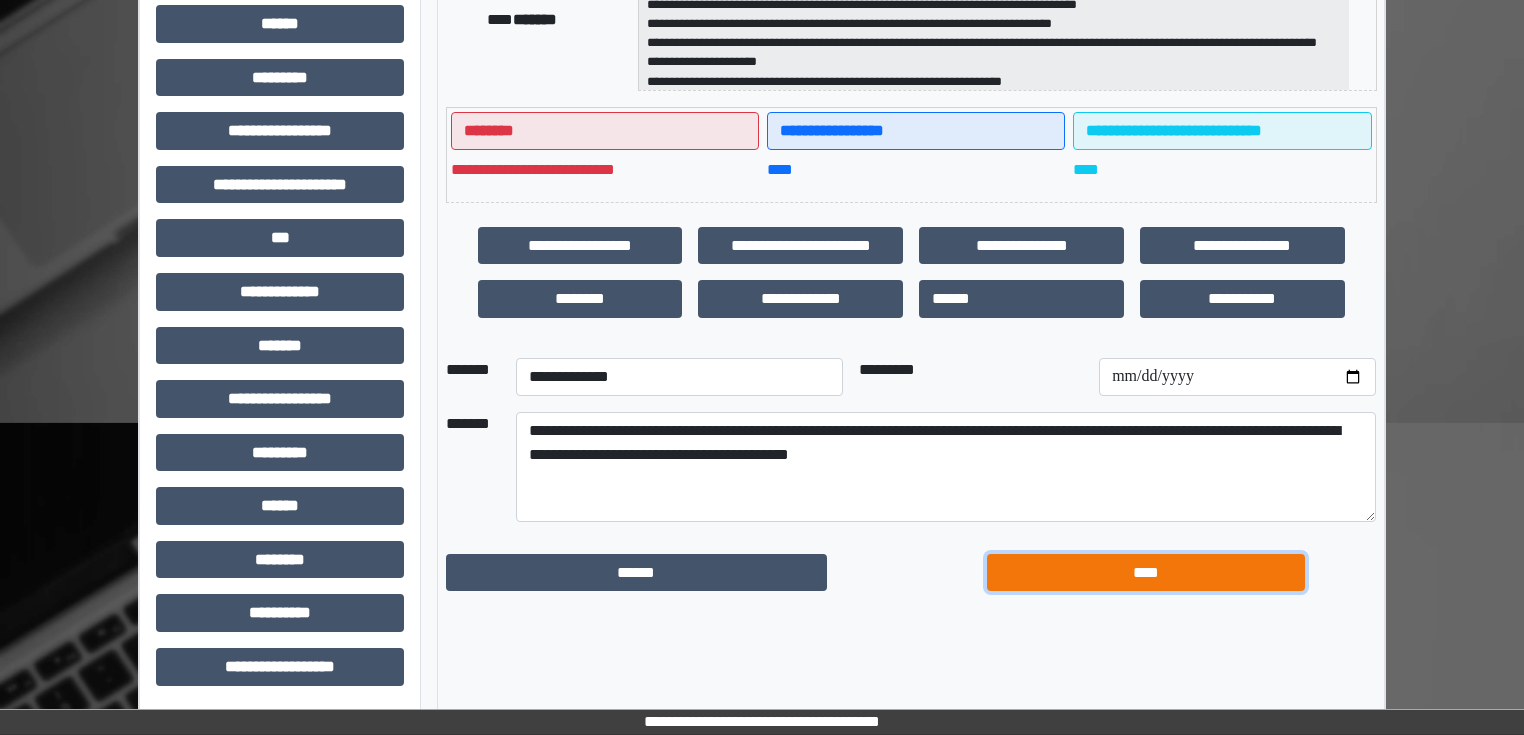 click on "****" at bounding box center [1146, 573] 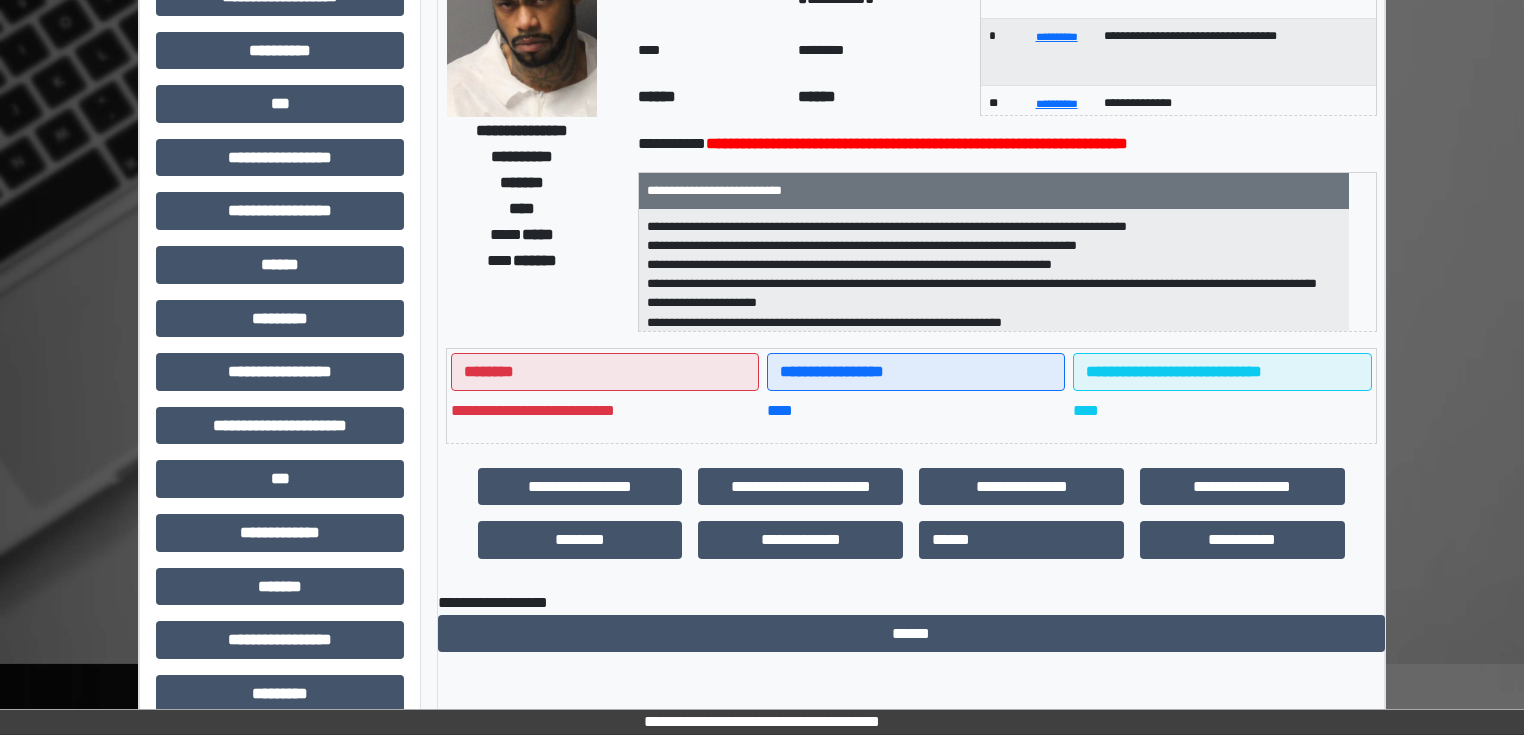scroll, scrollTop: 0, scrollLeft: 0, axis: both 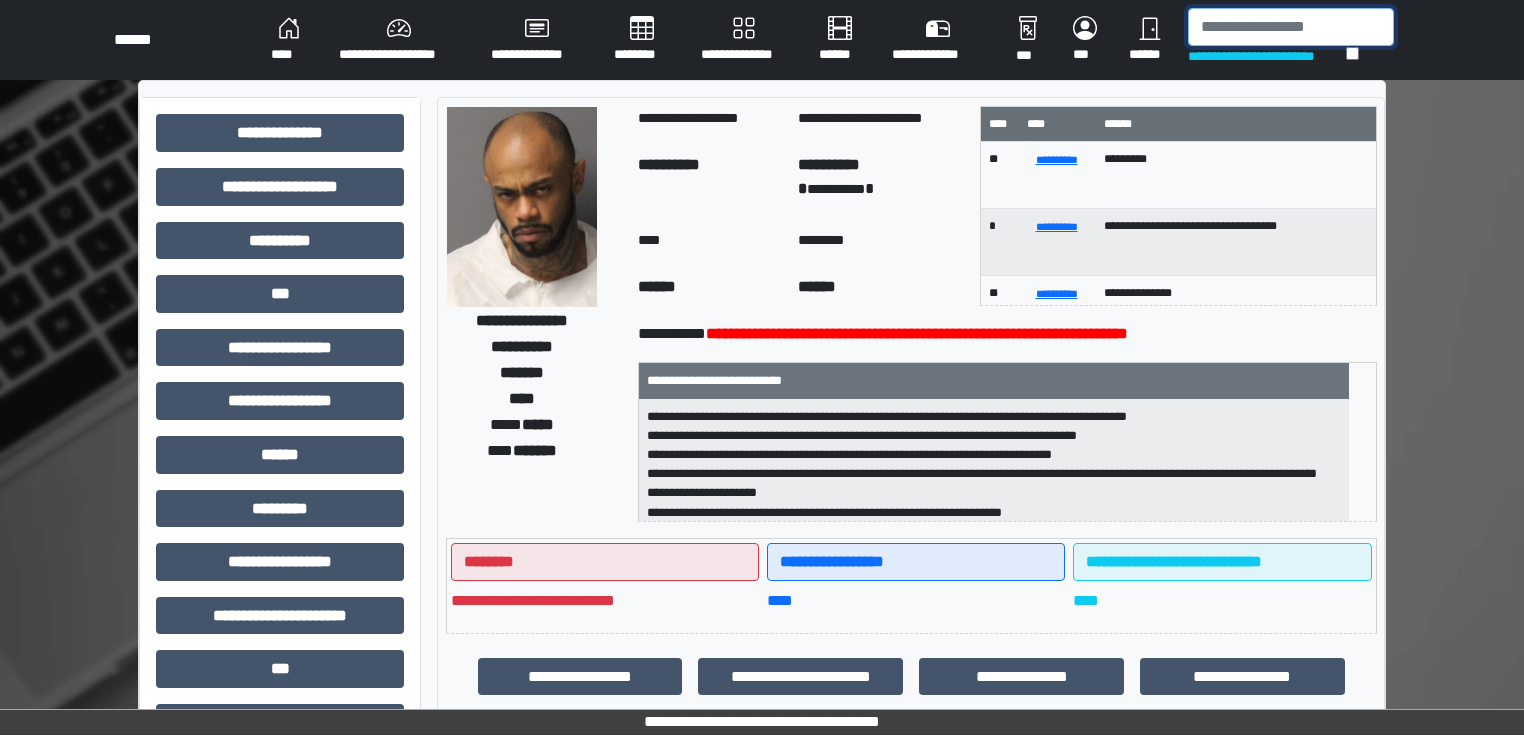 click at bounding box center [1291, 27] 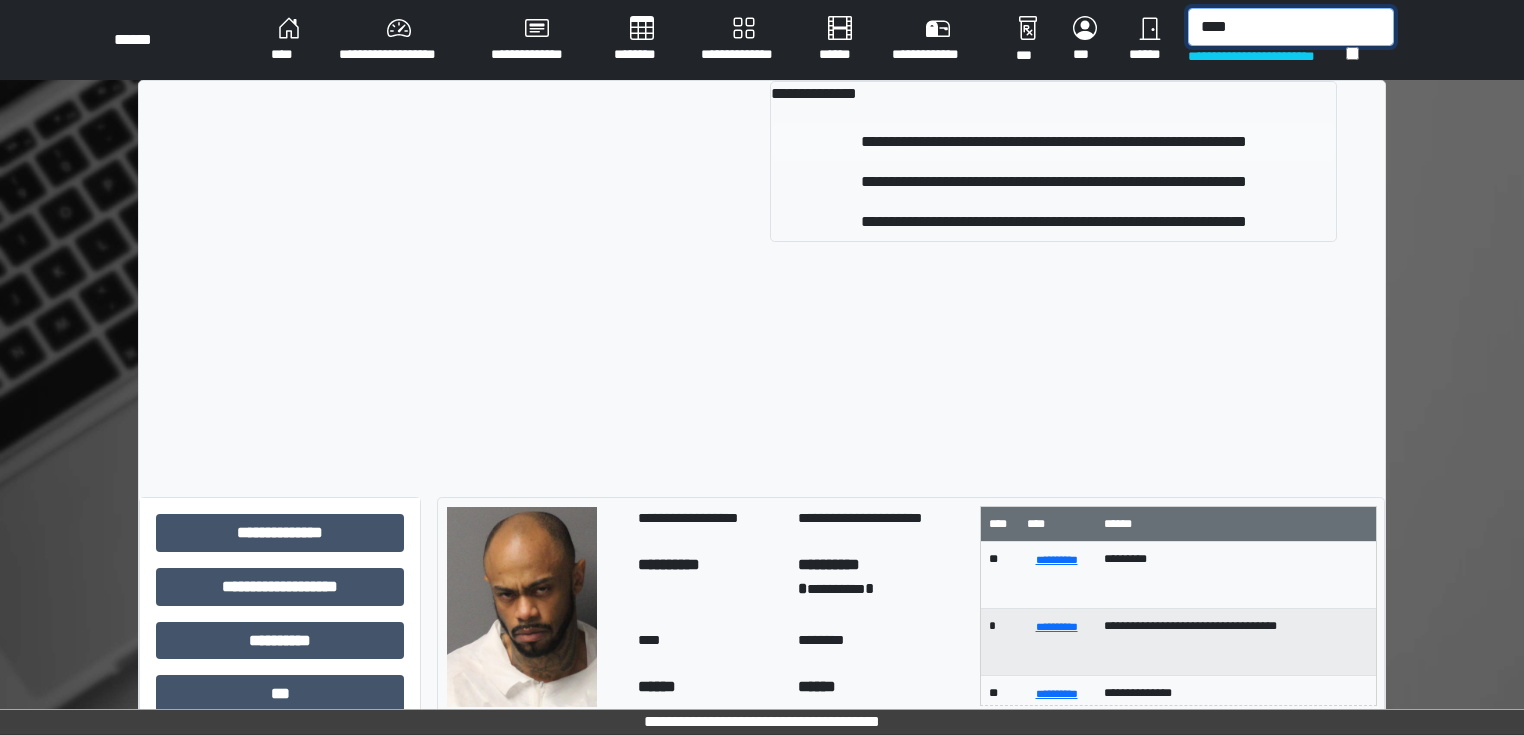 type on "****" 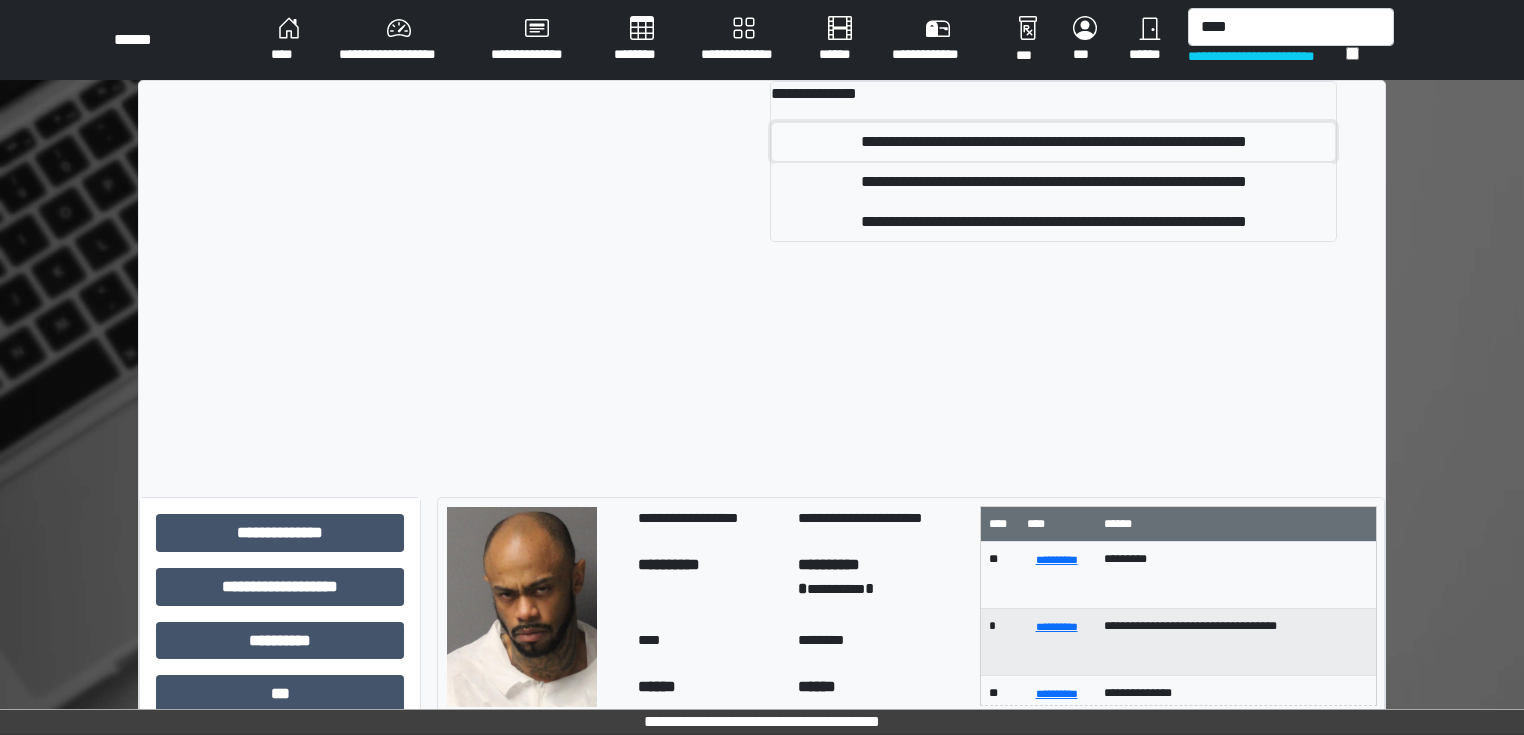 click on "**********" at bounding box center (1053, 142) 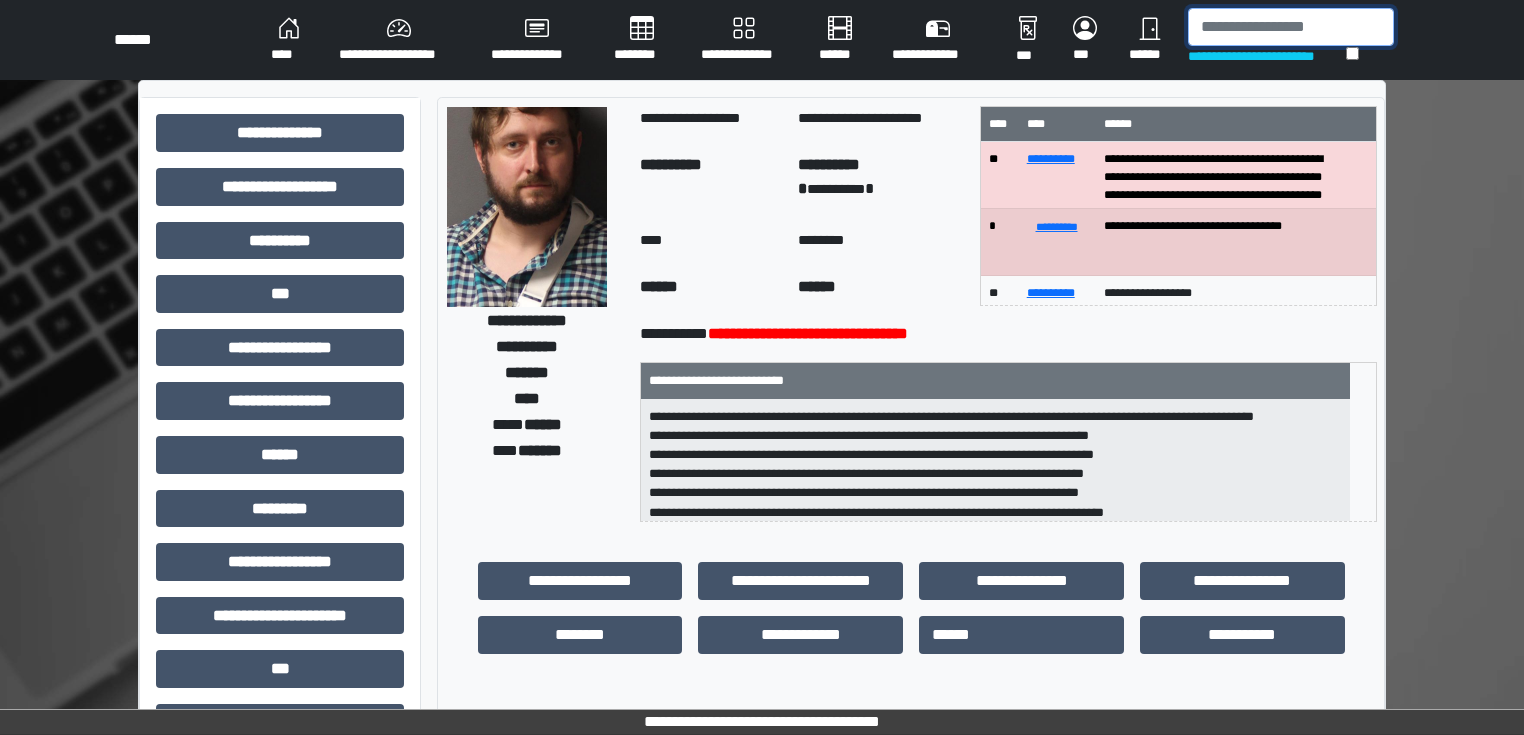 click at bounding box center (1291, 27) 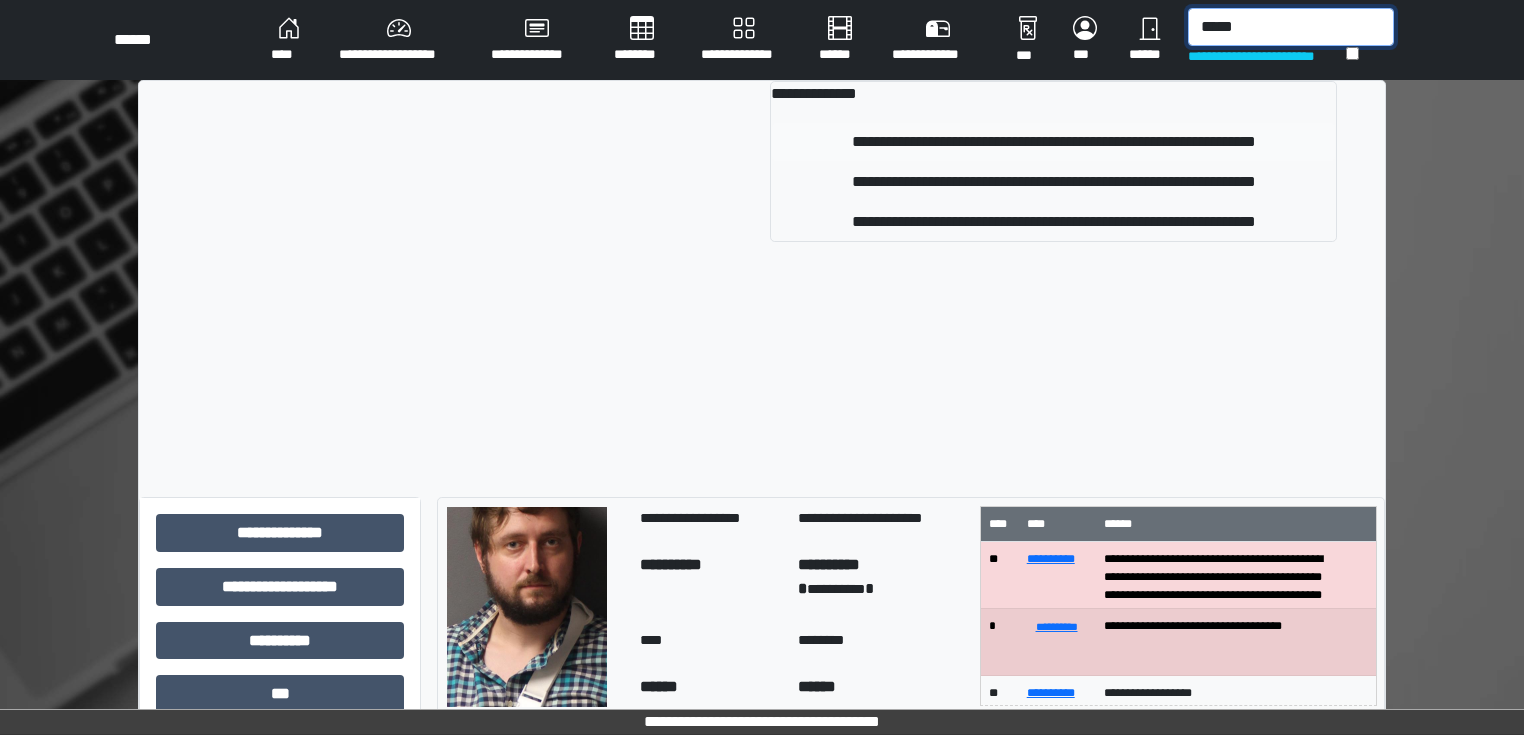 type on "*****" 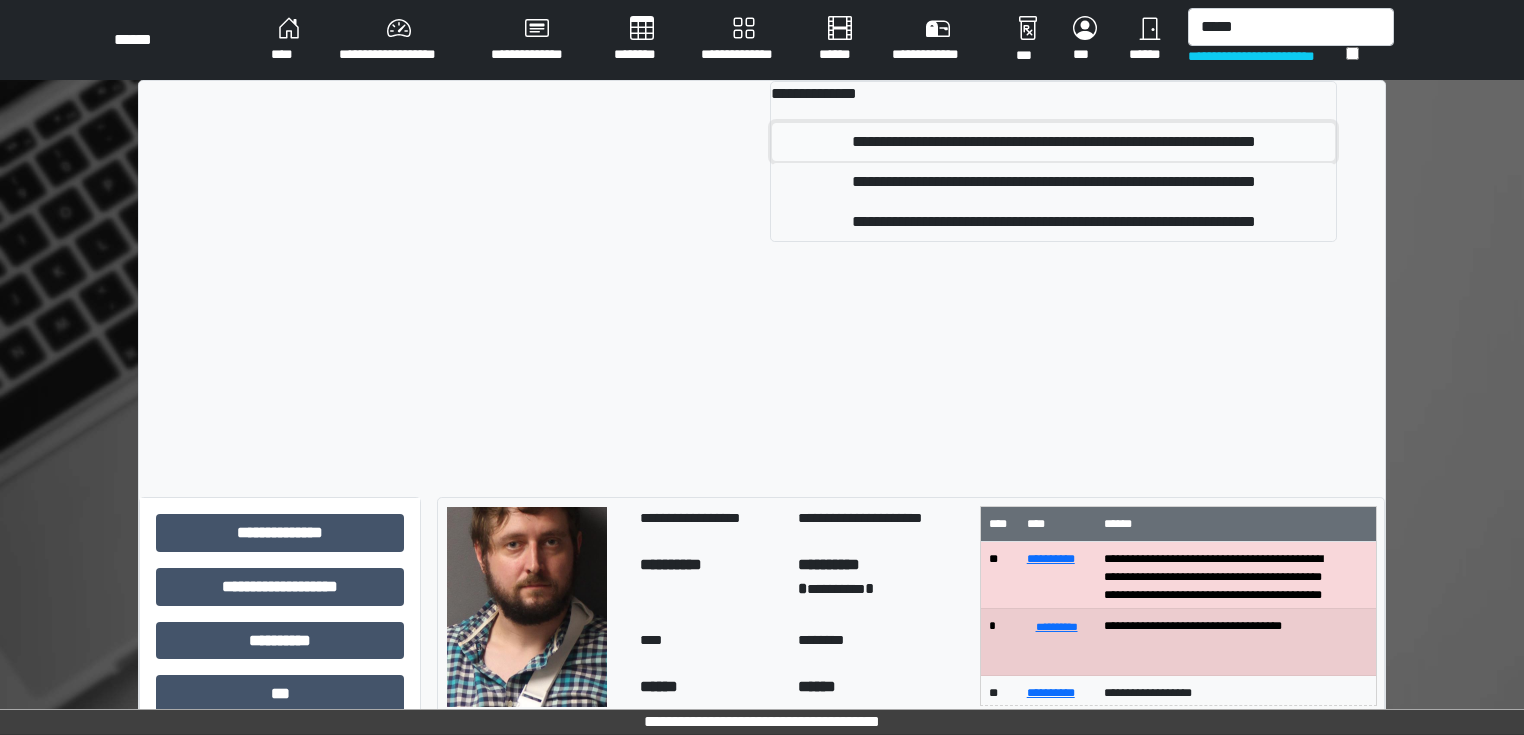 click on "**********" at bounding box center (1053, 142) 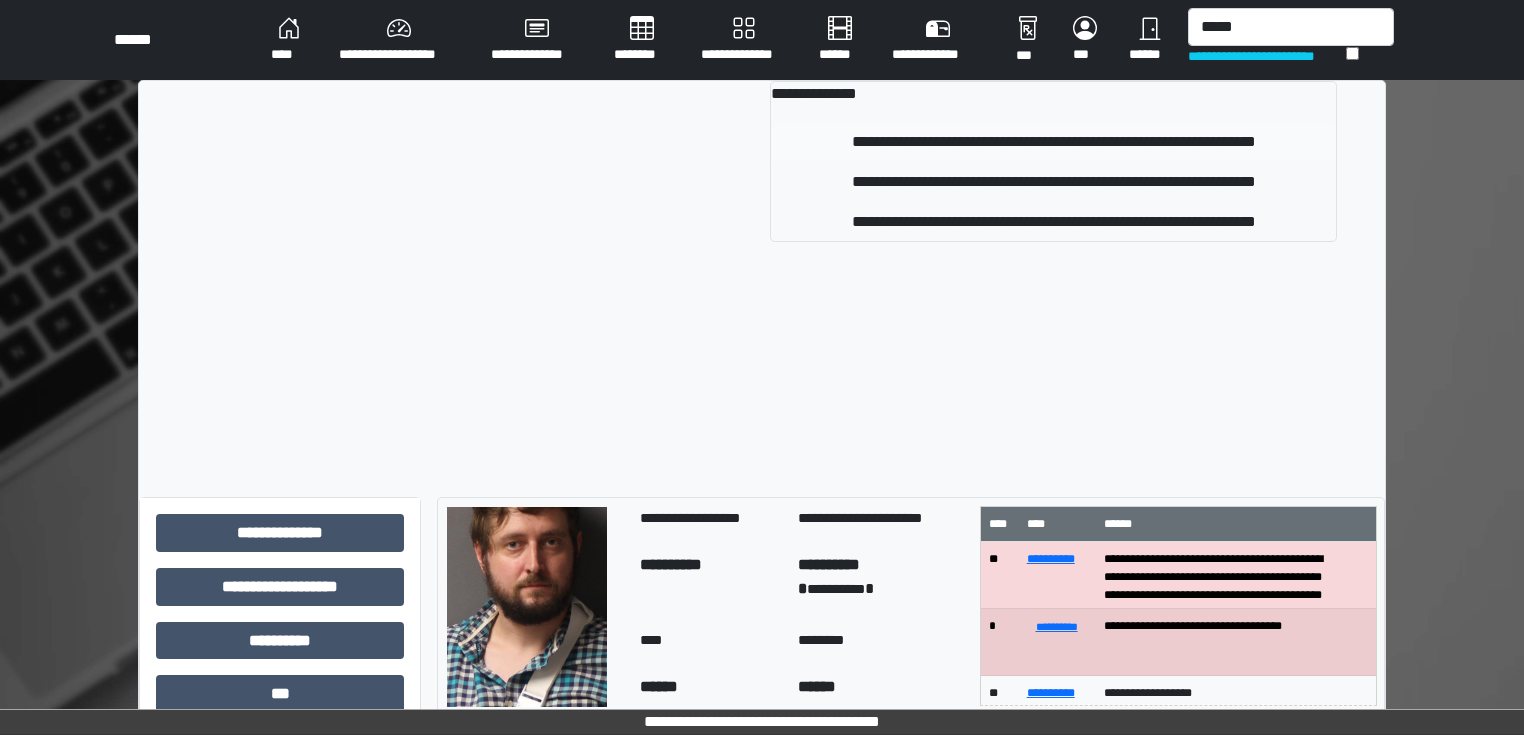 type 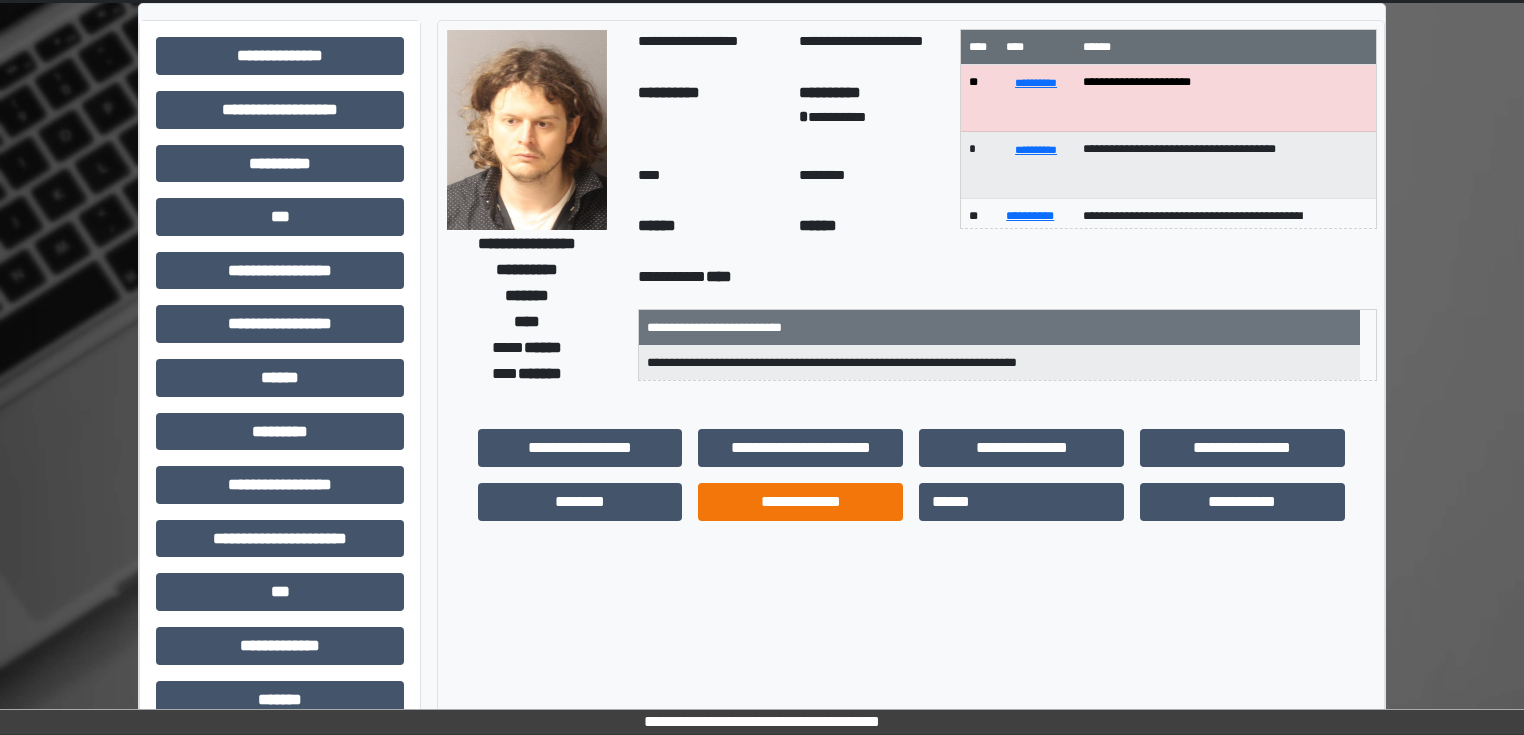 scroll, scrollTop: 240, scrollLeft: 0, axis: vertical 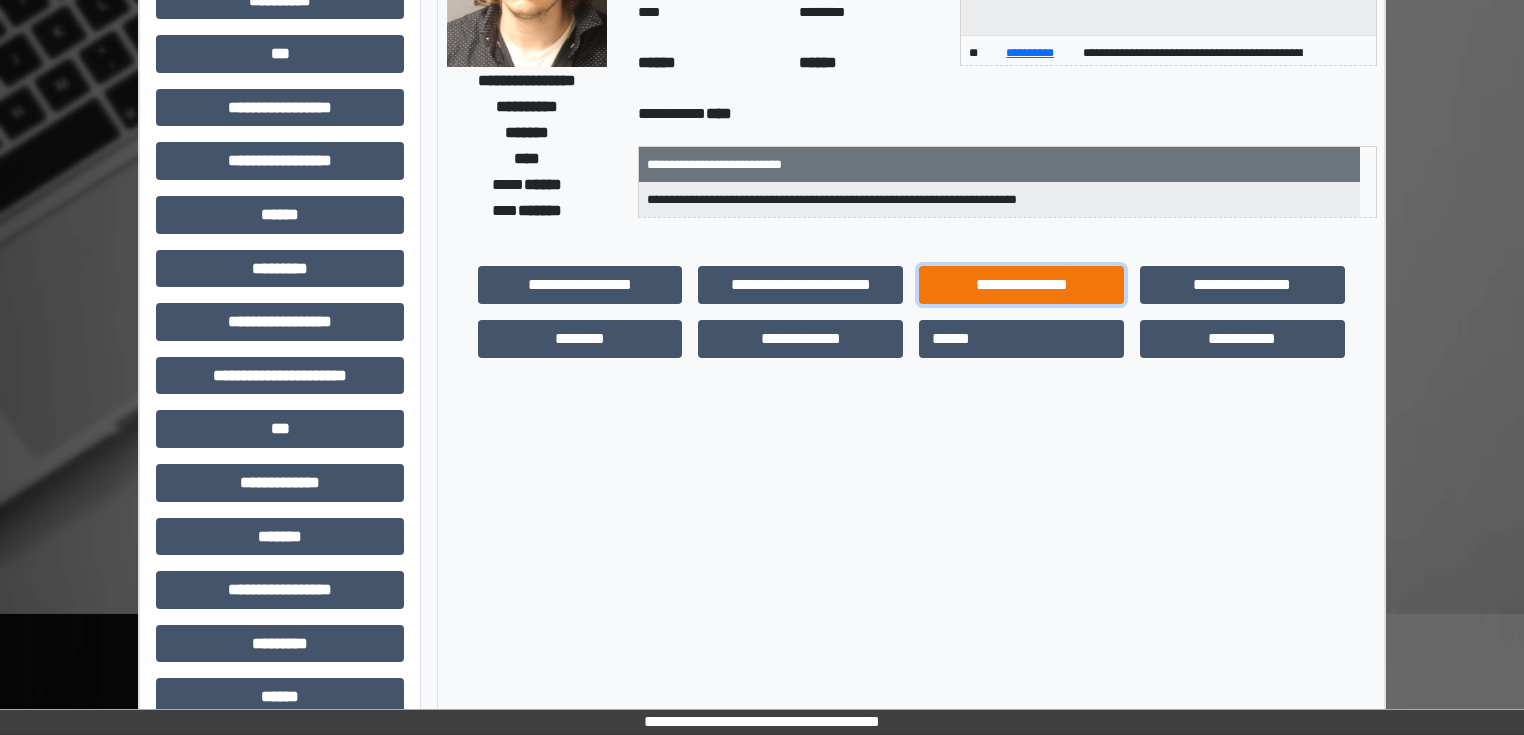 click on "**********" at bounding box center (1021, 285) 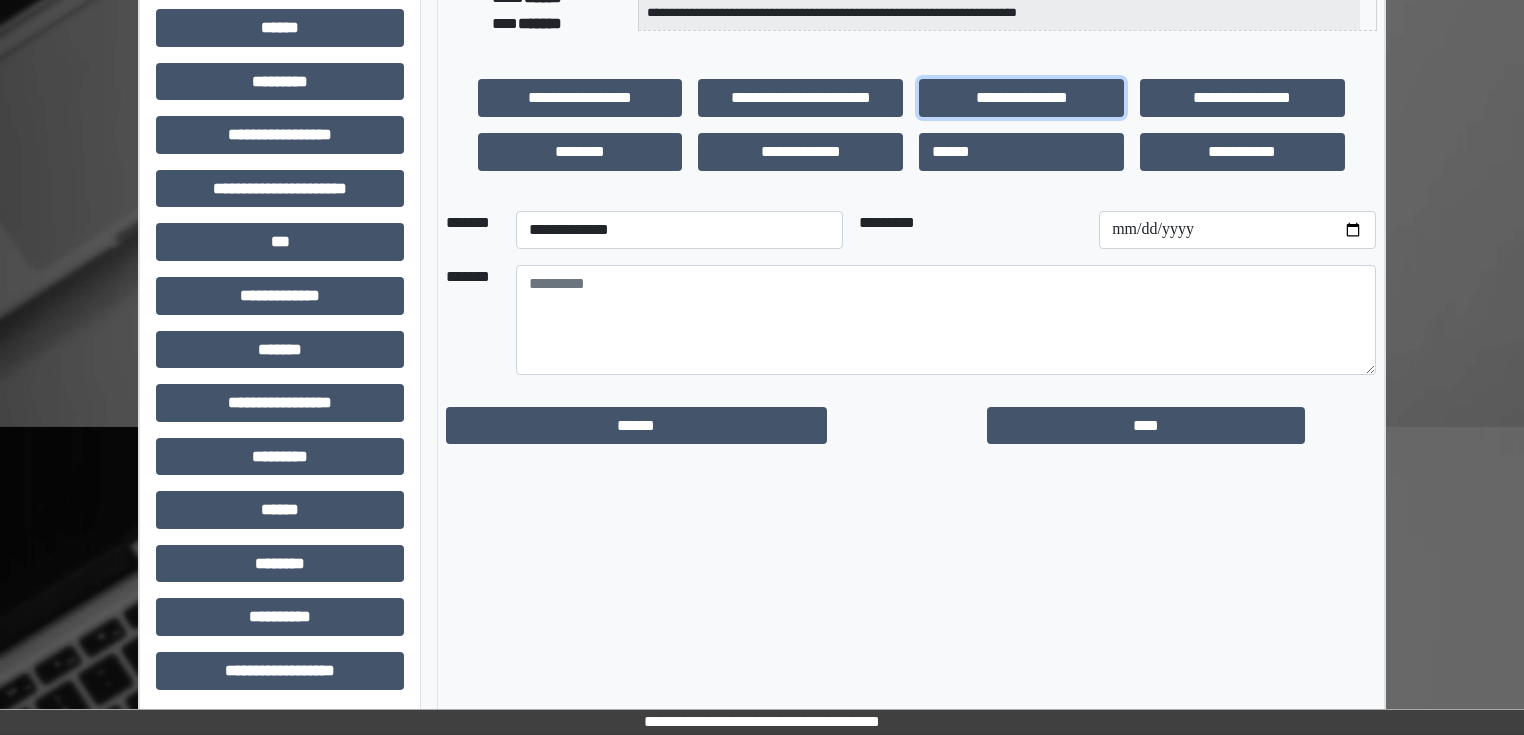 scroll, scrollTop: 431, scrollLeft: 0, axis: vertical 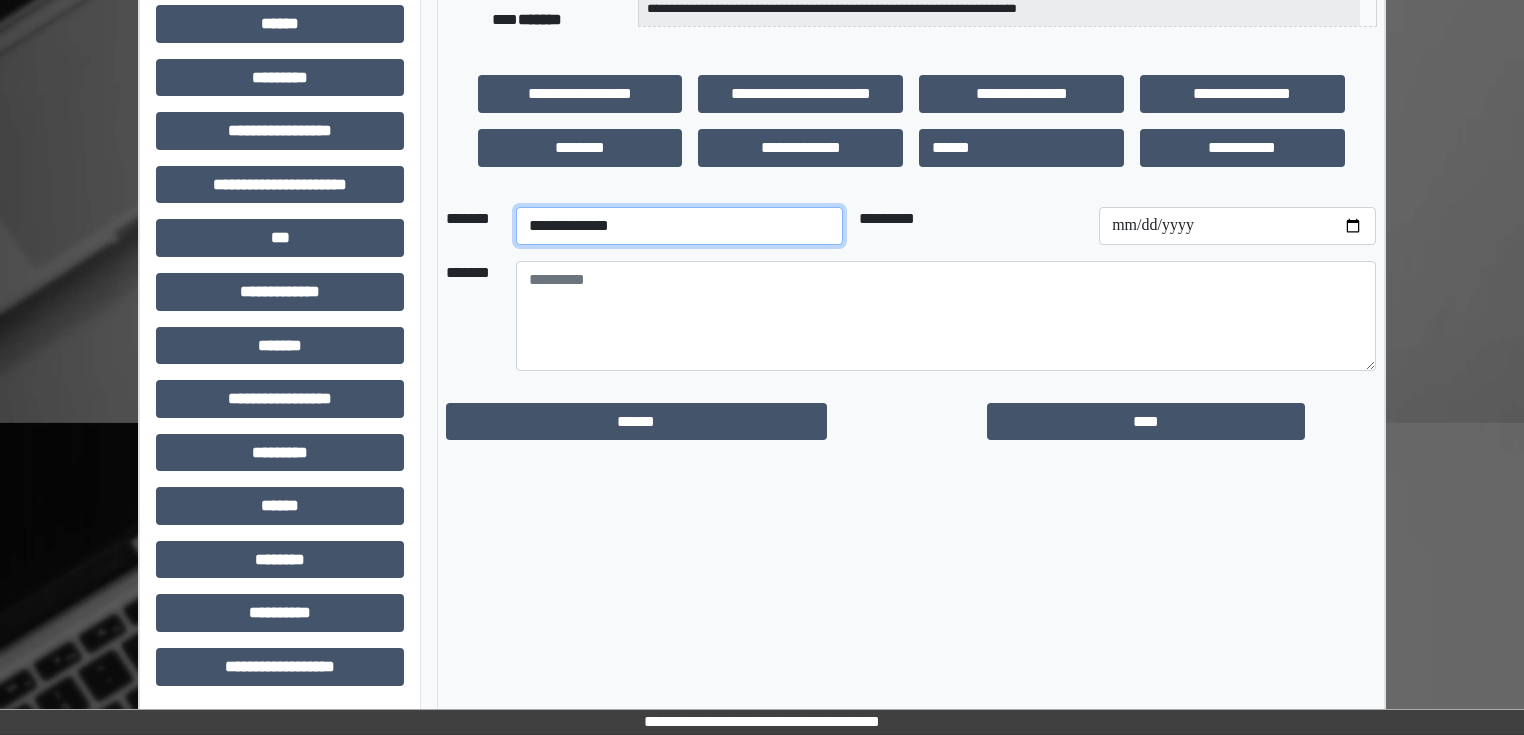 click on "**********" at bounding box center (679, 226) 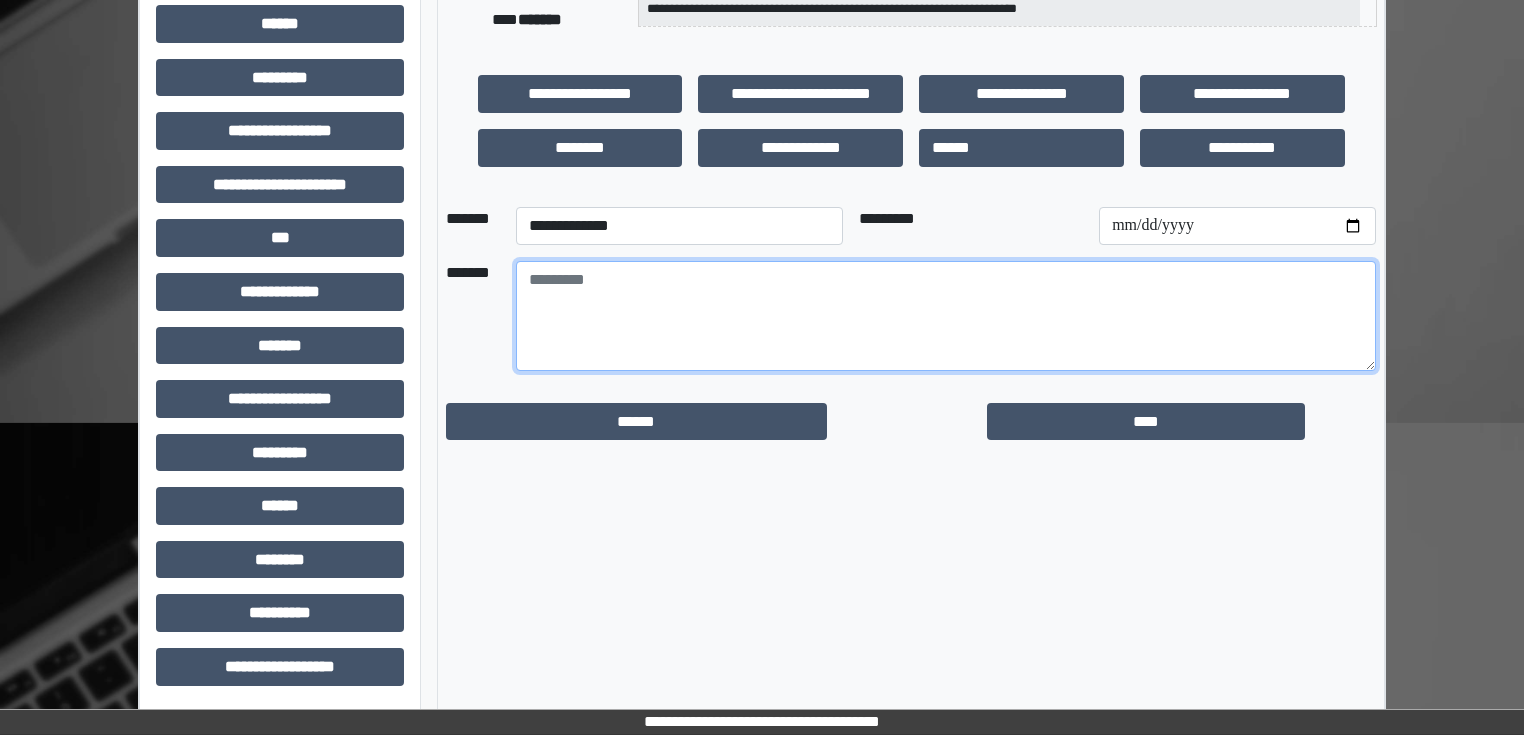 click at bounding box center [946, 316] 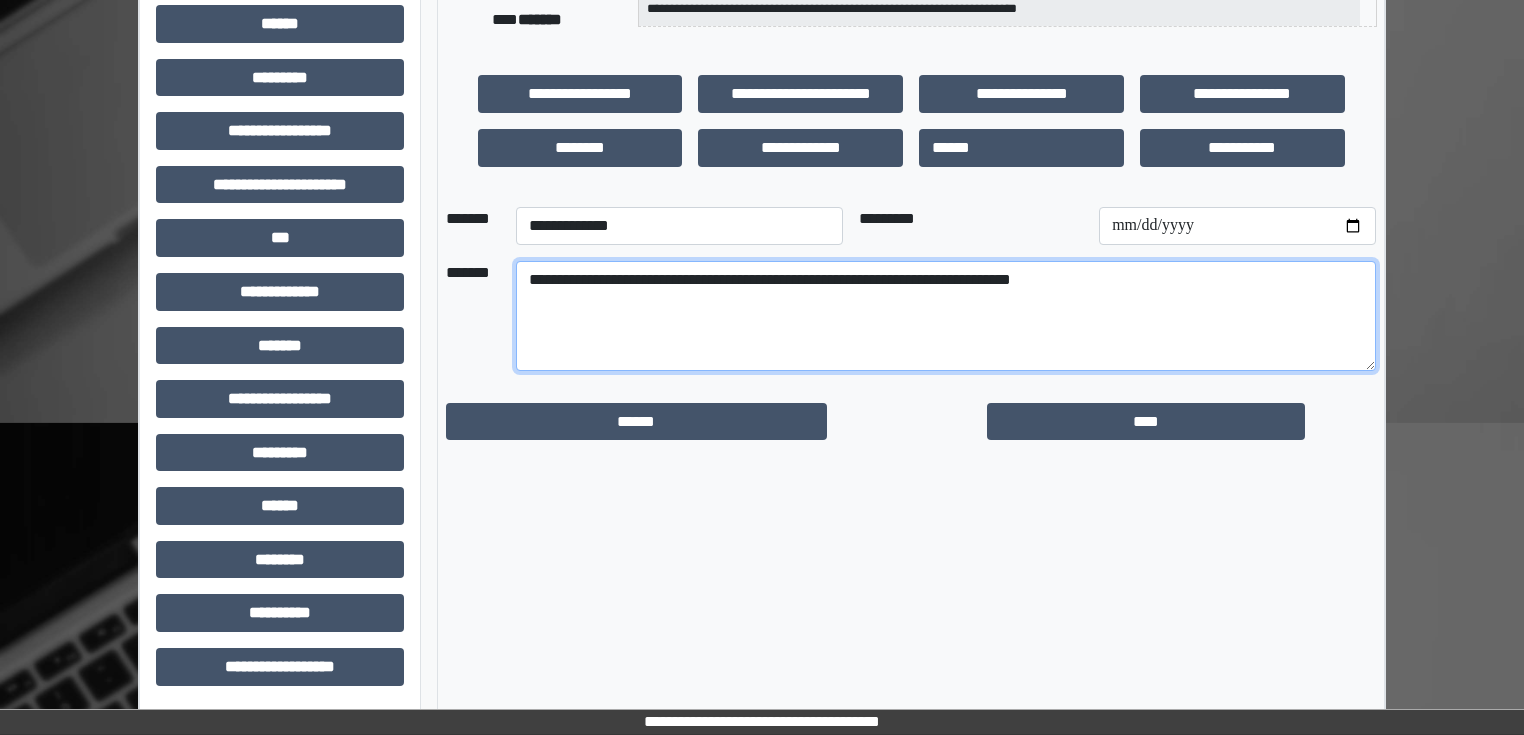 click on "**********" at bounding box center (946, 316) 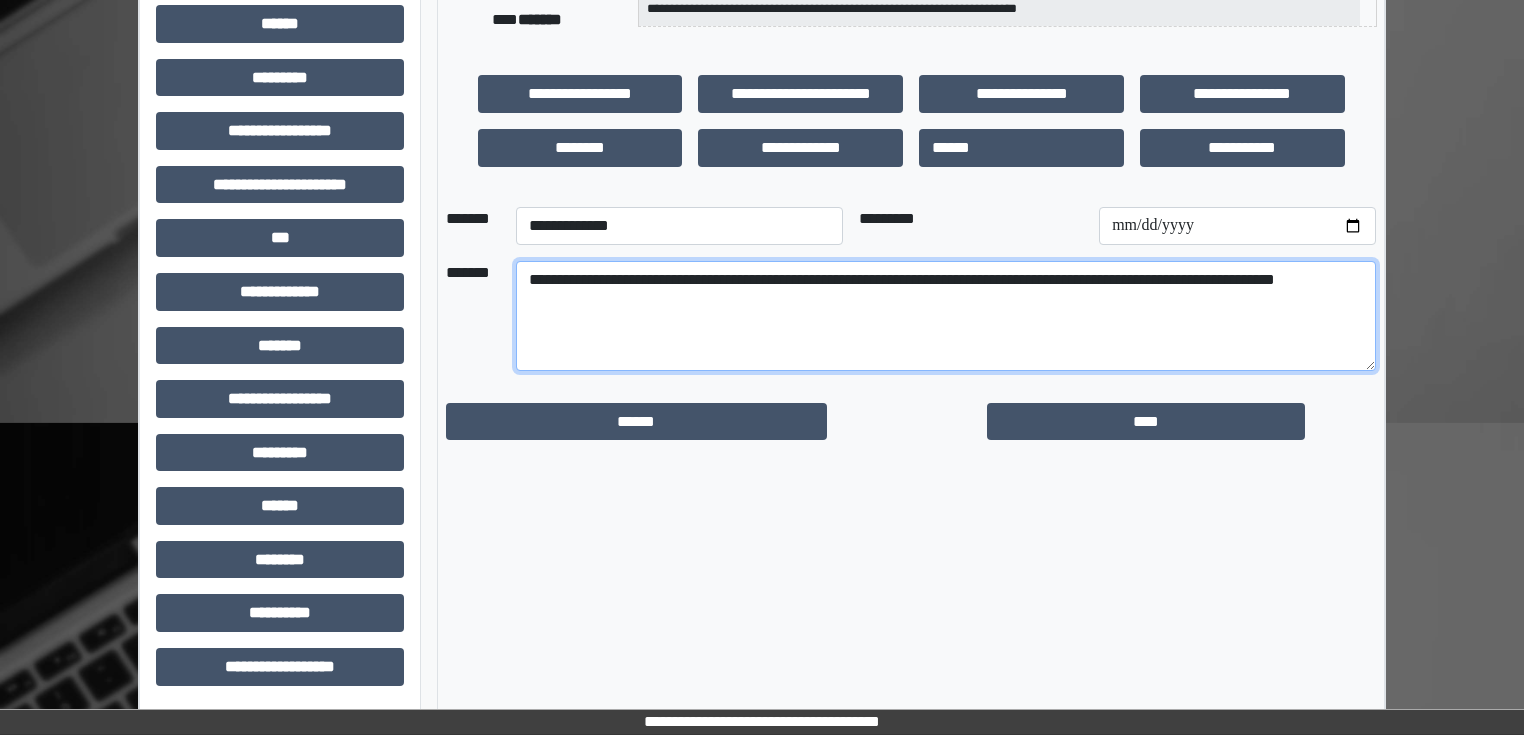 type on "**********" 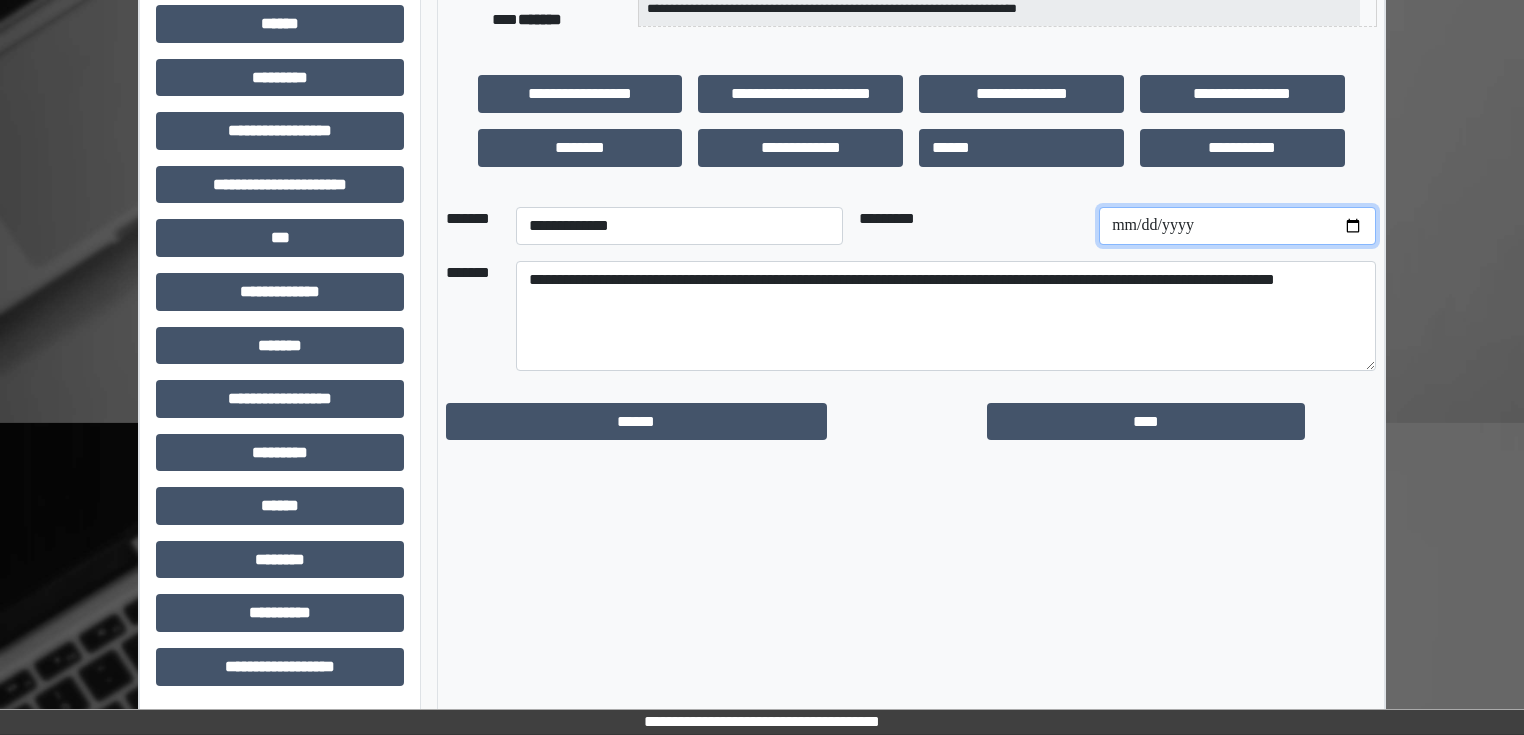 click at bounding box center (1237, 226) 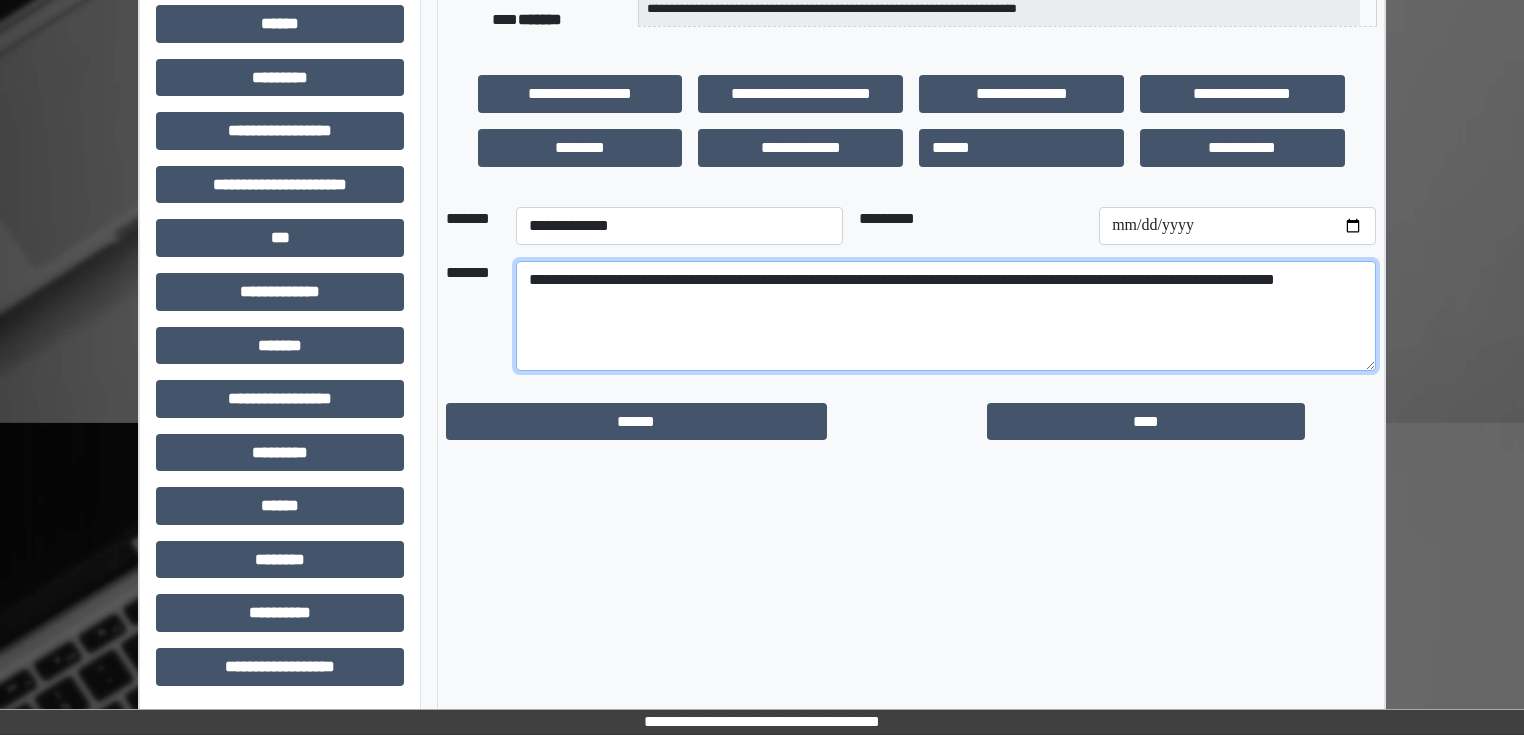 click on "**********" at bounding box center [946, 316] 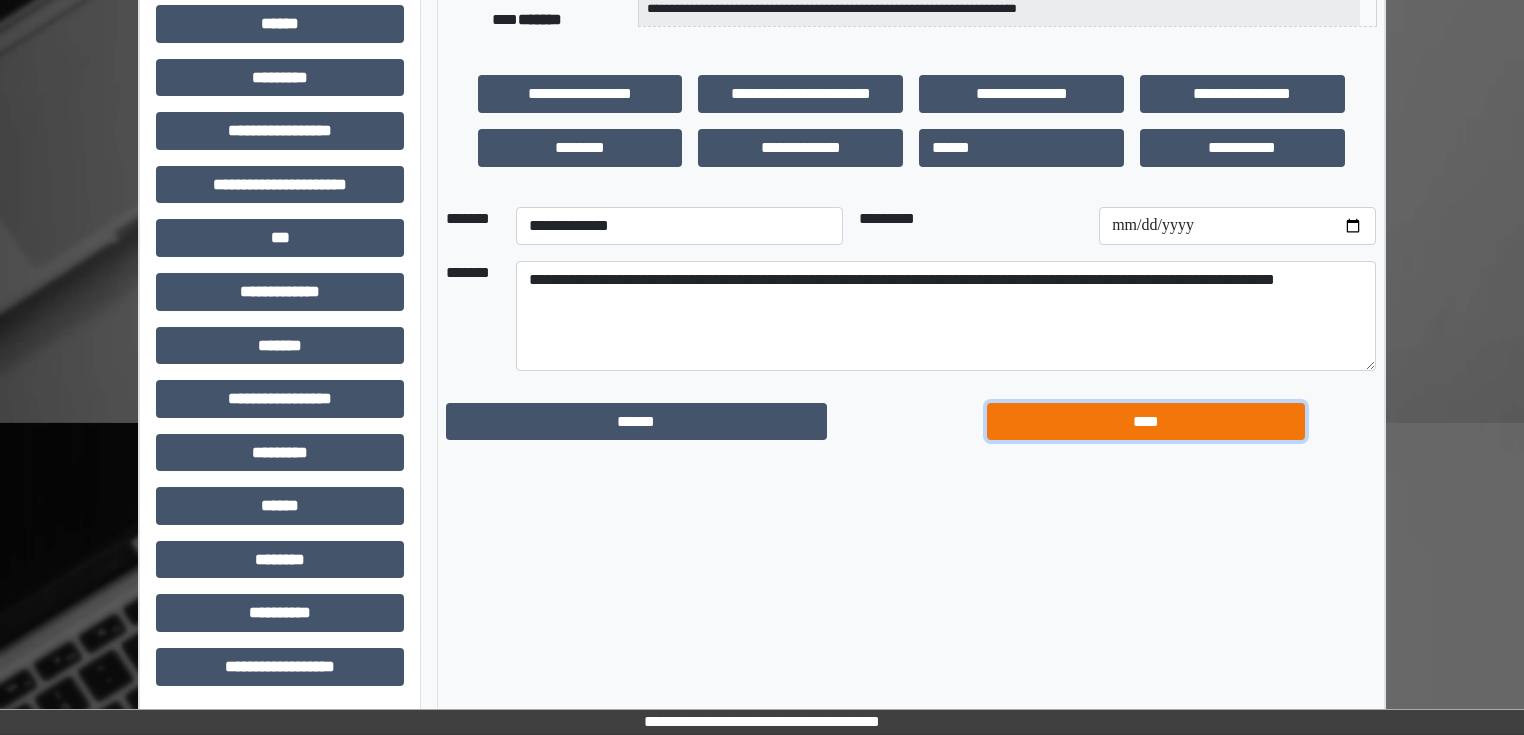 click on "****" at bounding box center (1146, 422) 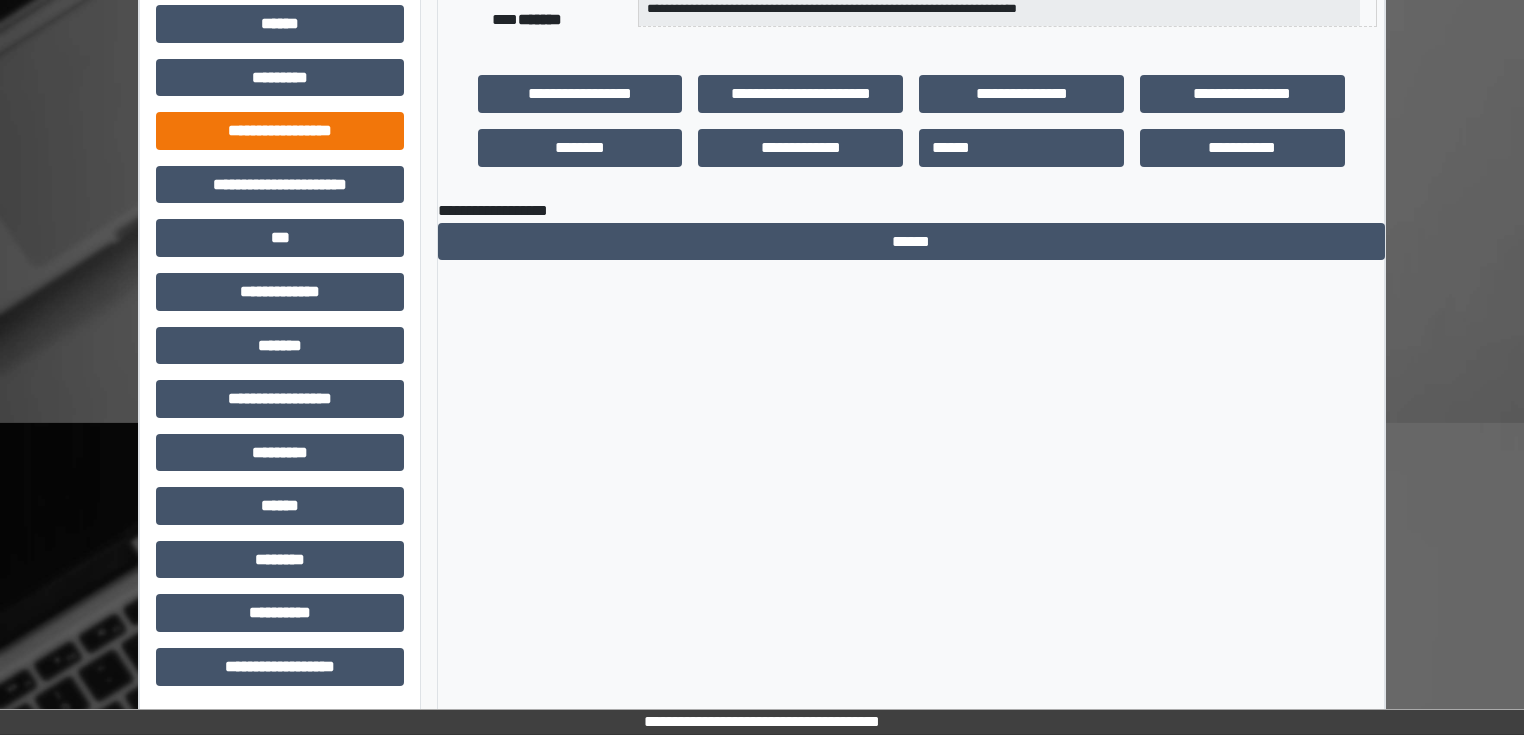 scroll, scrollTop: 0, scrollLeft: 0, axis: both 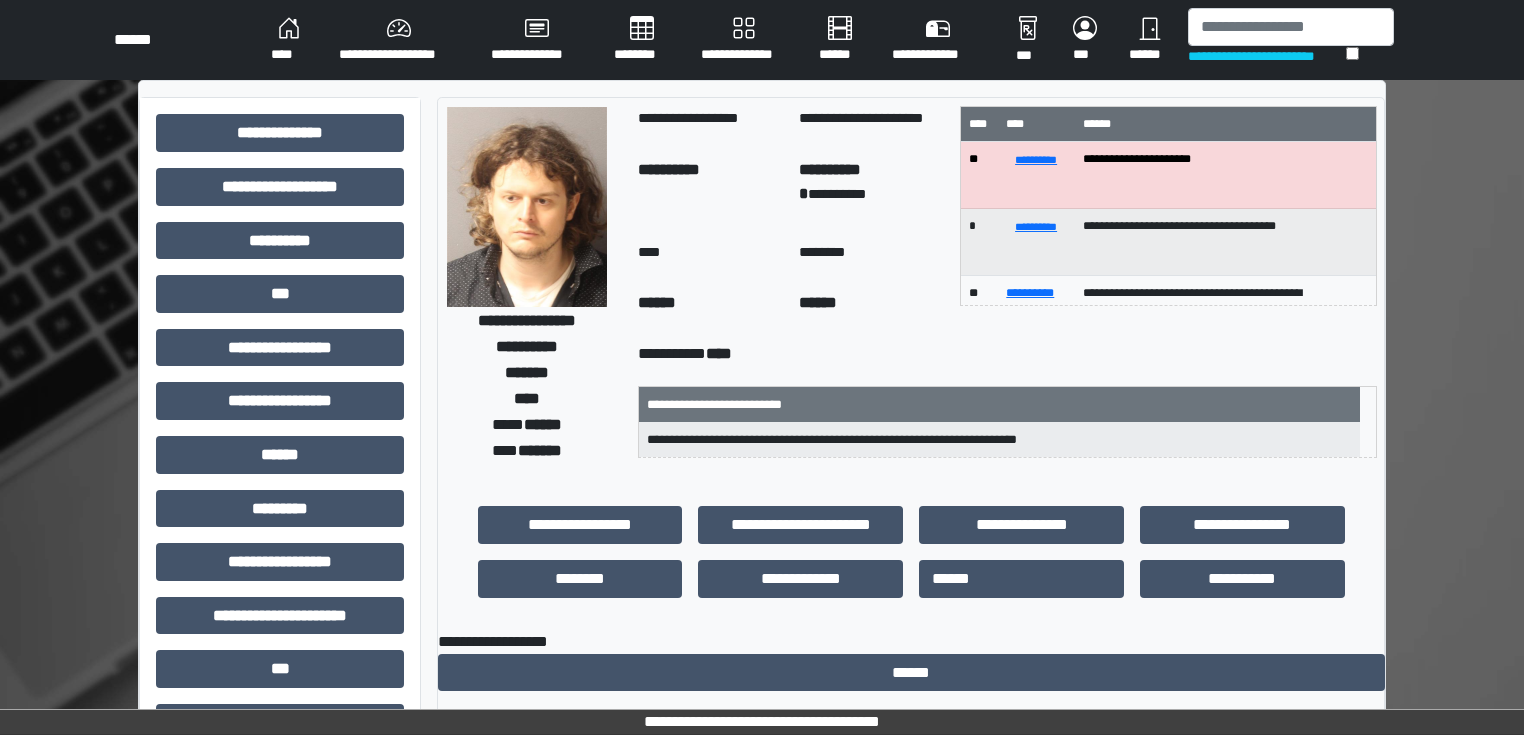 click on "**********" at bounding box center [399, 40] 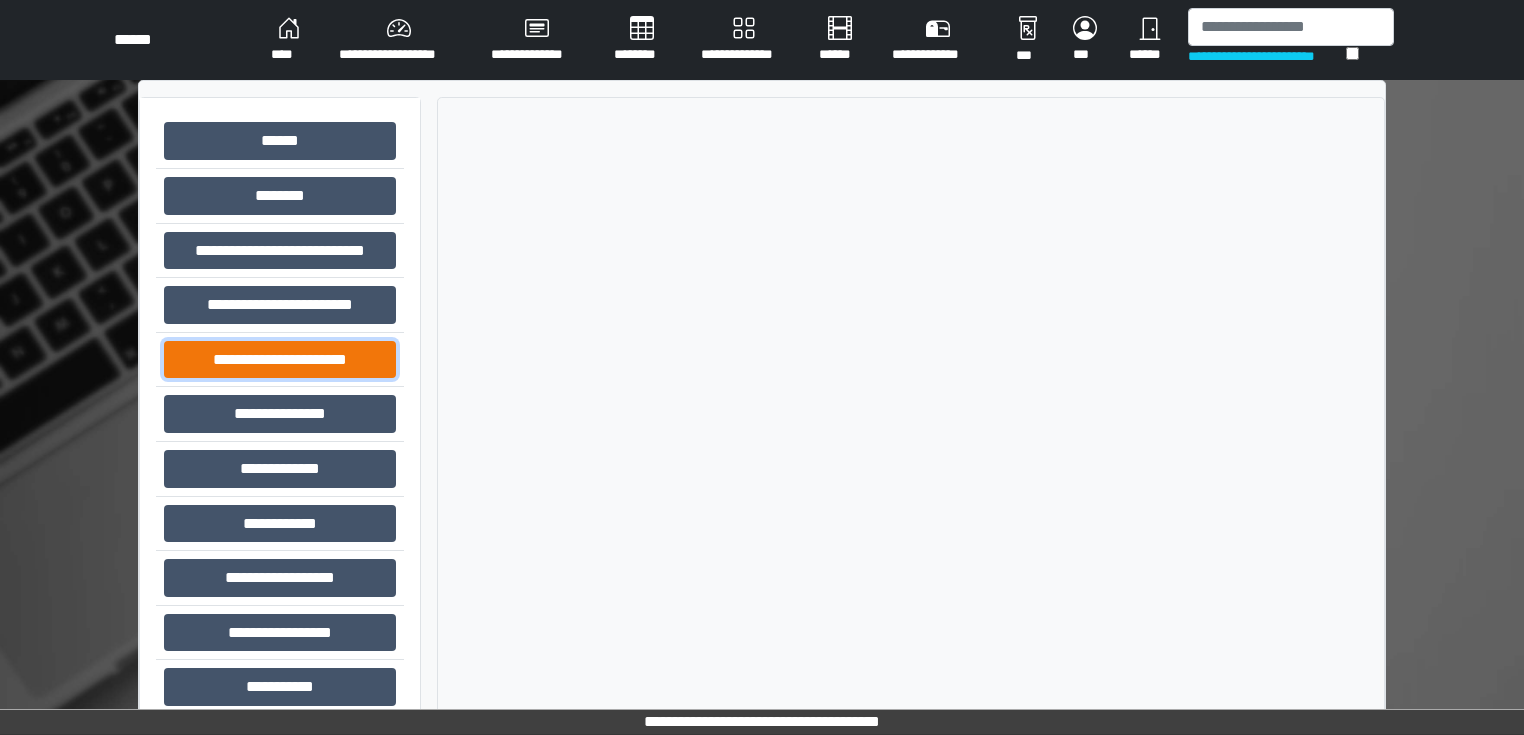 click on "**********" at bounding box center [280, 360] 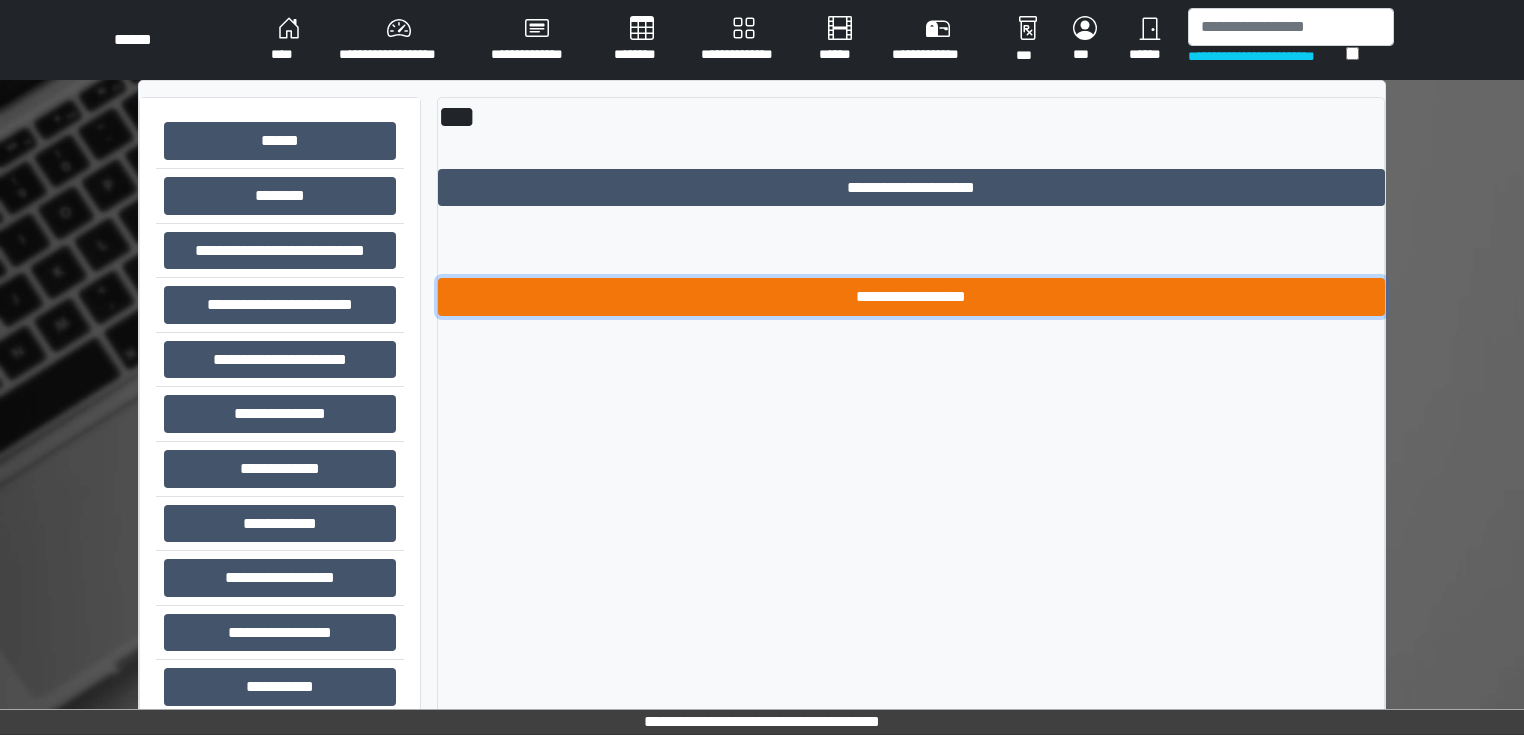 click on "**********" at bounding box center (911, 297) 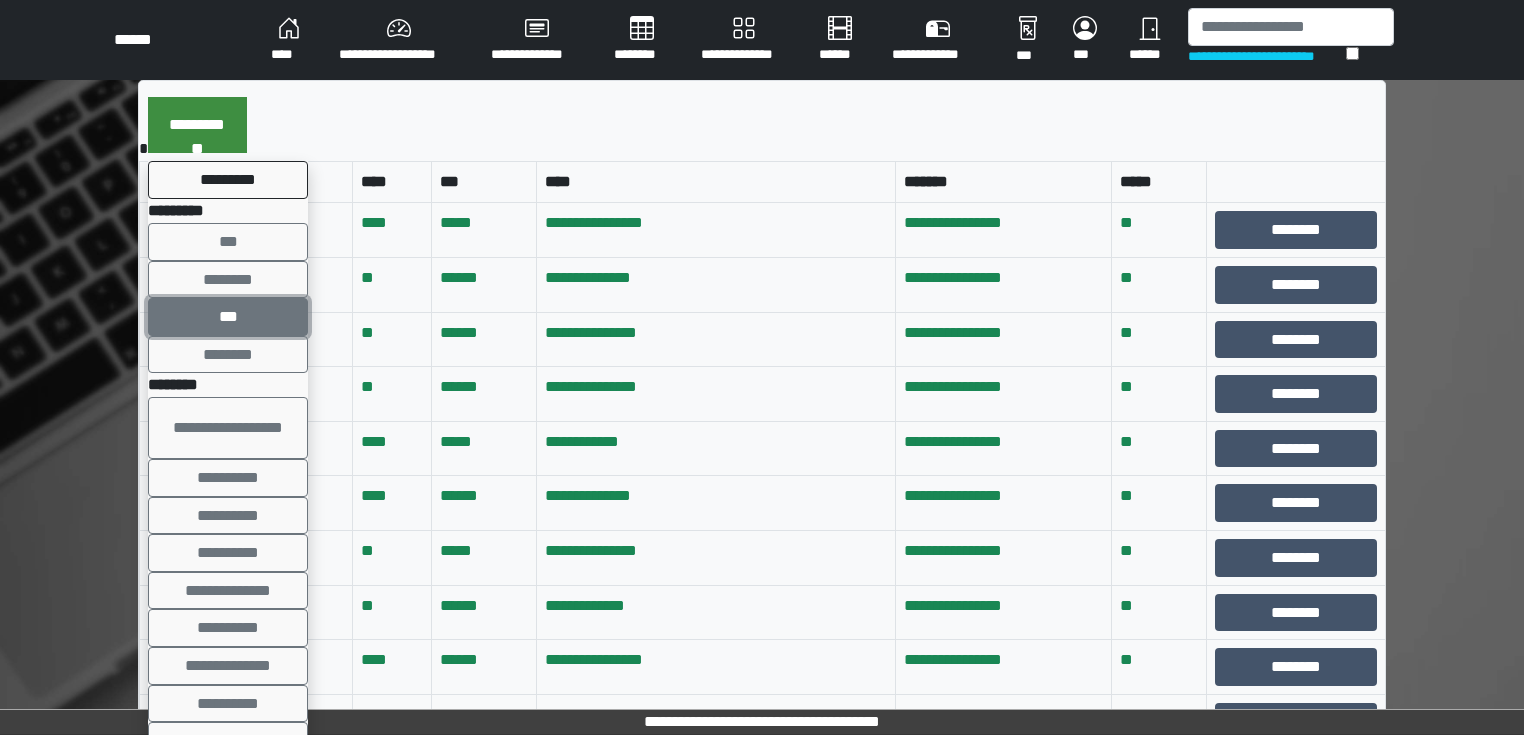 click on "***" at bounding box center (228, 317) 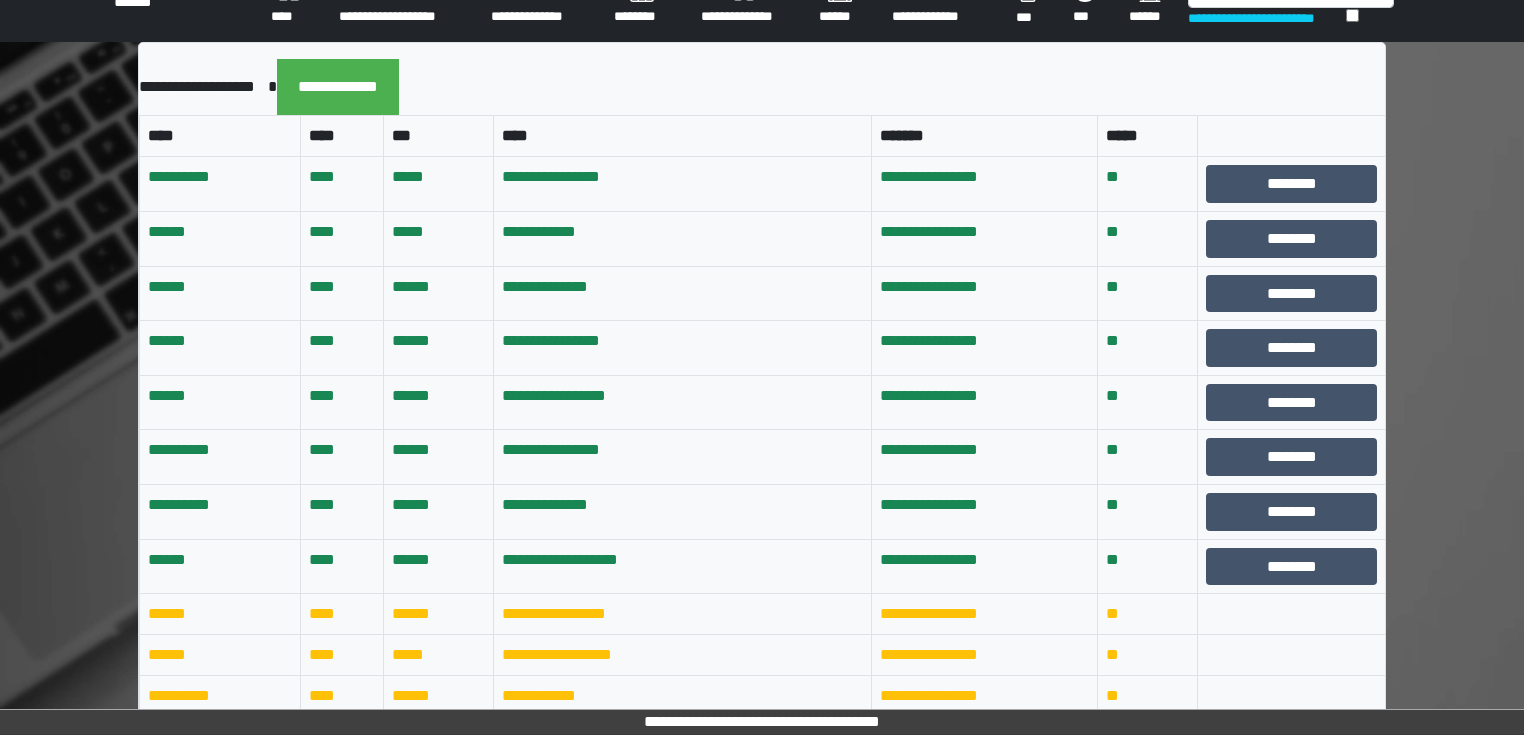 scroll, scrollTop: 0, scrollLeft: 0, axis: both 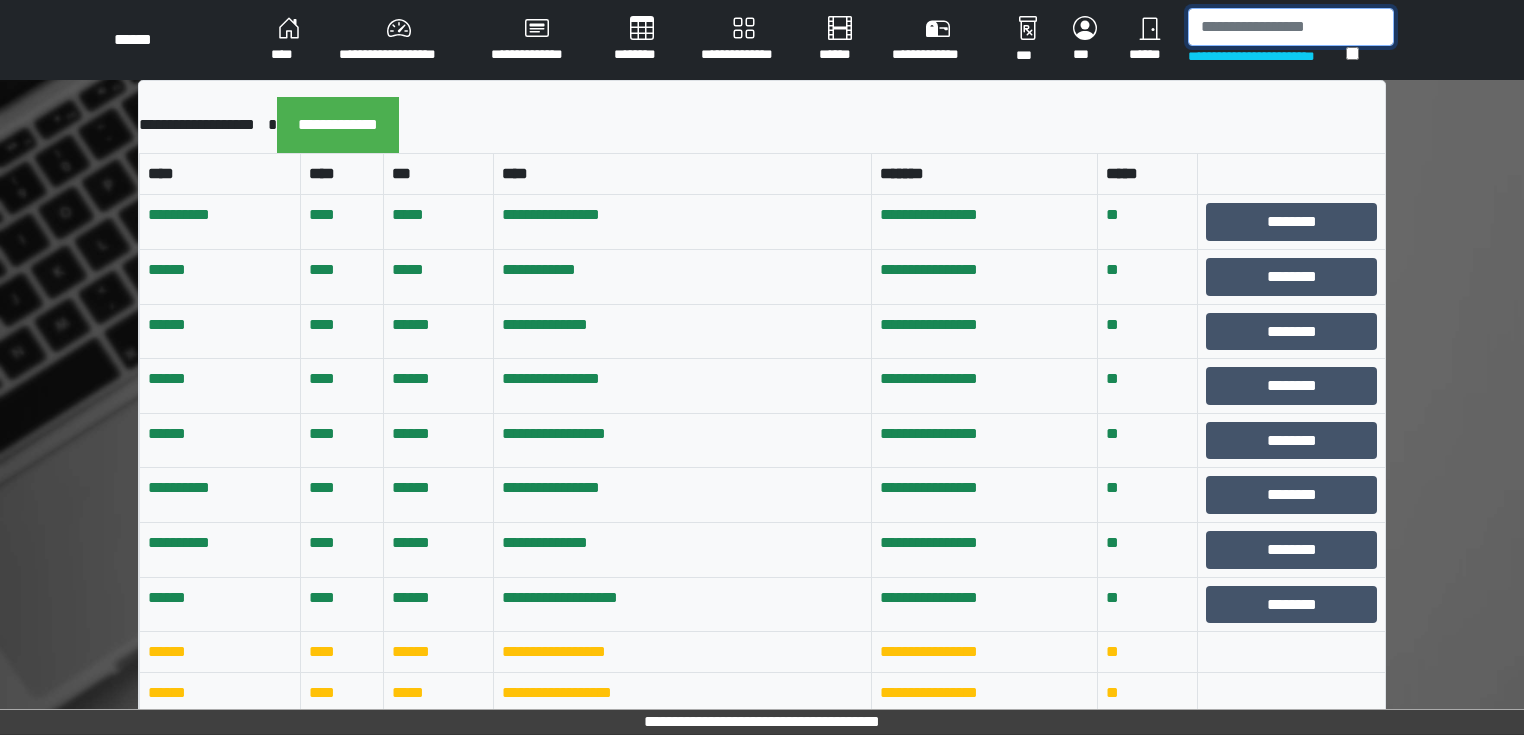 click at bounding box center (1291, 27) 